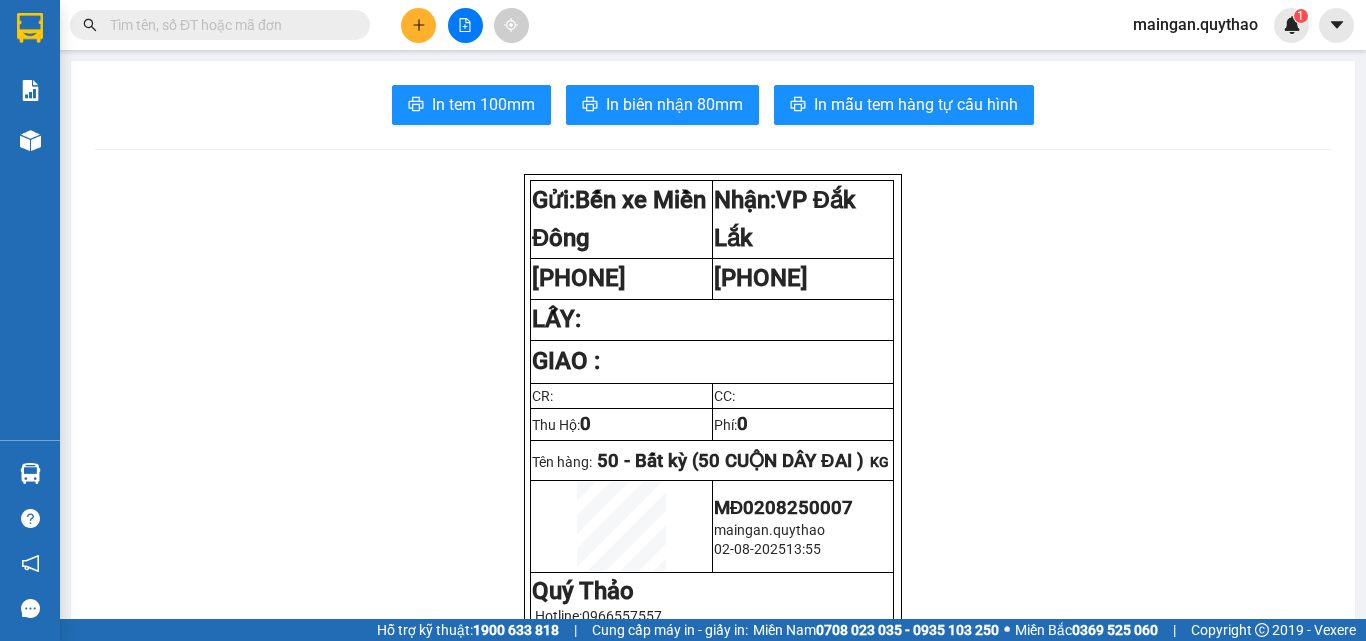 scroll, scrollTop: 0, scrollLeft: 0, axis: both 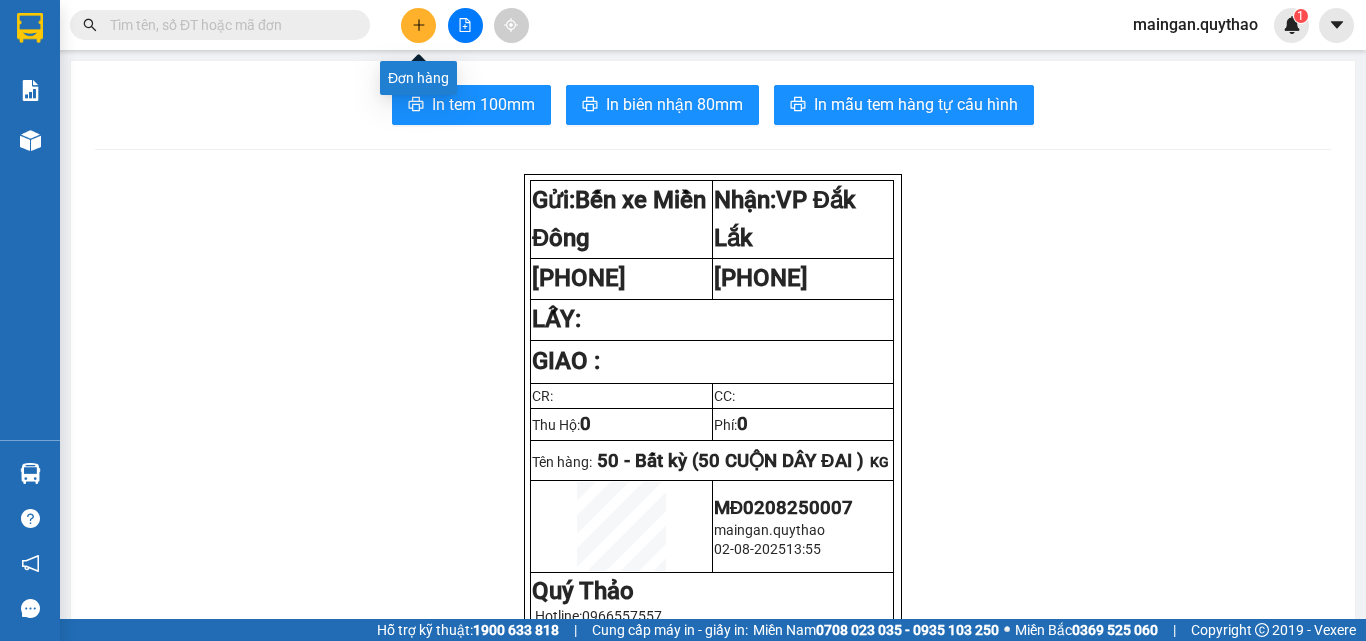click 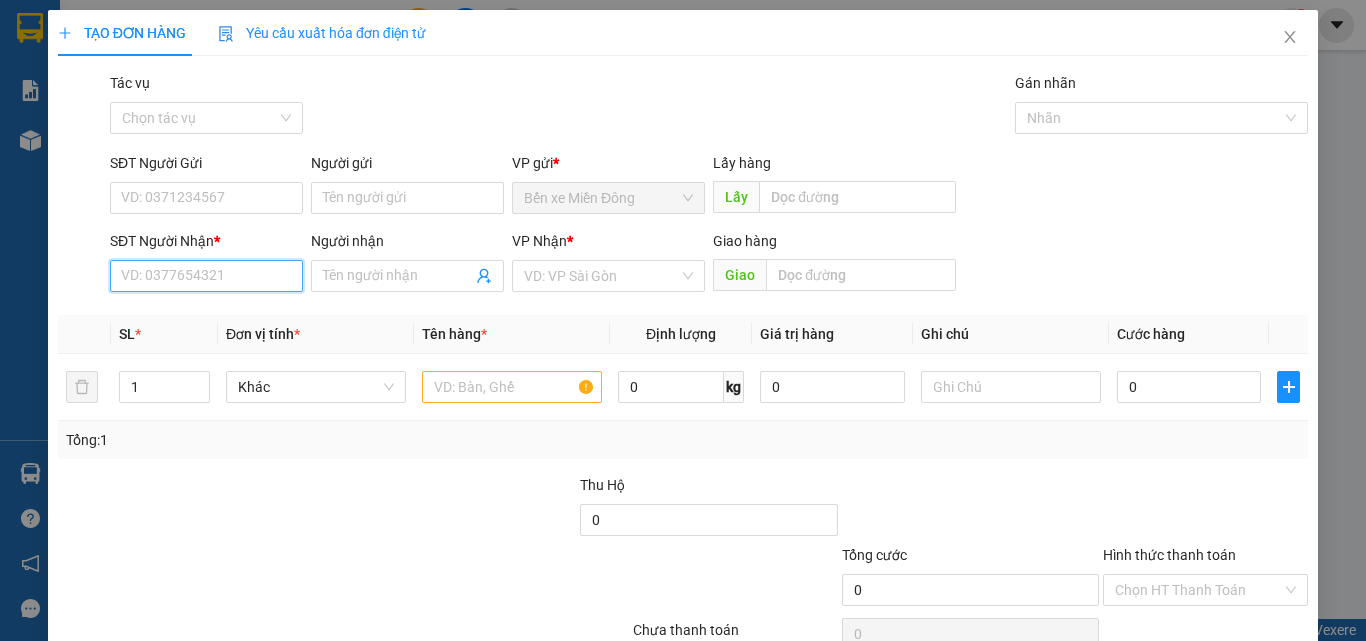 click on "SĐT Người Nhận  *" at bounding box center (206, 276) 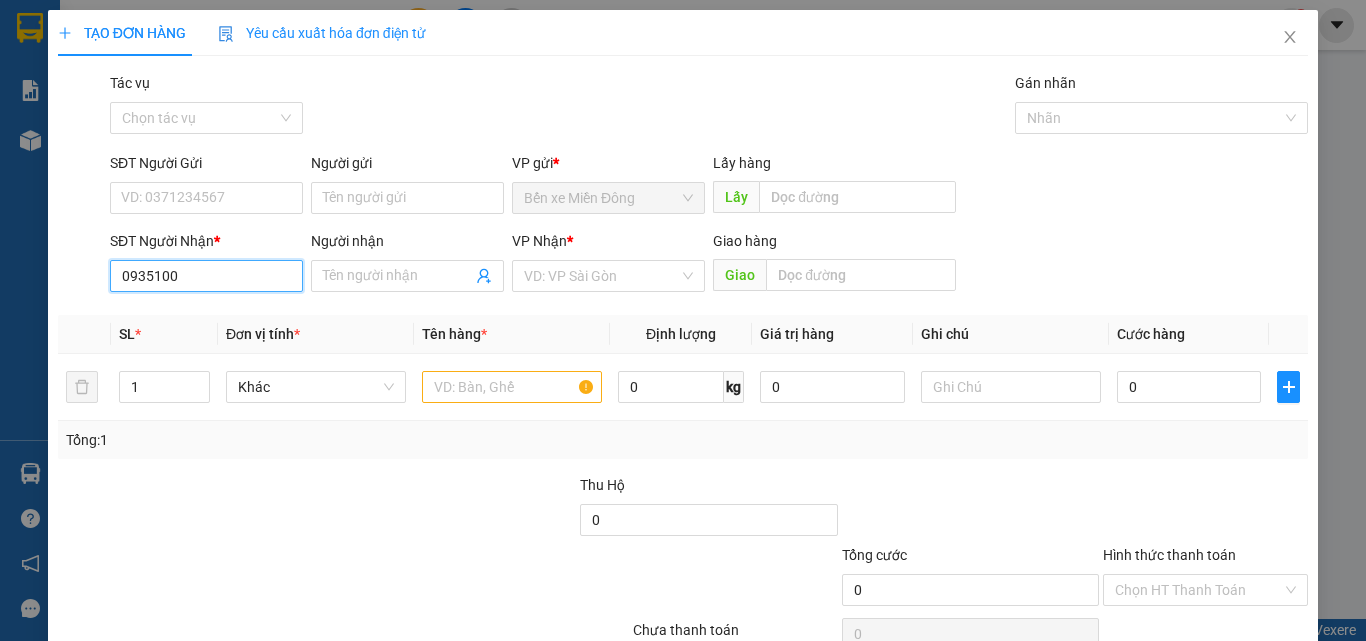 click on "0935100" at bounding box center [206, 276] 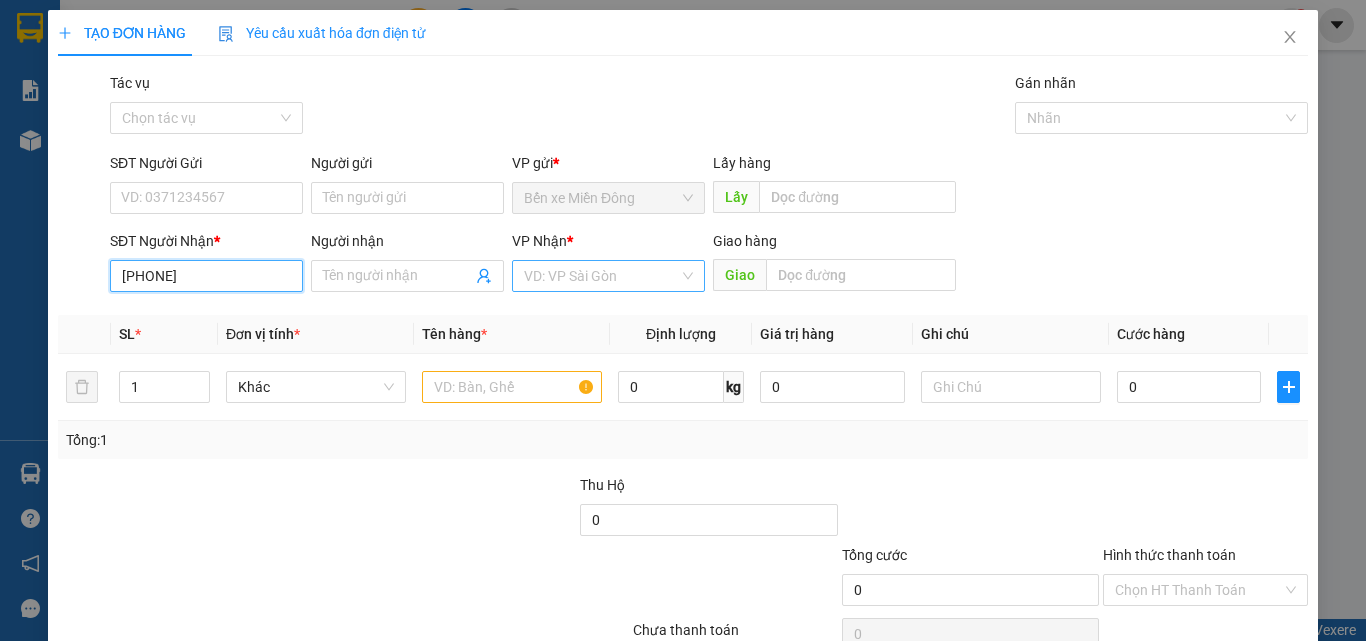 type on "[PHONE]" 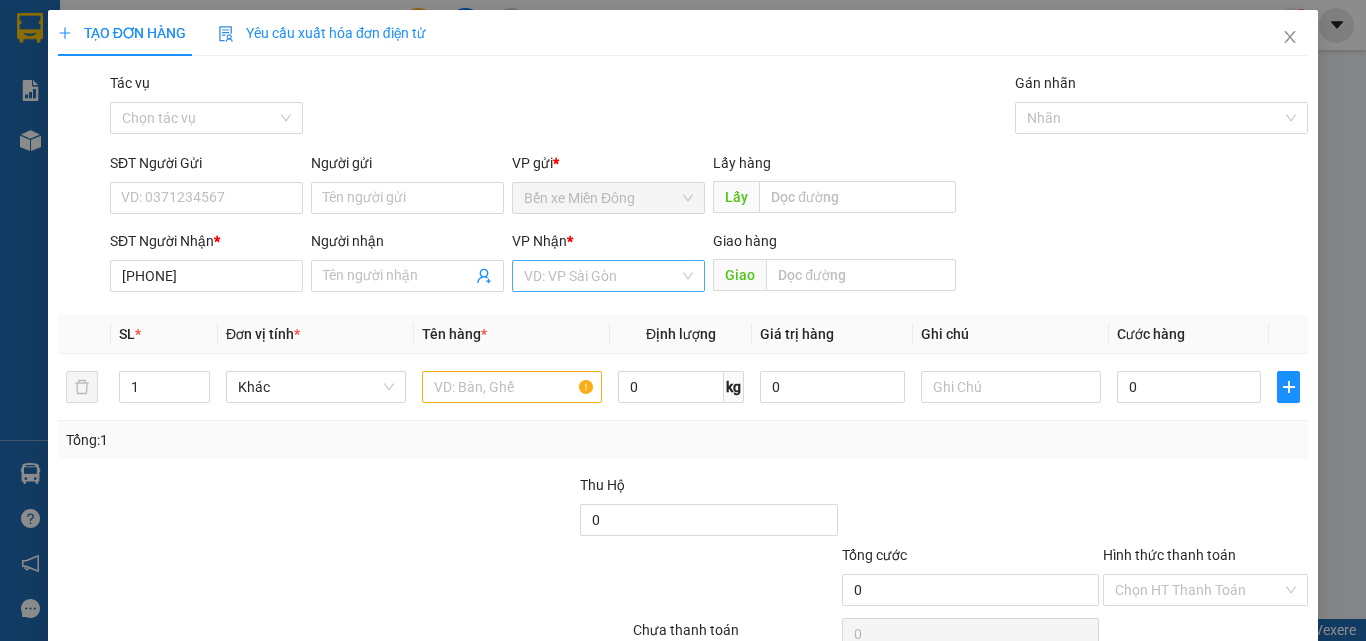 click at bounding box center (601, 276) 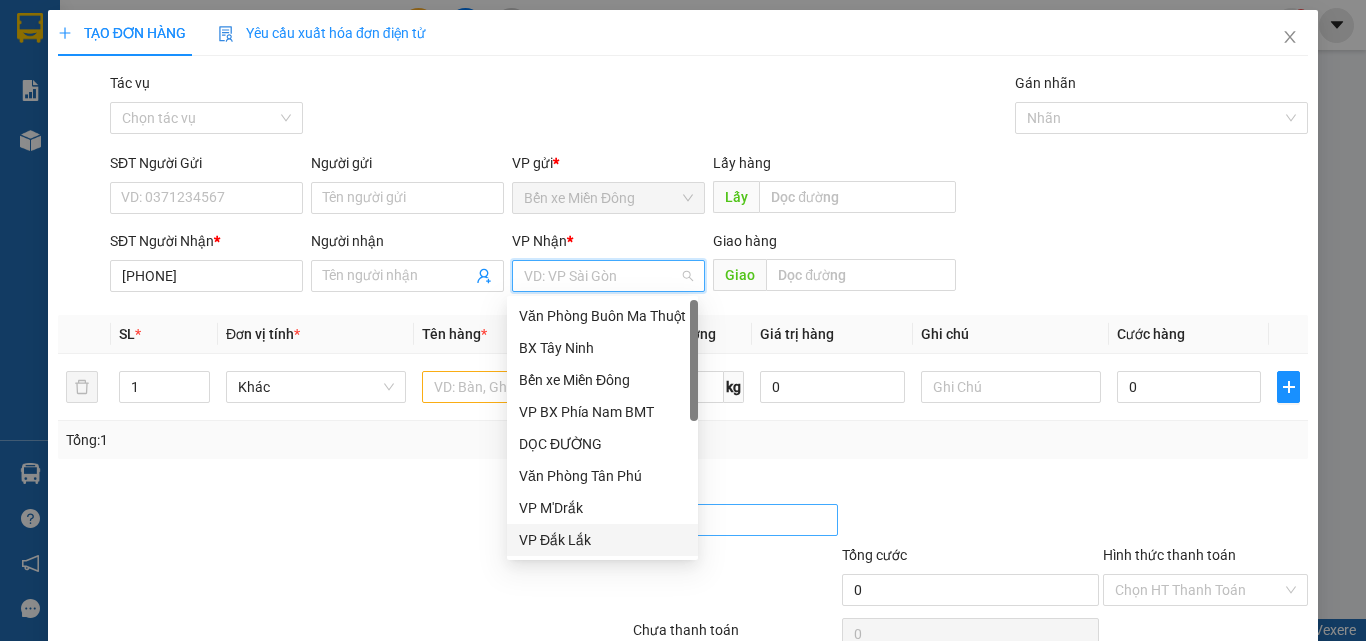 drag, startPoint x: 578, startPoint y: 541, endPoint x: 594, endPoint y: 530, distance: 19.416489 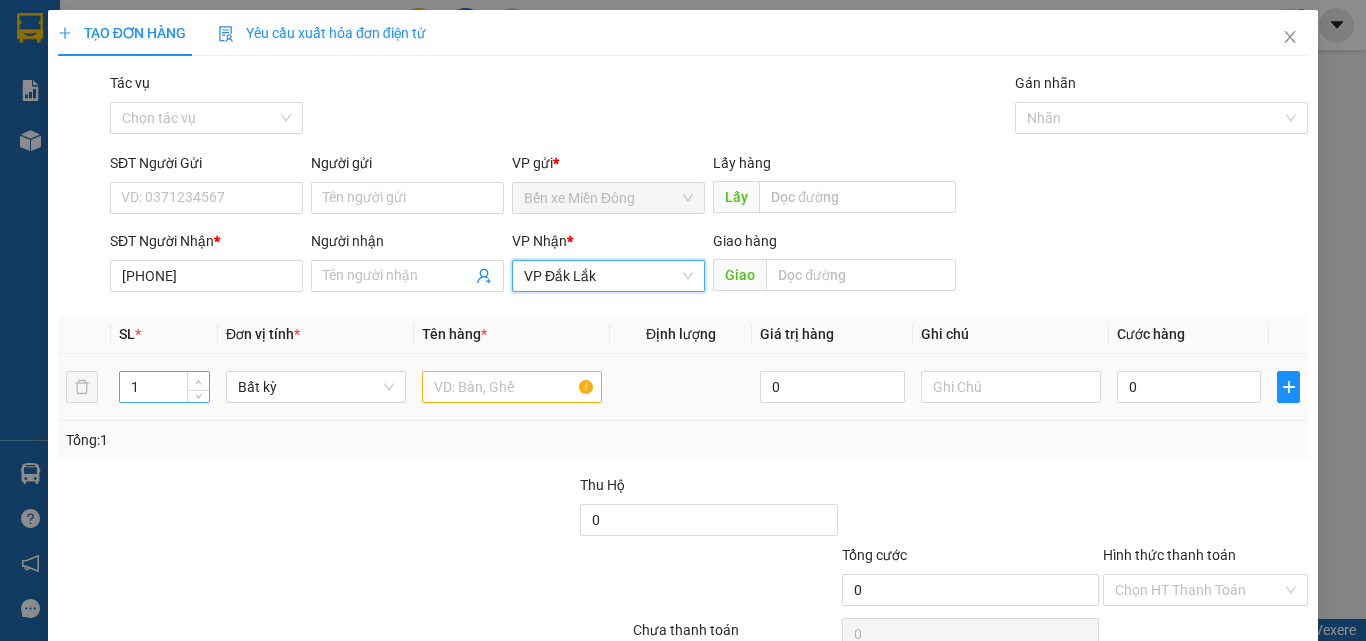 type on "2" 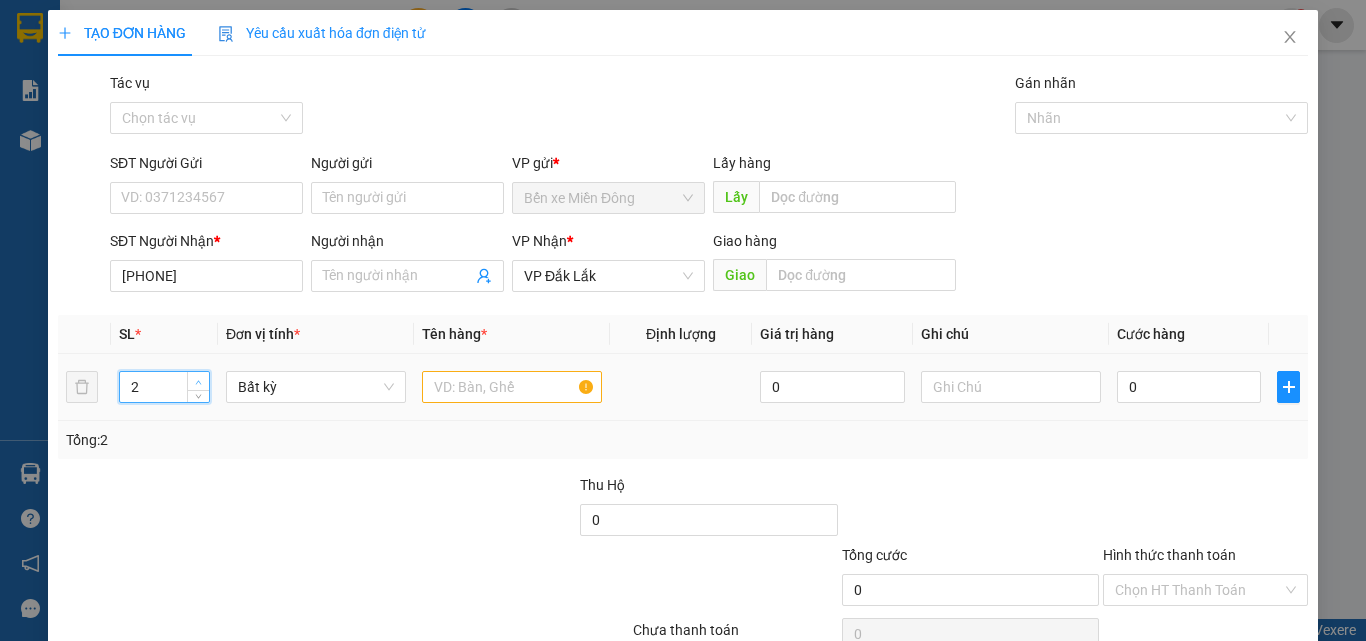 click 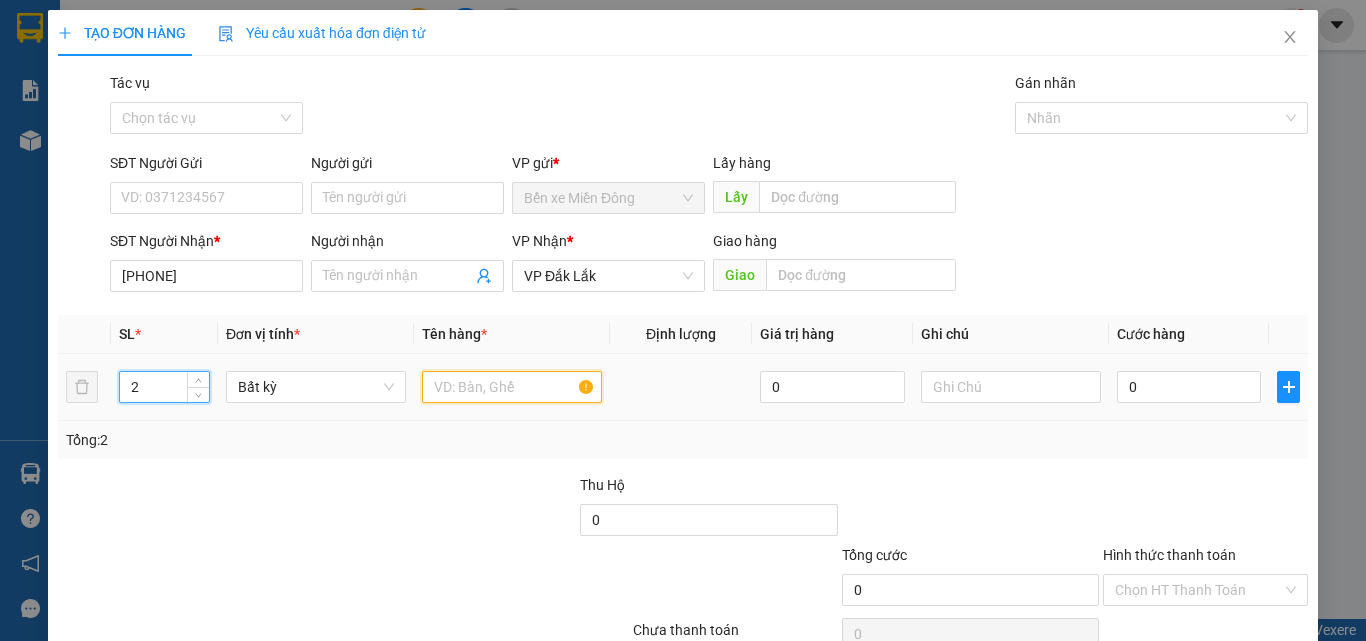 drag, startPoint x: 486, startPoint y: 381, endPoint x: 510, endPoint y: 387, distance: 24.738634 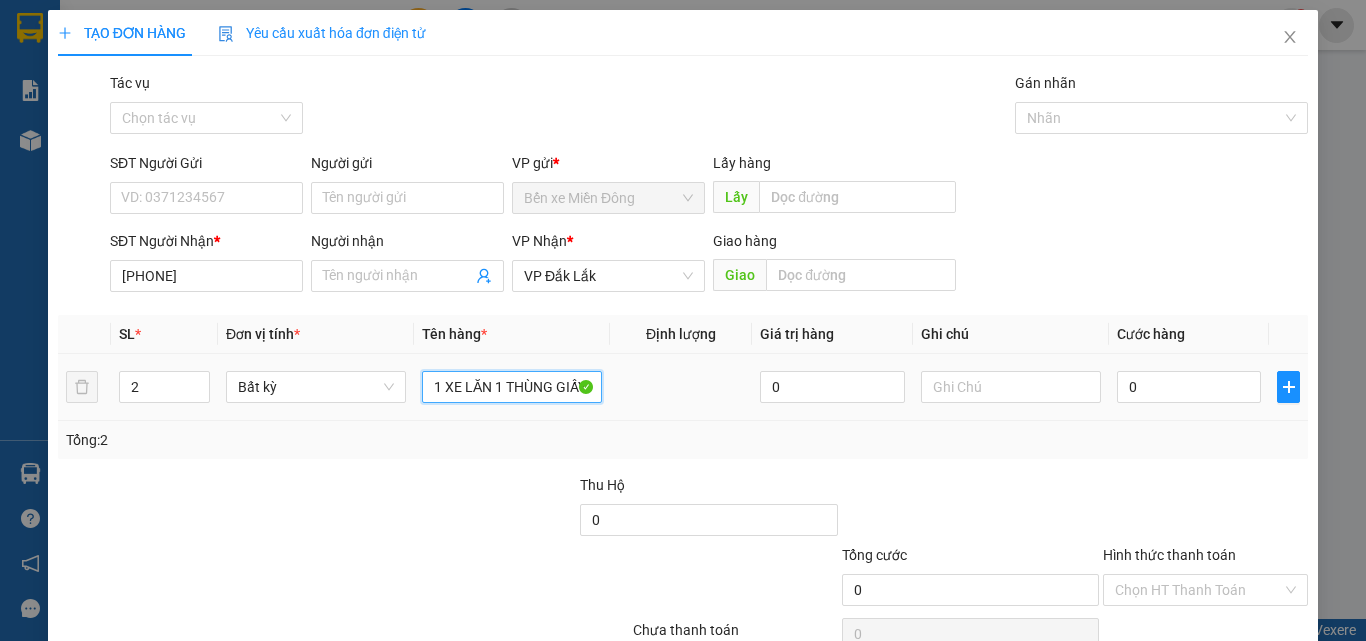 scroll, scrollTop: 0, scrollLeft: 3, axis: horizontal 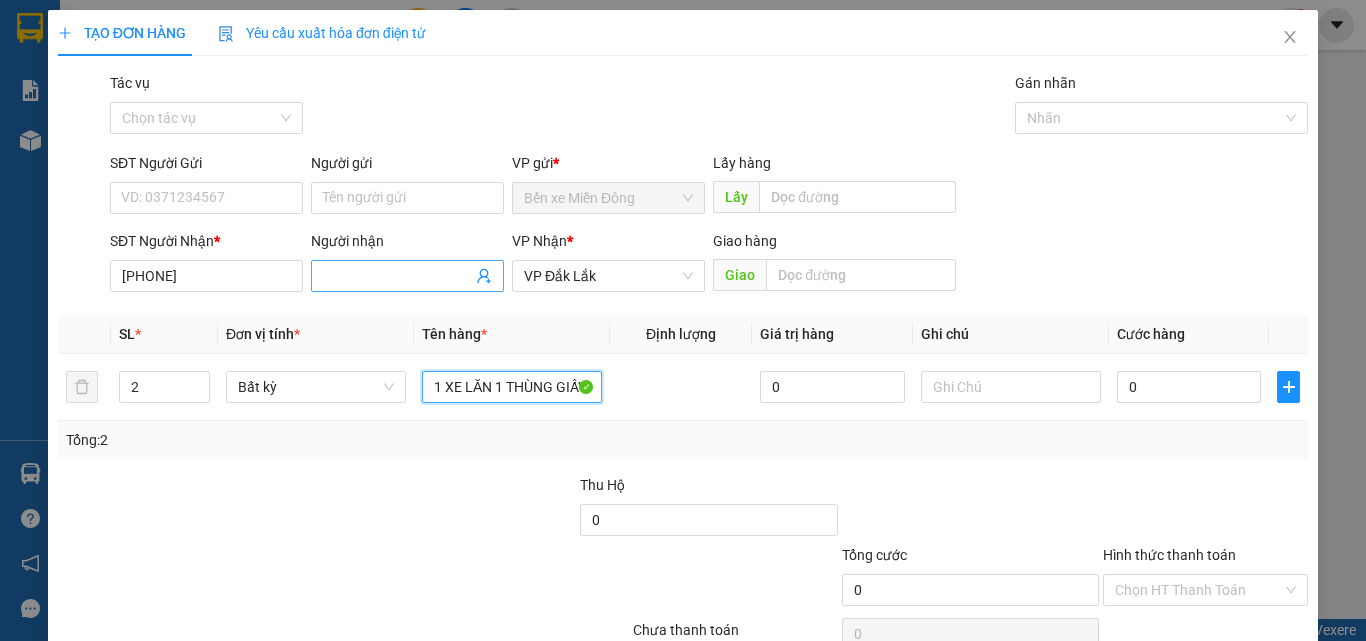 type on "1 XE LĂN 1 THÙNG GIẤY" 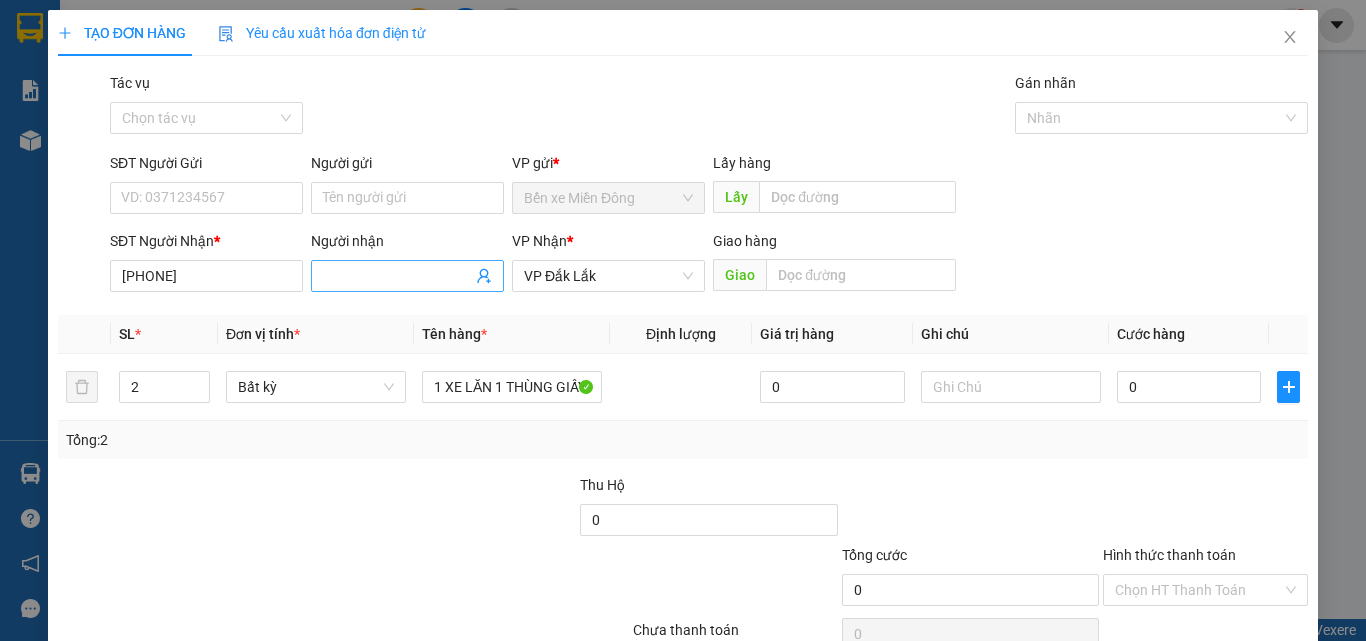 click on "Người nhận" at bounding box center [397, 276] 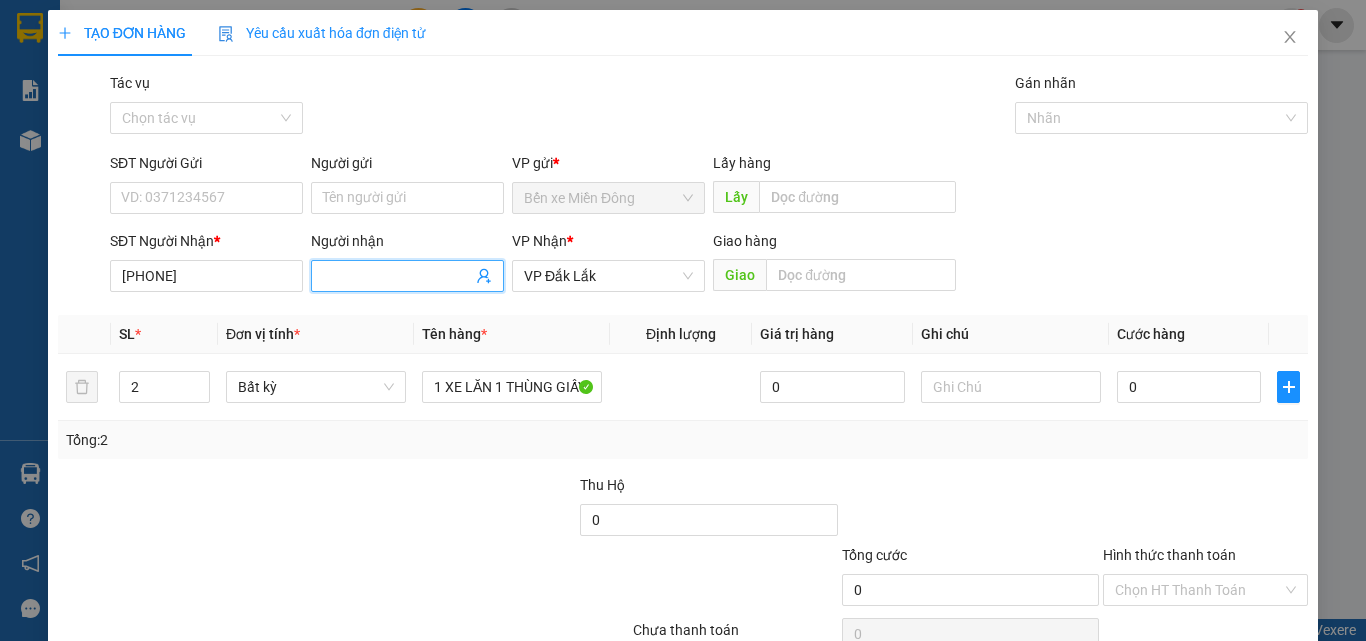 scroll, scrollTop: 0, scrollLeft: 0, axis: both 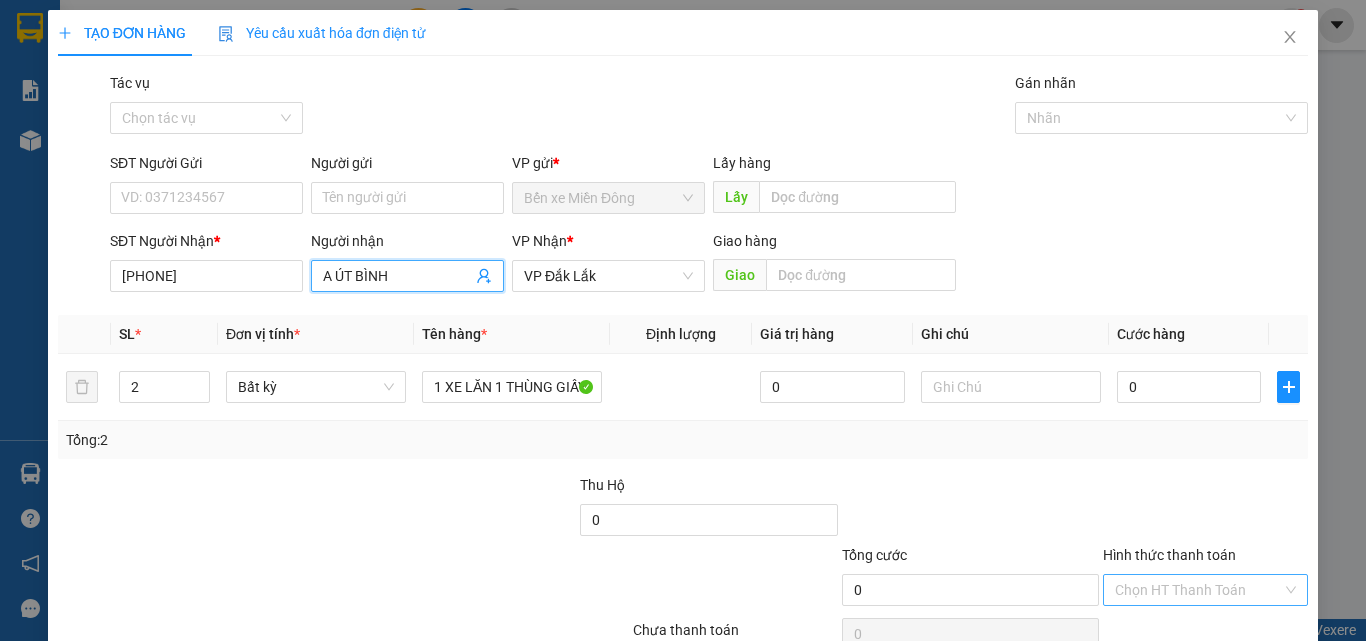 type on "A ÚT BÌNH" 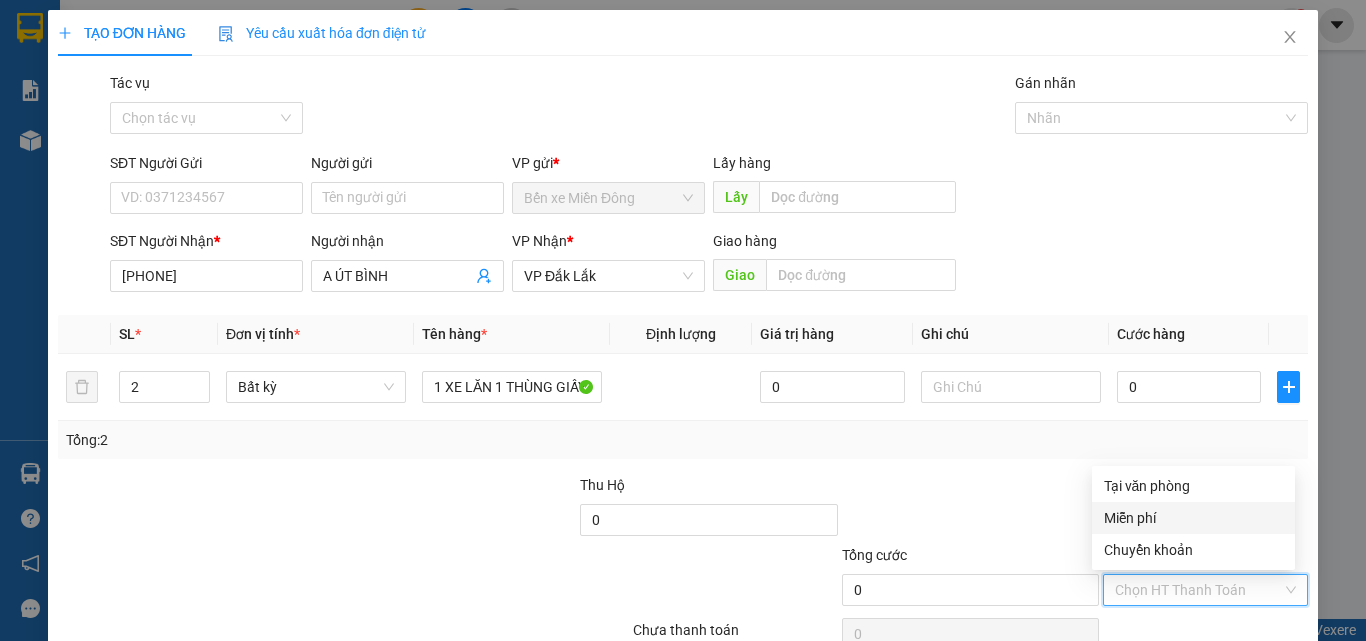 click on "Miễn phí" at bounding box center [1193, 518] 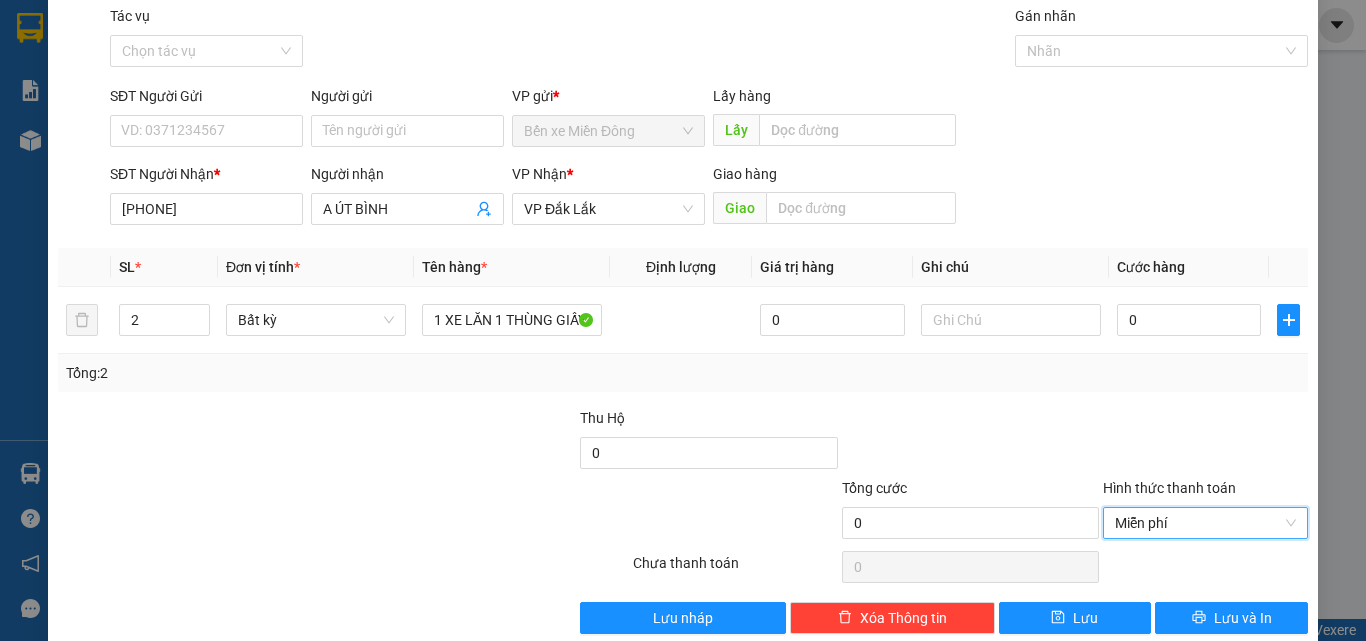 scroll, scrollTop: 99, scrollLeft: 0, axis: vertical 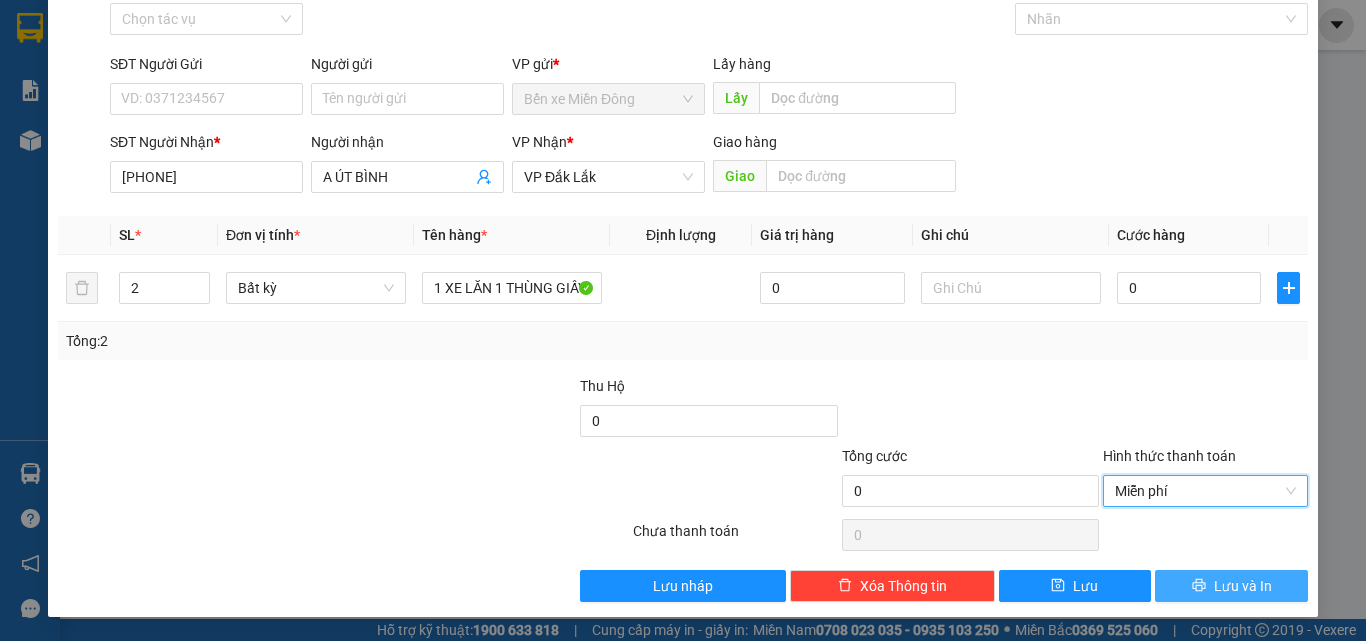 click on "Lưu và In" at bounding box center [1243, 586] 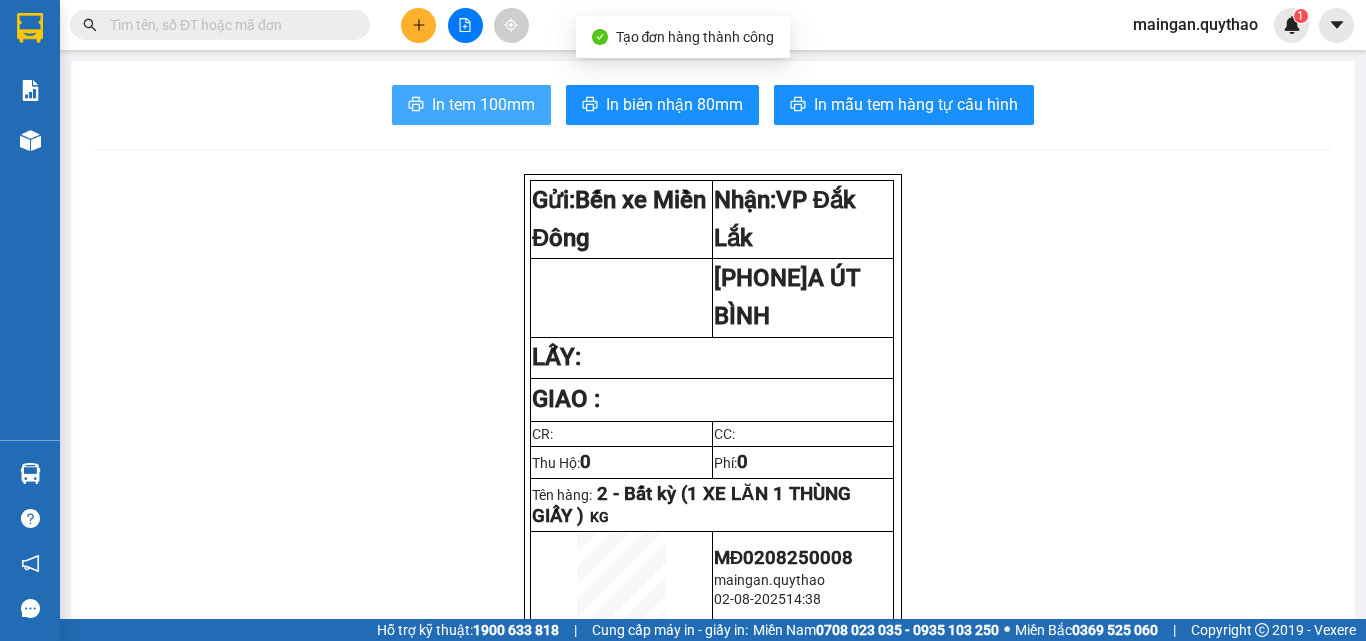 click on "In tem 100mm" at bounding box center [483, 104] 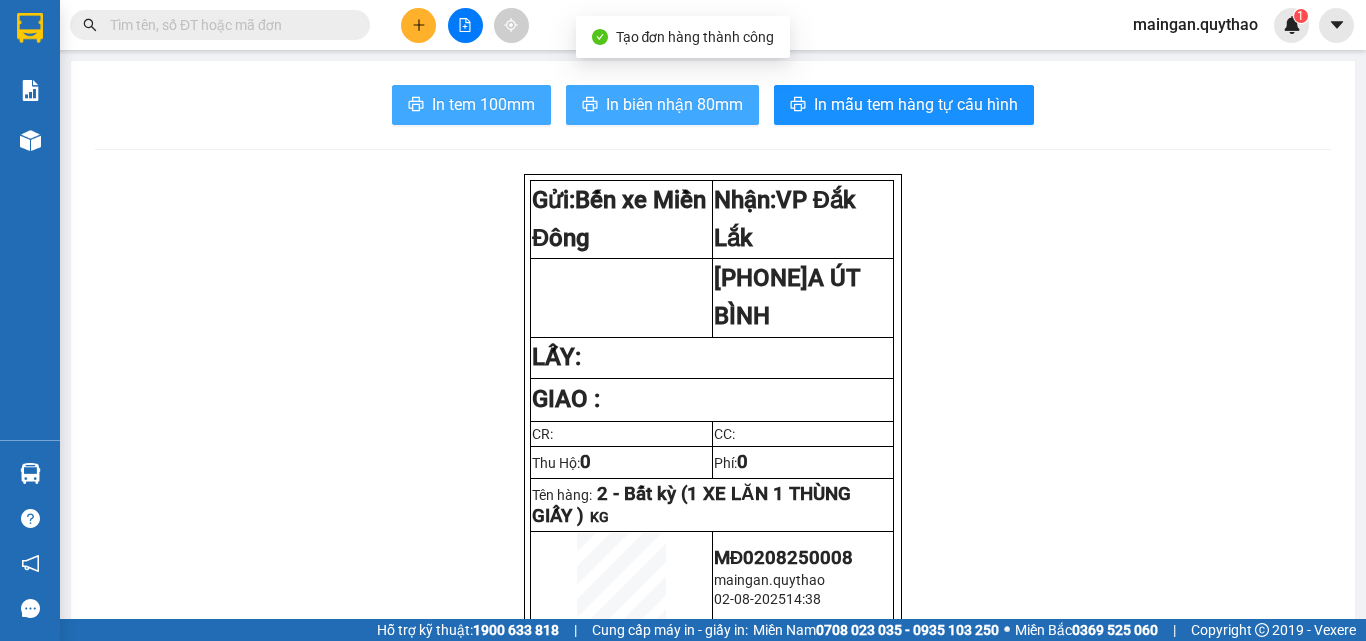 scroll, scrollTop: 0, scrollLeft: 0, axis: both 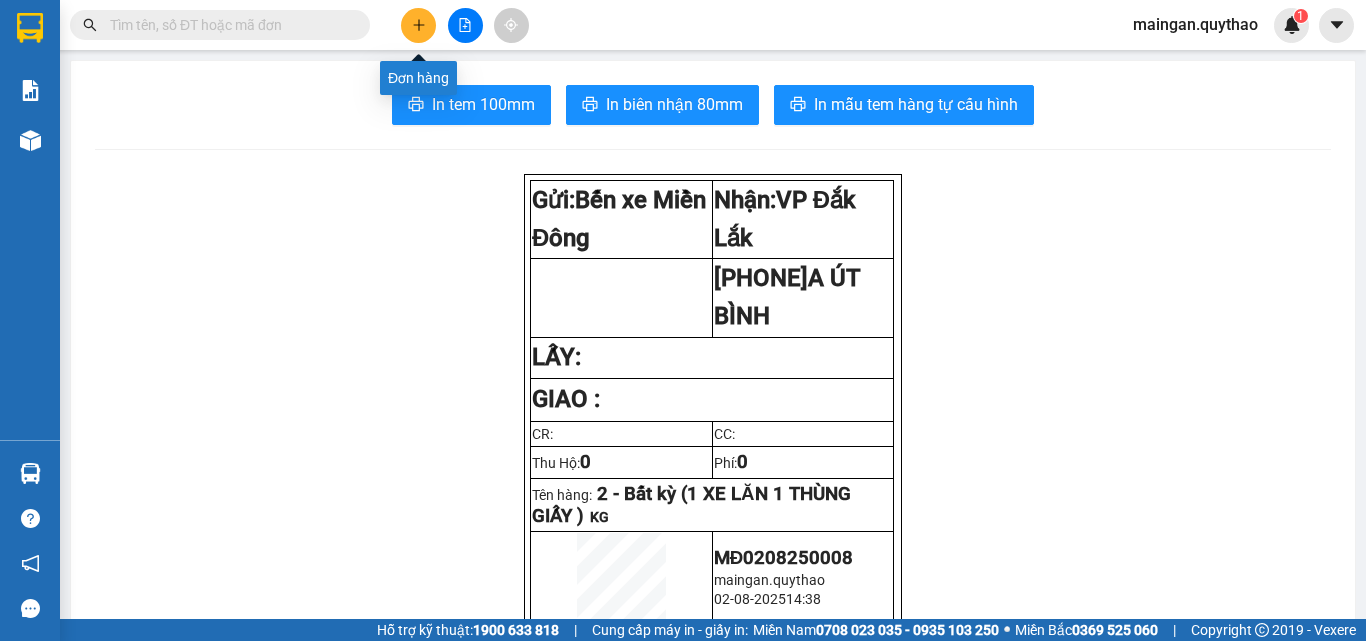 click at bounding box center (418, 25) 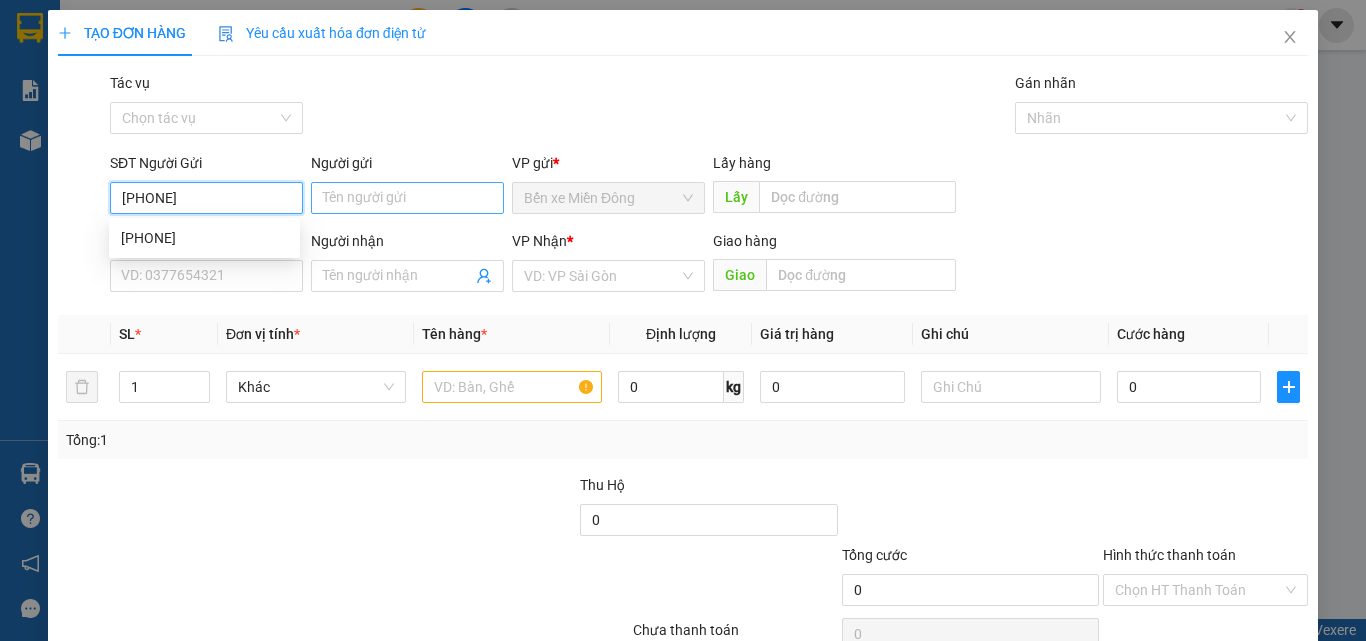 type on "[PHONE]" 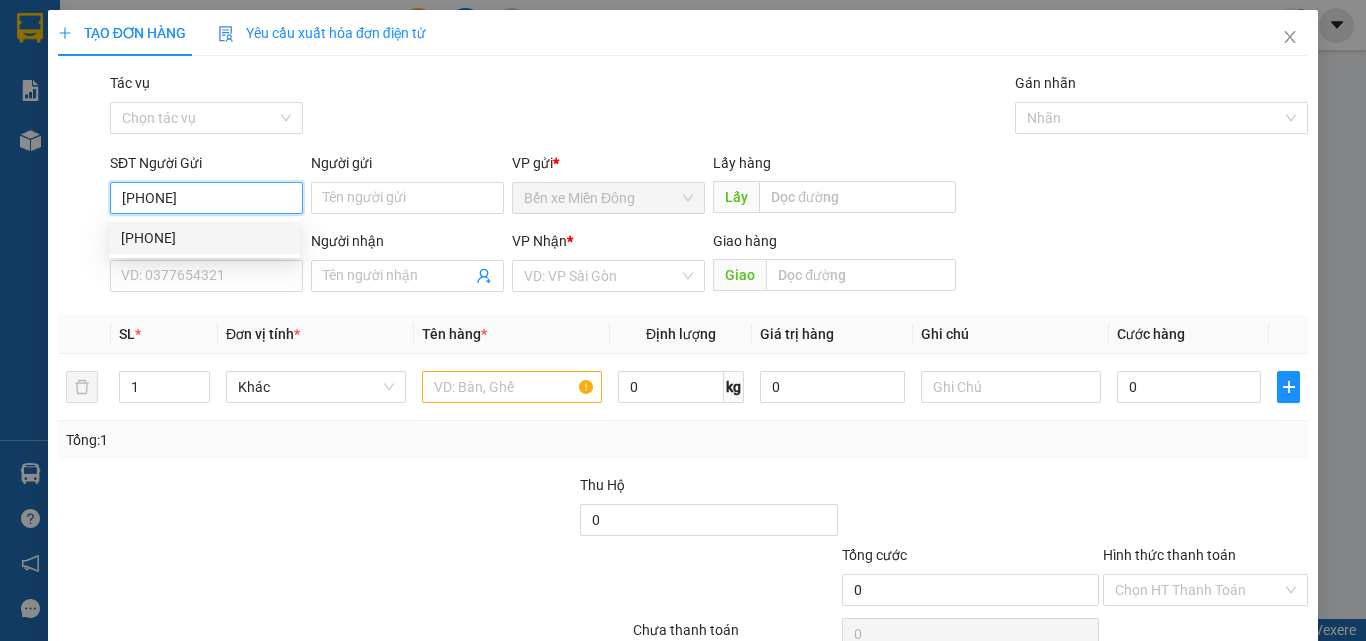 click on "[PHONE]" at bounding box center (204, 238) 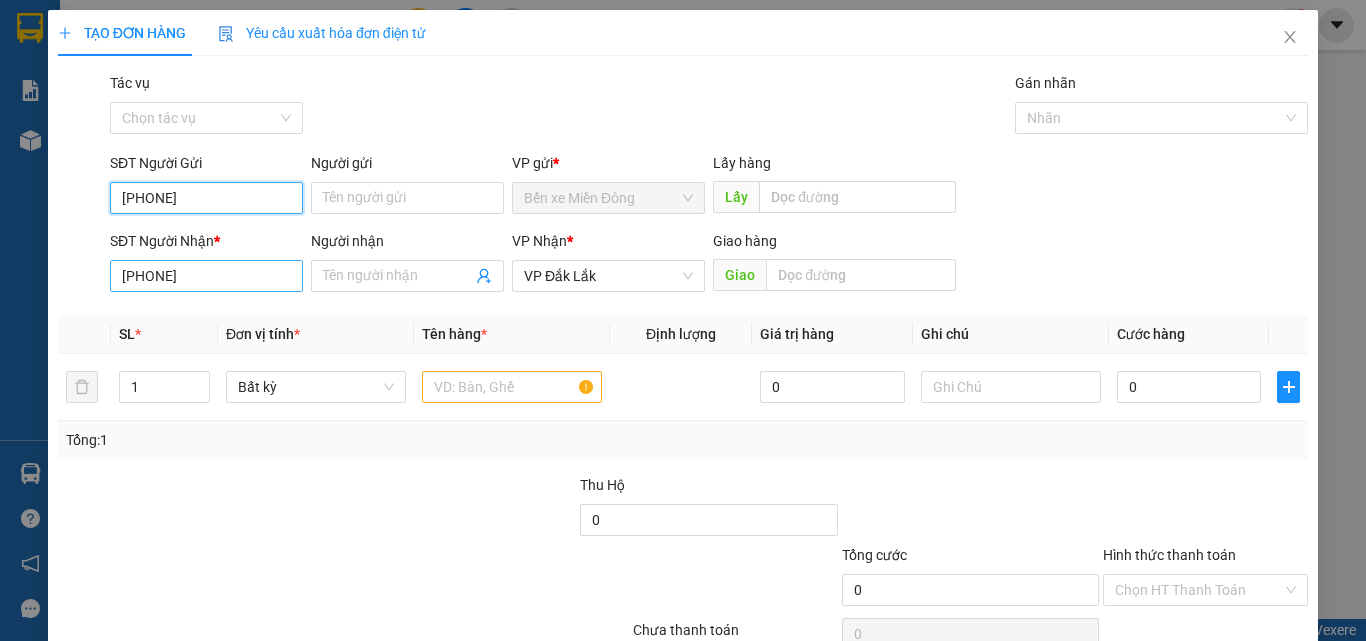 type on "[PHONE]" 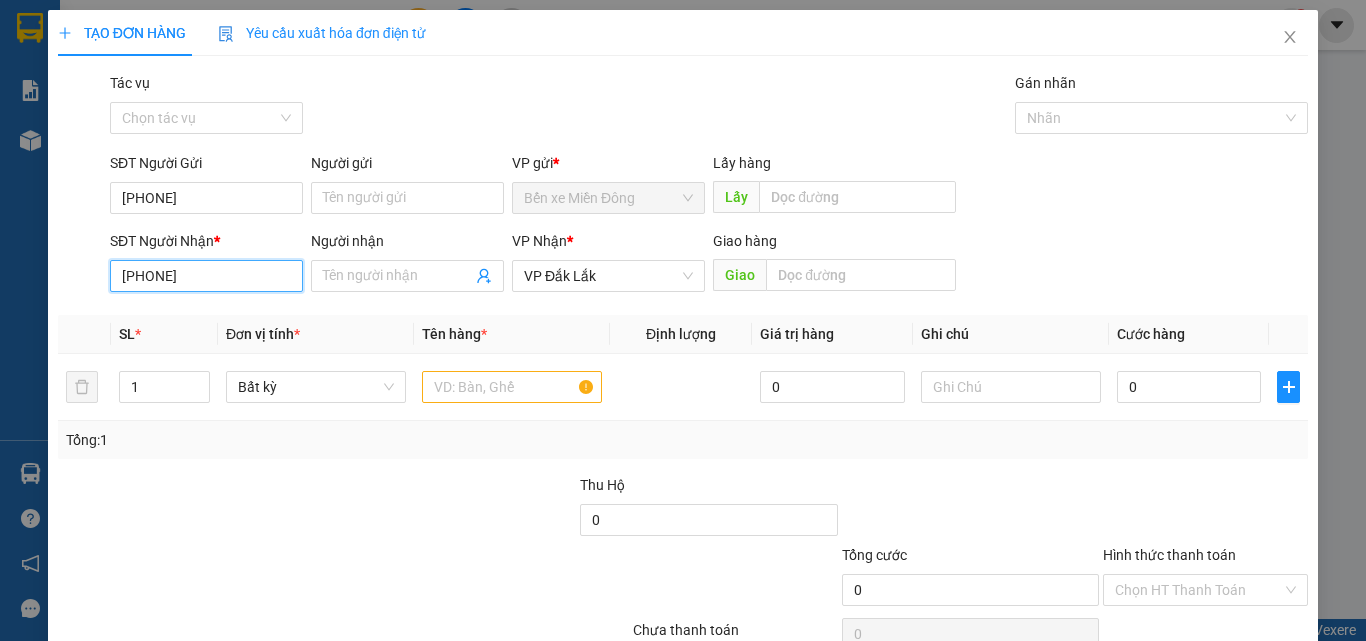 drag, startPoint x: 239, startPoint y: 284, endPoint x: 87, endPoint y: 300, distance: 152.83978 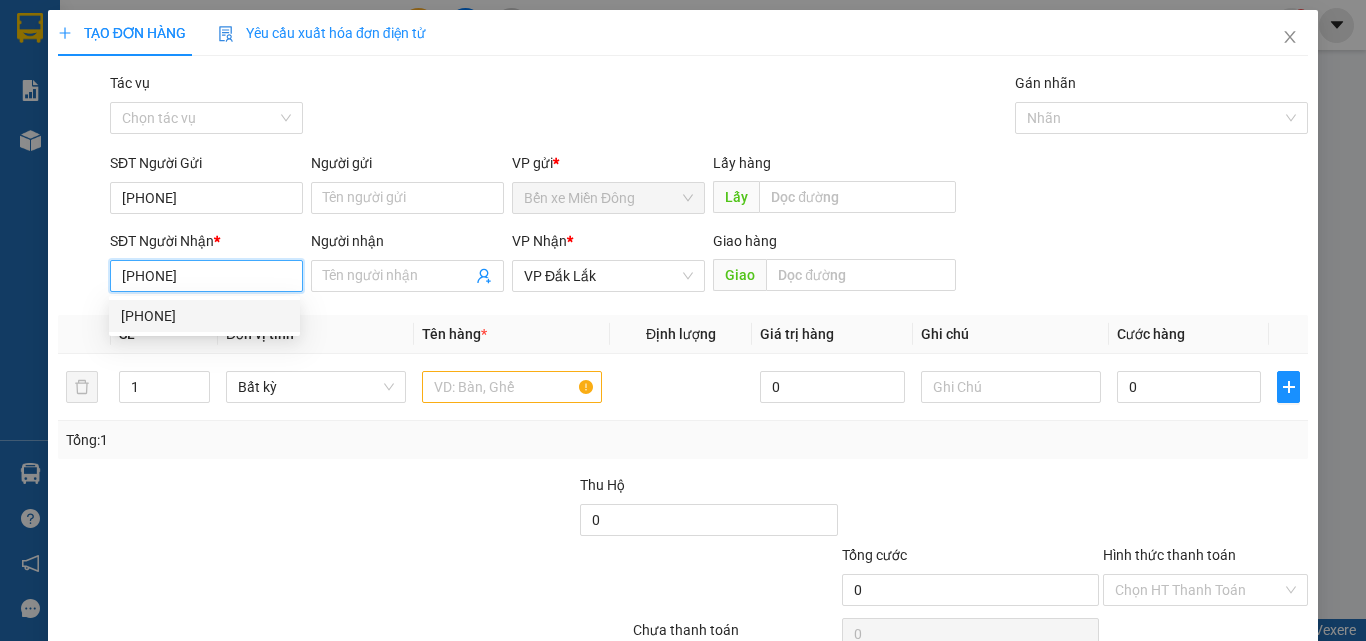 click on "[PHONE]" at bounding box center [204, 316] 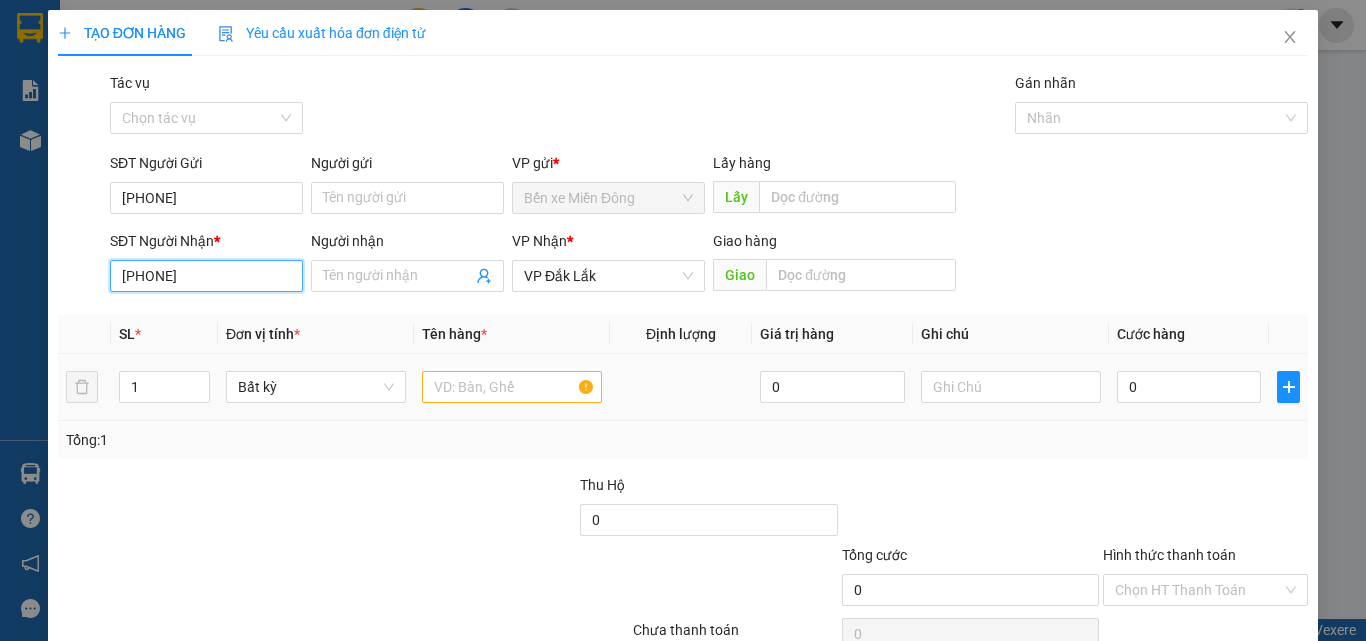 type on "[PHONE]" 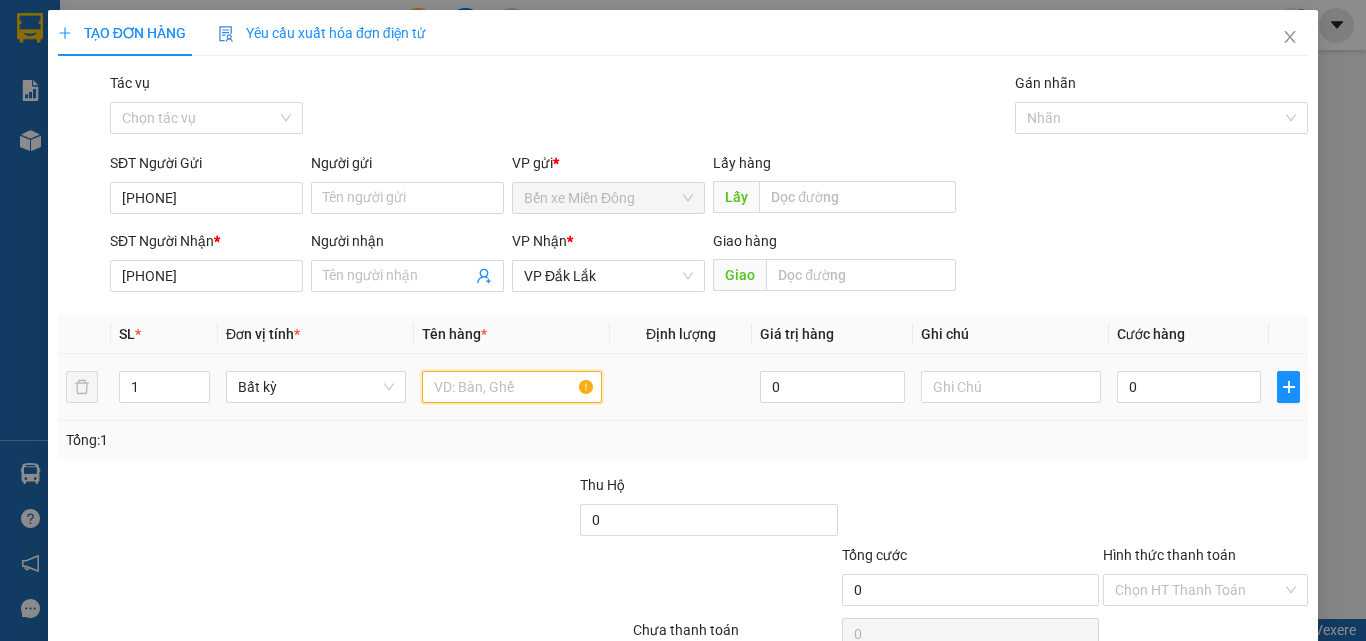 click at bounding box center [512, 387] 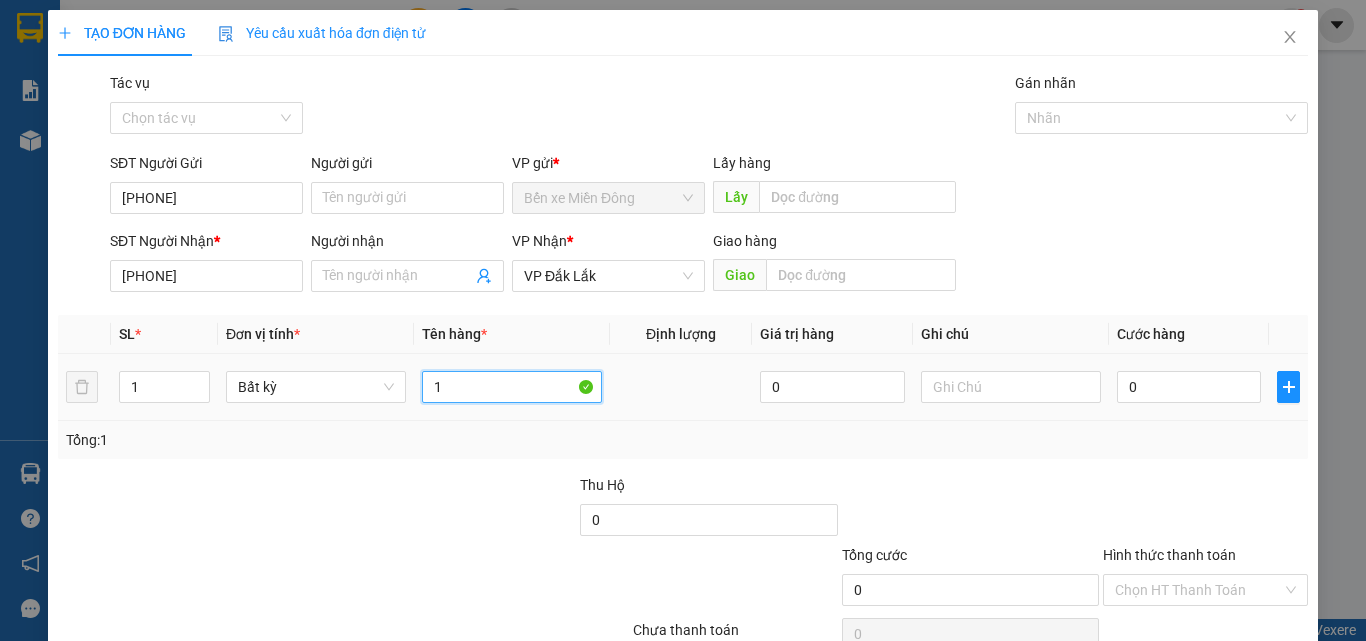 type on "1" 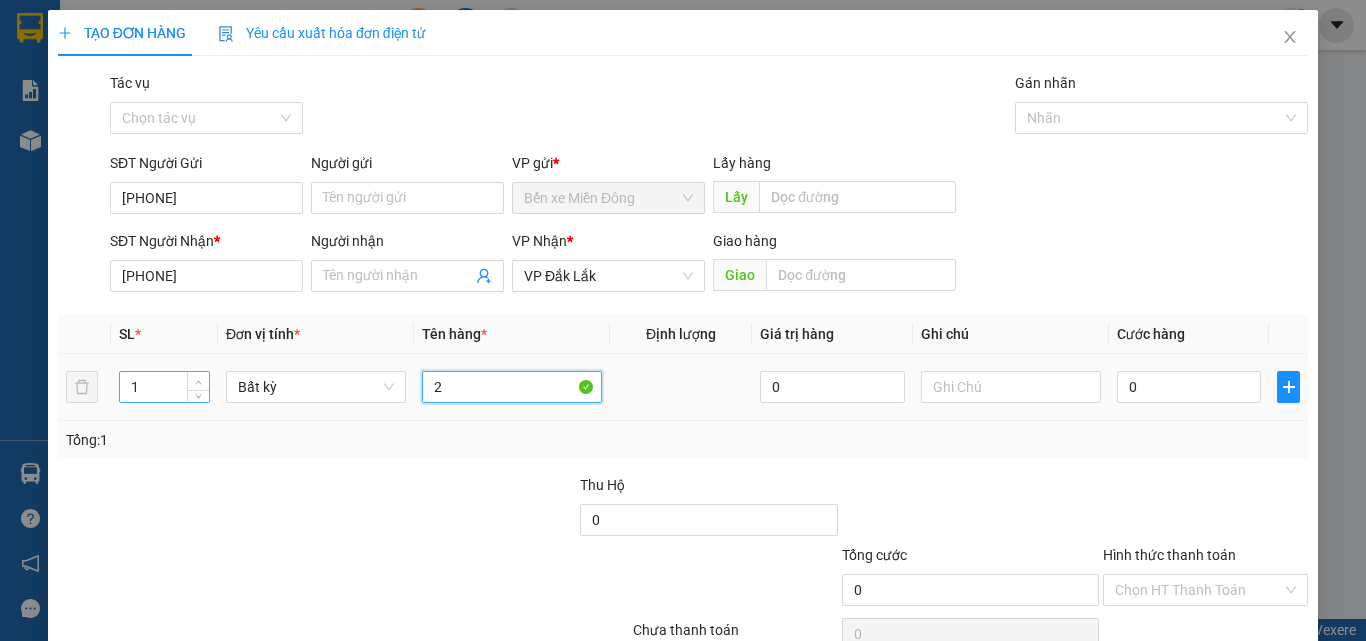 type on "2" 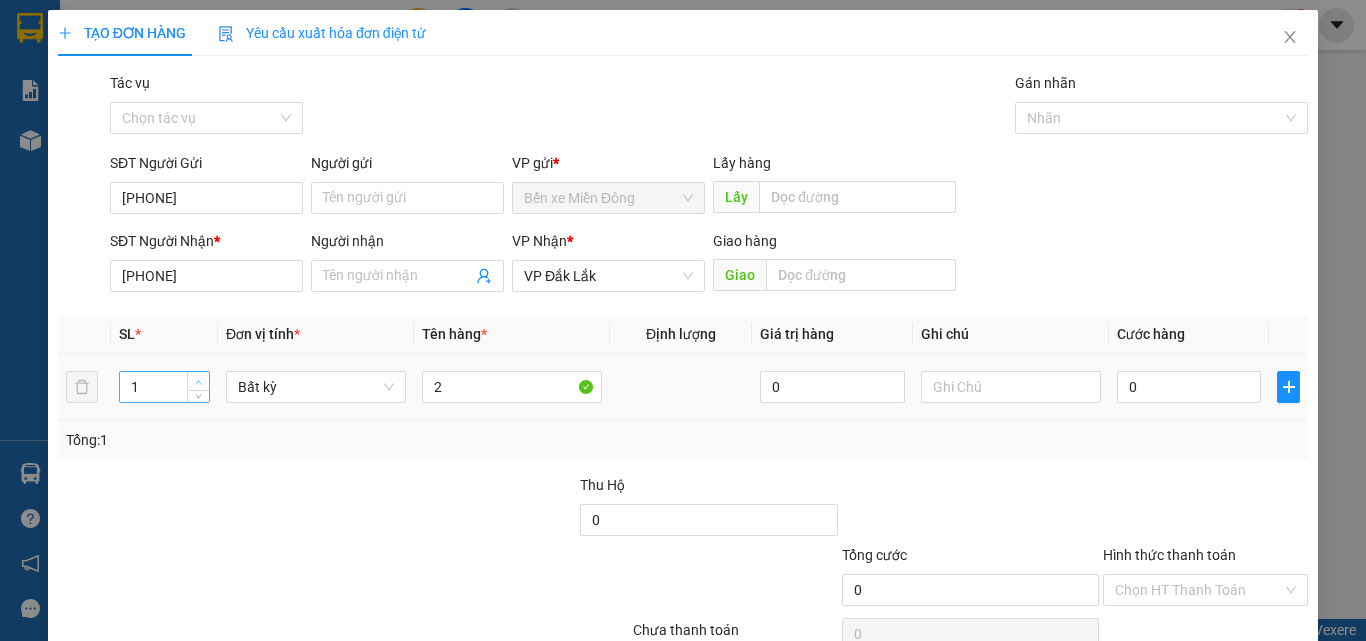 type on "2" 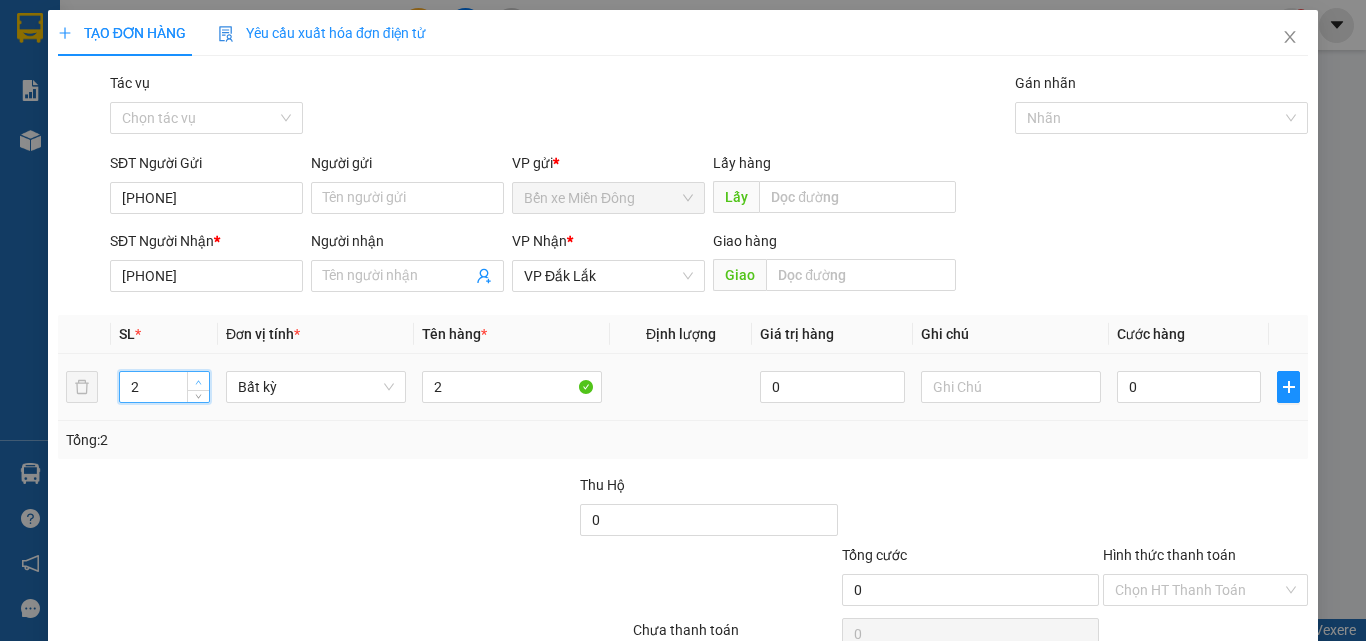 click at bounding box center [199, 382] 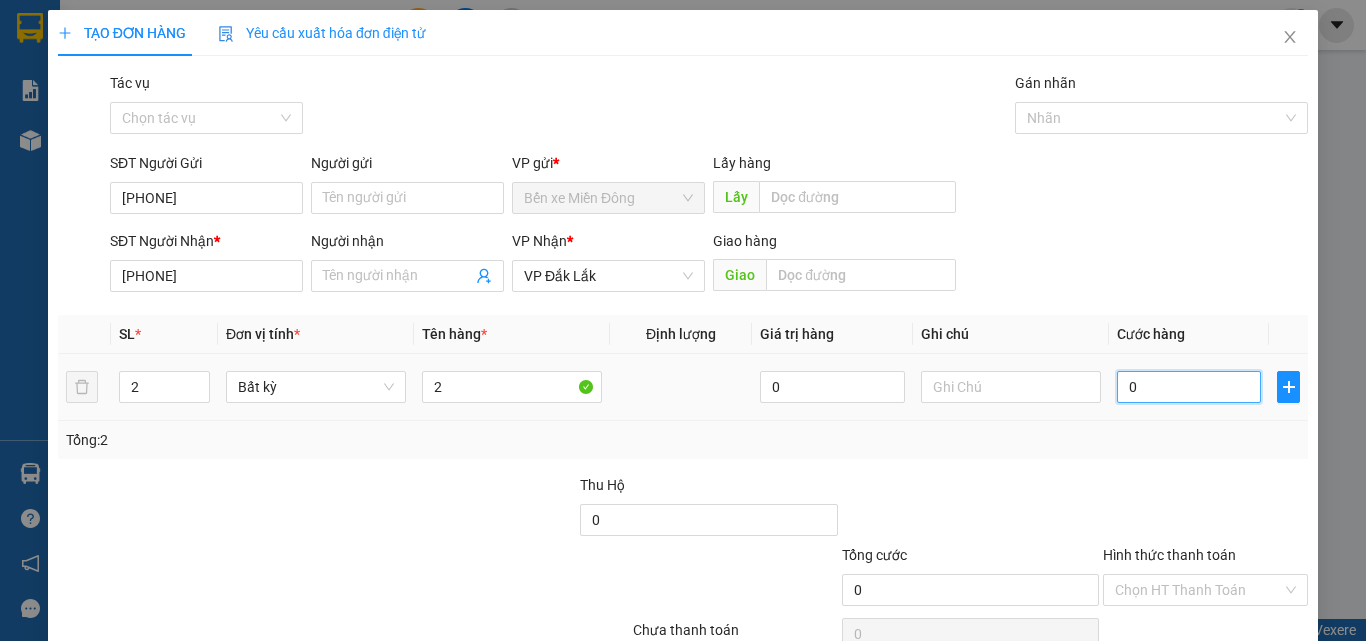 click on "0" at bounding box center [1189, 387] 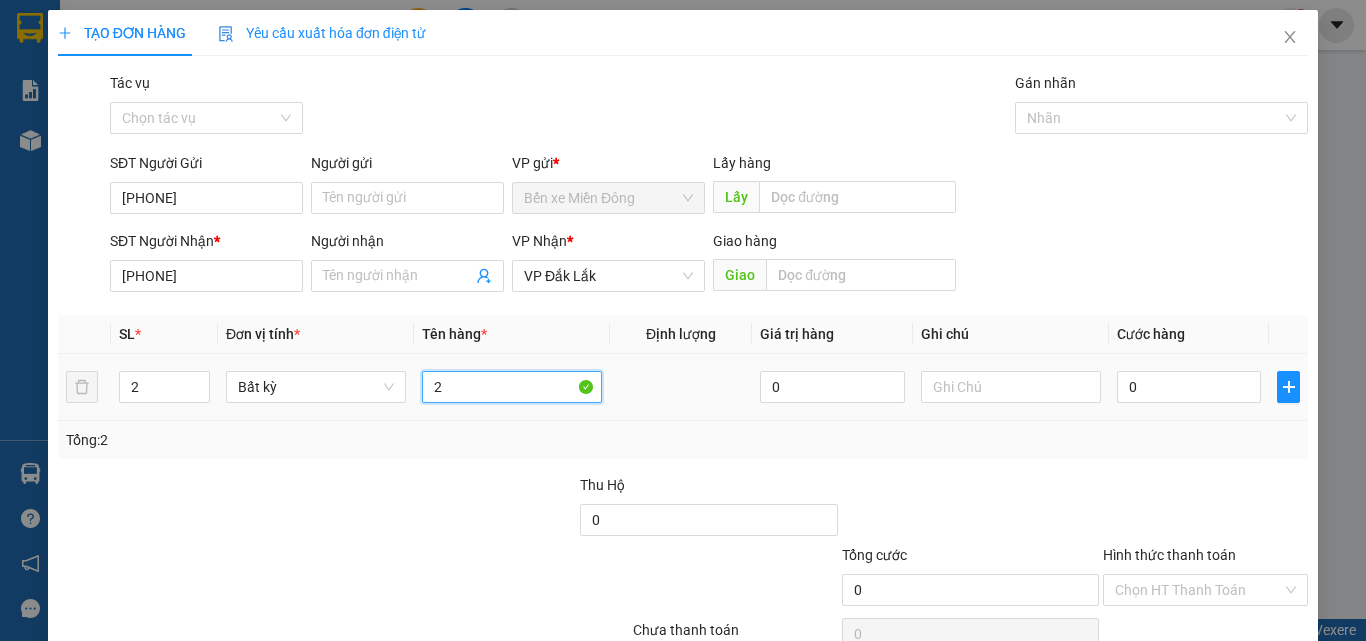 click on "2" at bounding box center (512, 387) 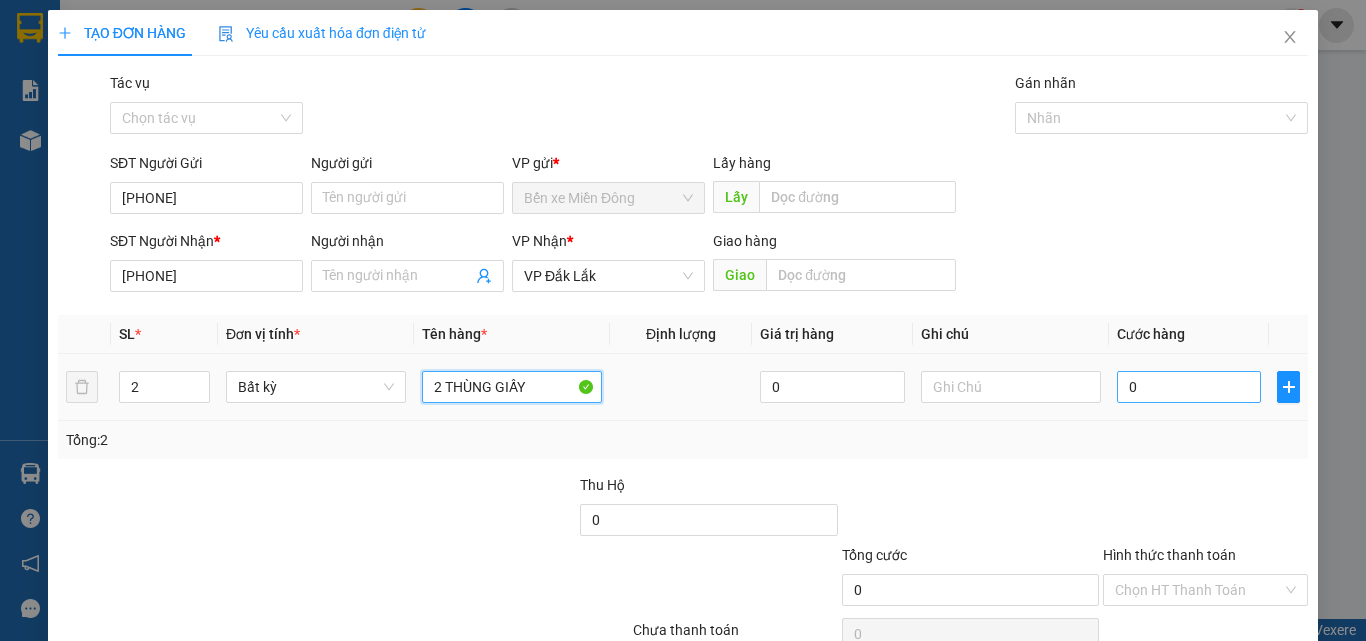 type on "2 THÙNG GIẤY" 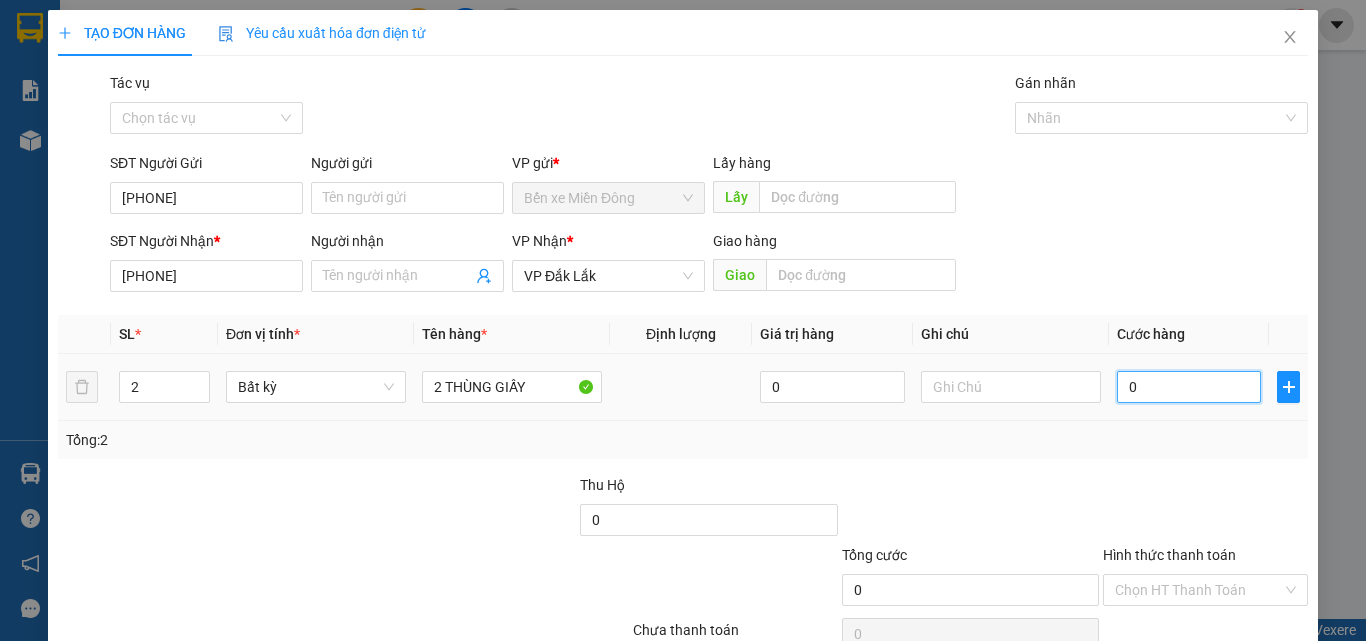 drag, startPoint x: 1165, startPoint y: 390, endPoint x: 1134, endPoint y: 400, distance: 32.572994 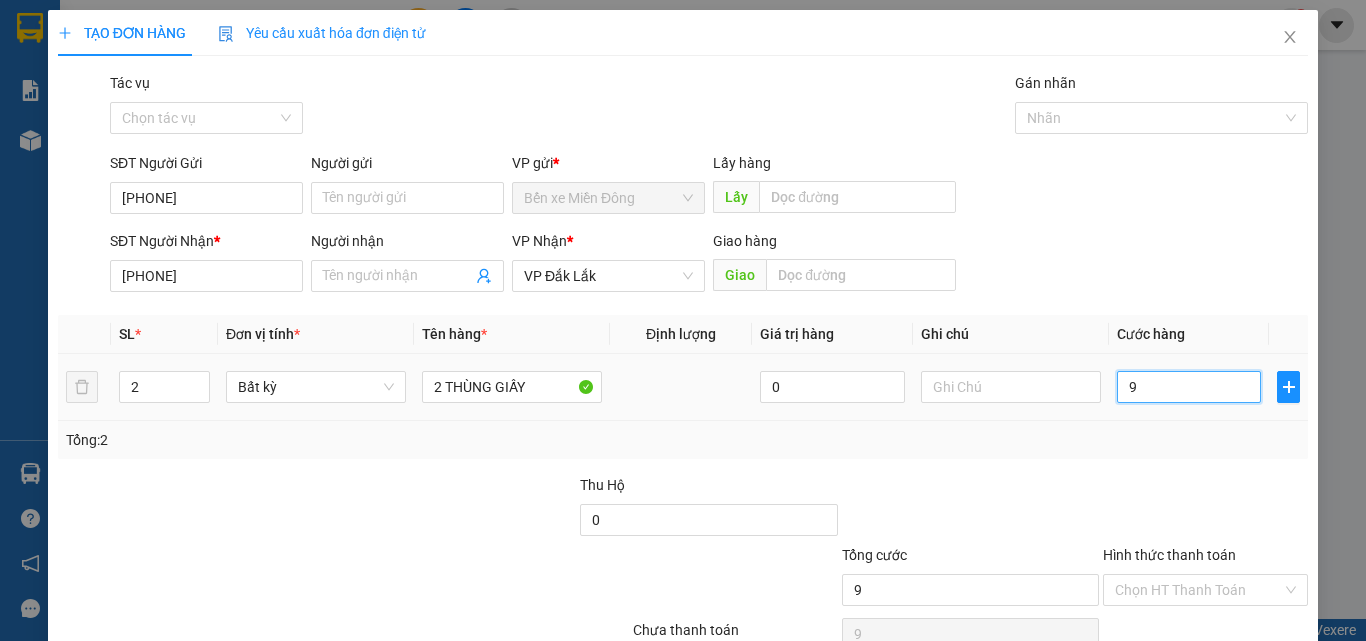 type on "90" 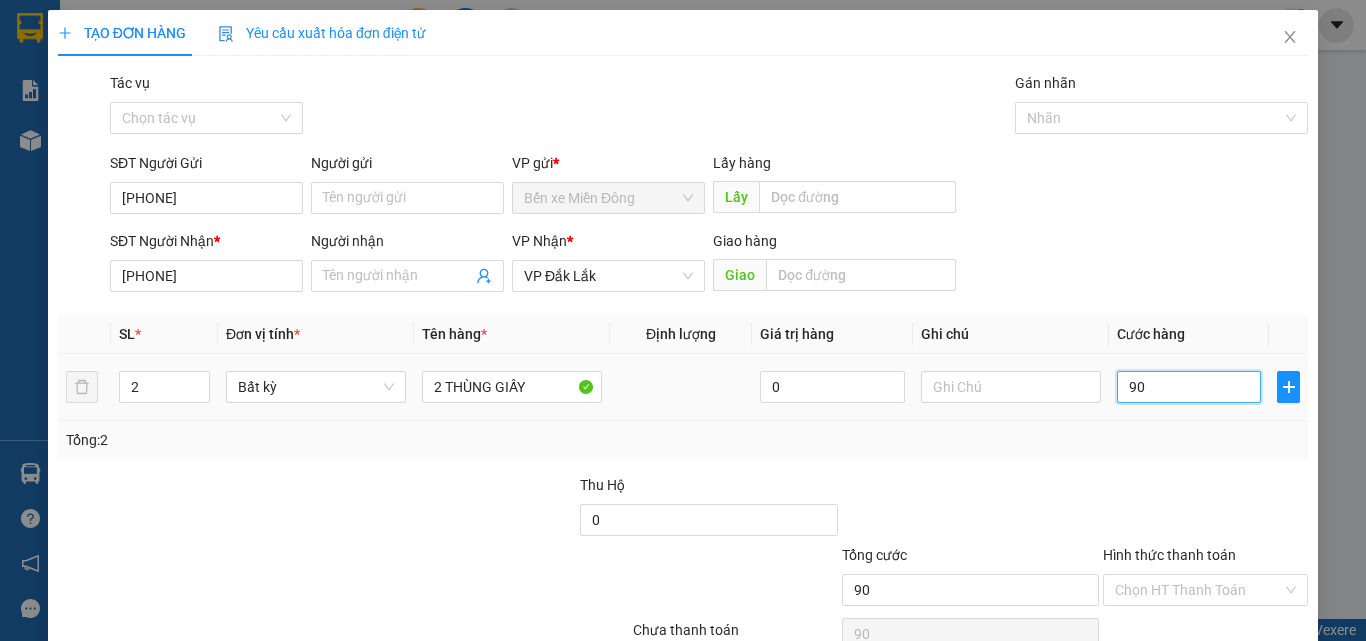 type on "900" 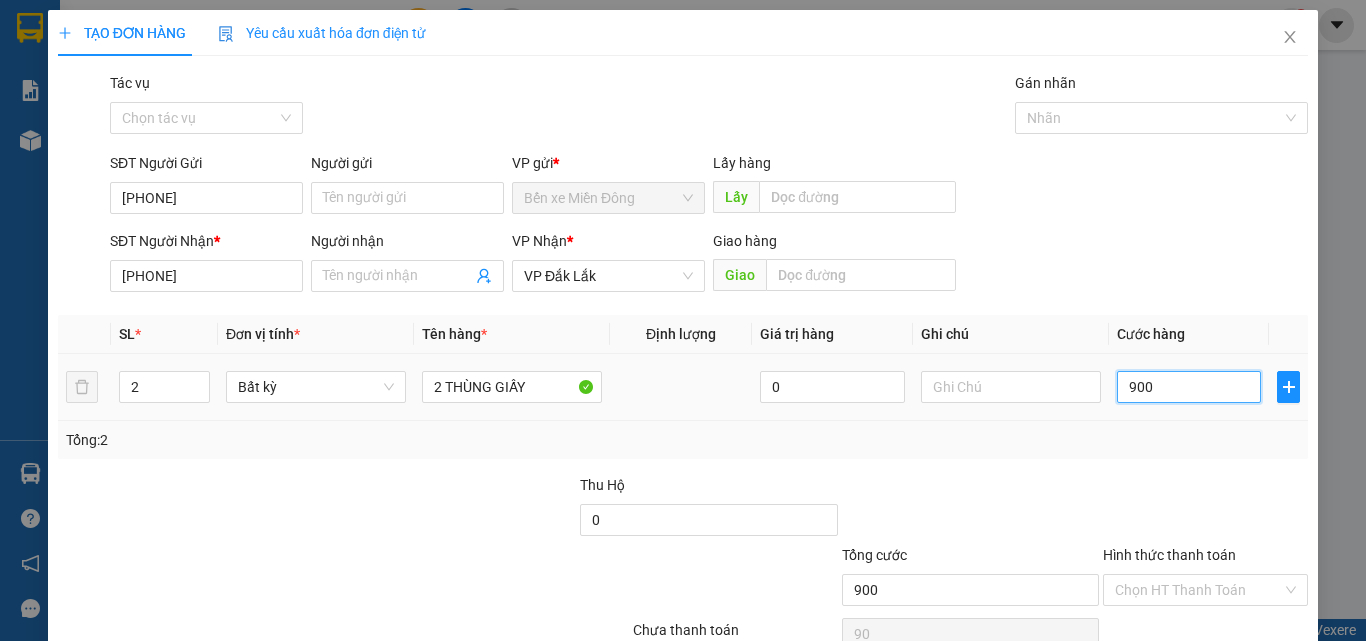type on "900" 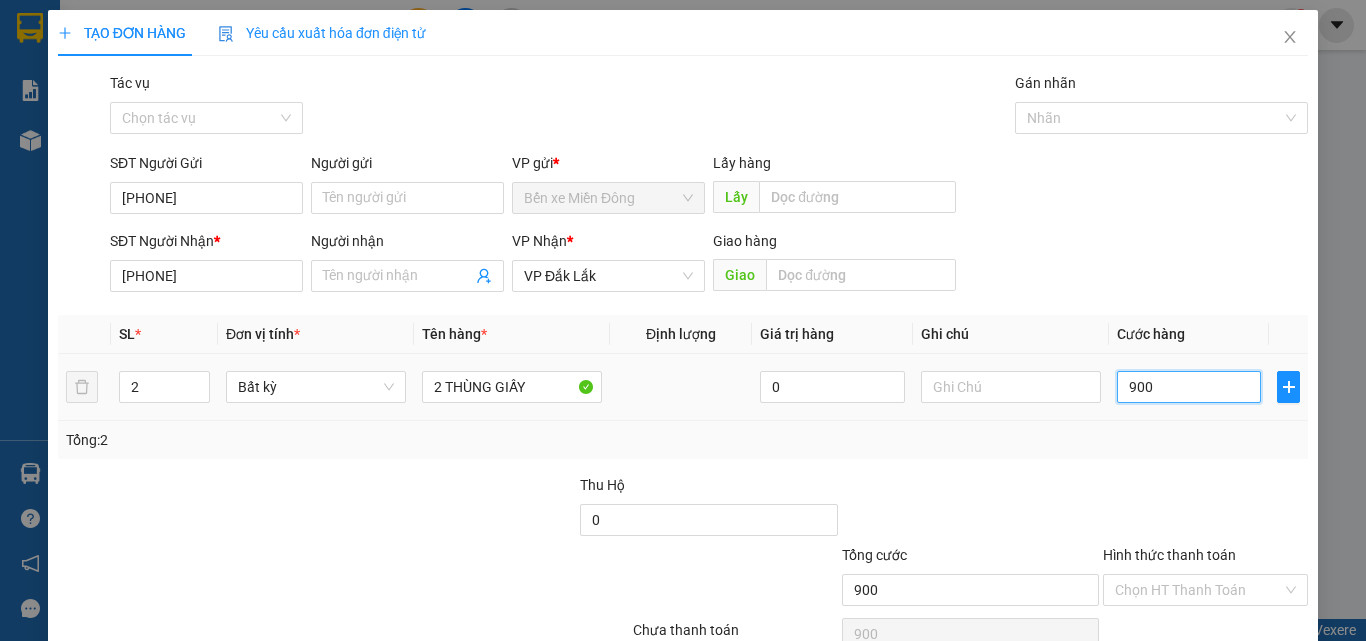 type on "9.000" 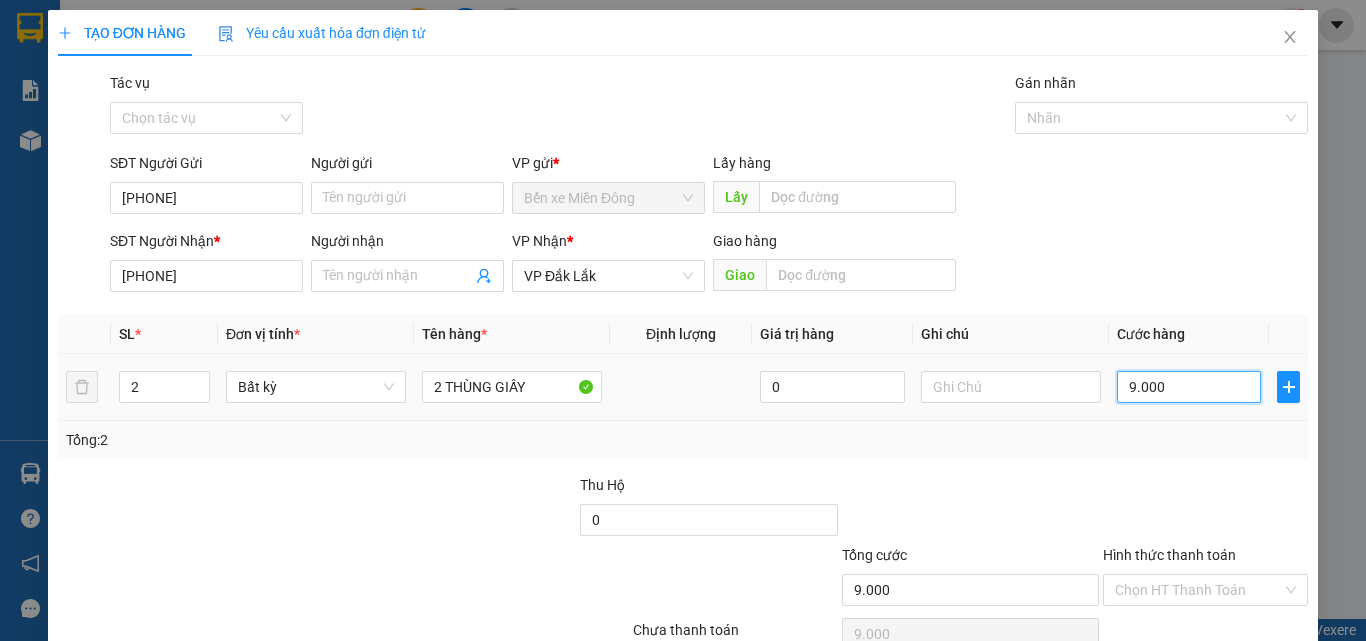 type on "90.000" 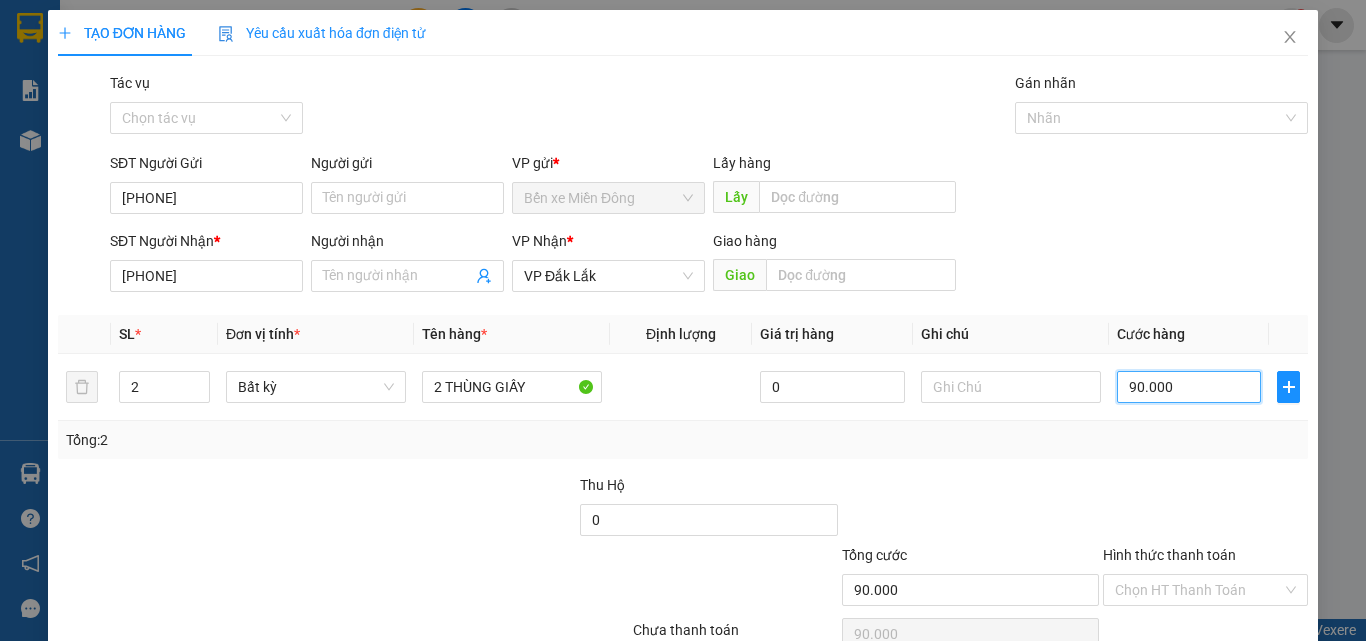 type on "90.000" 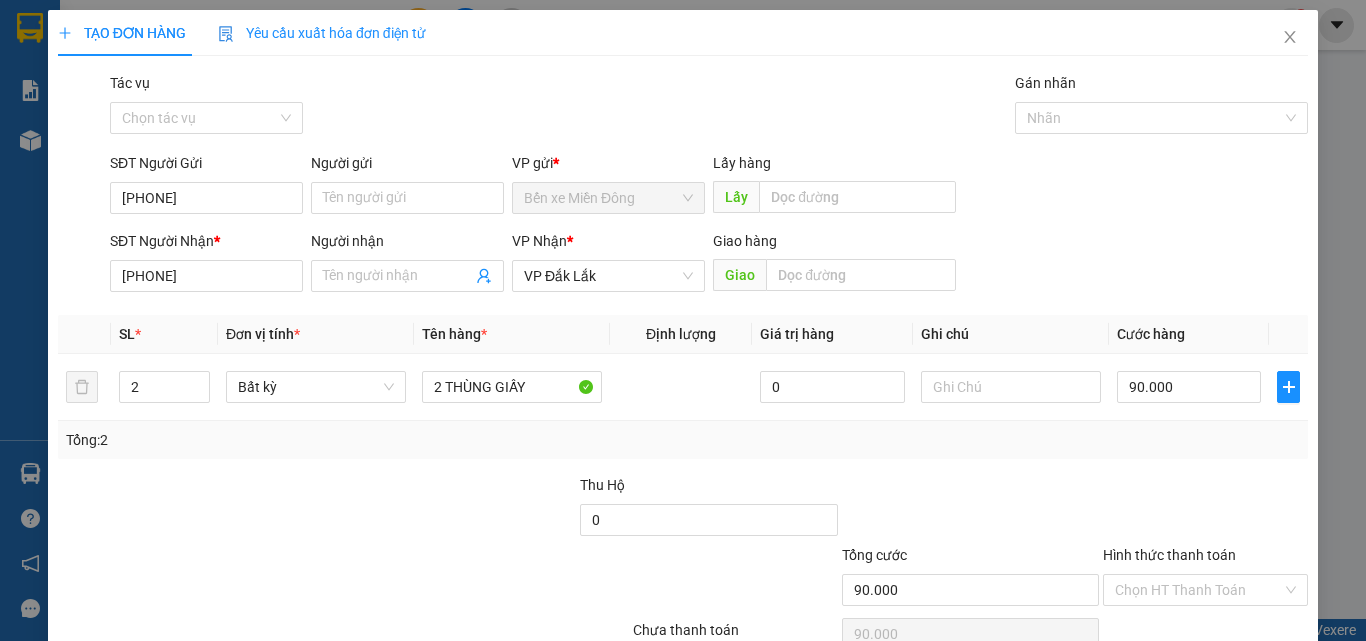 click at bounding box center [1205, 509] 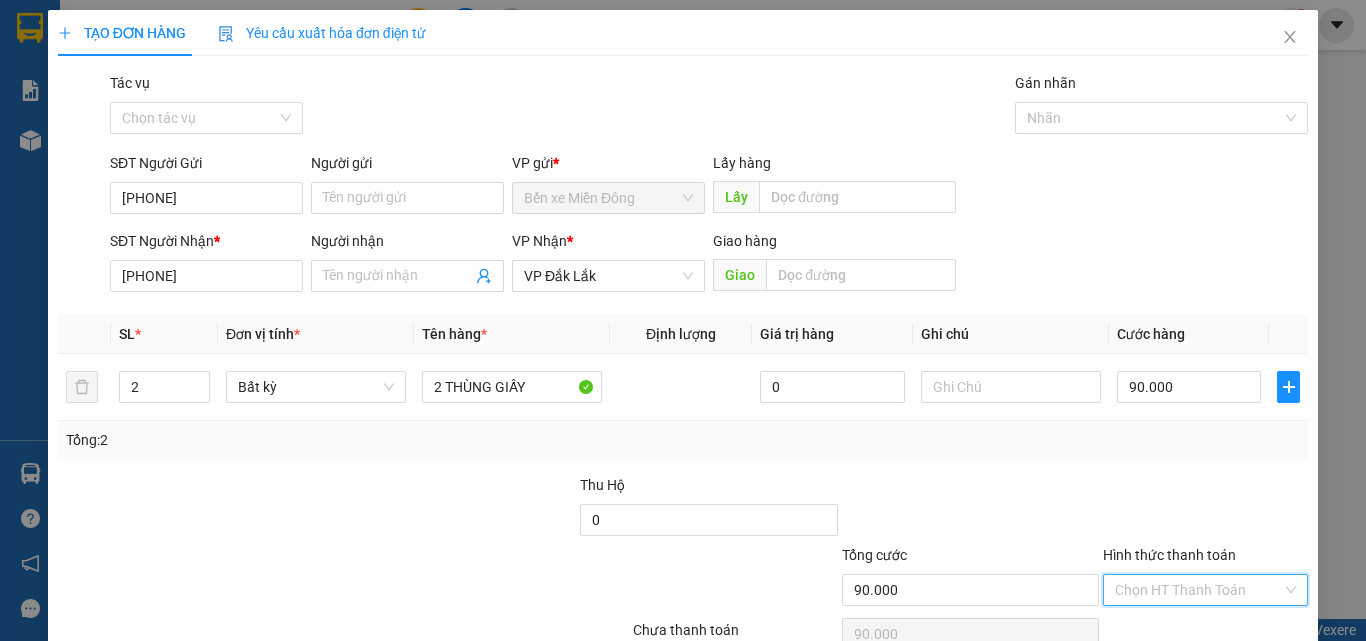 click on "Hình thức thanh toán" at bounding box center (1198, 590) 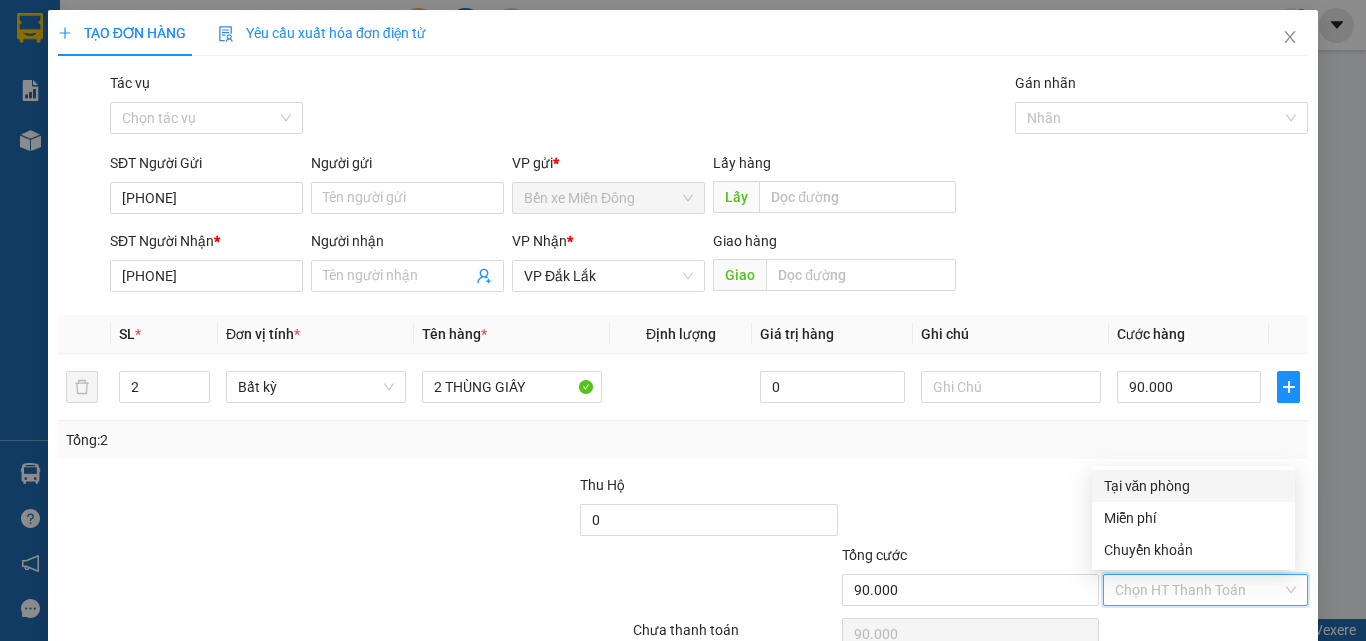 click on "Tại văn phòng" at bounding box center (1193, 486) 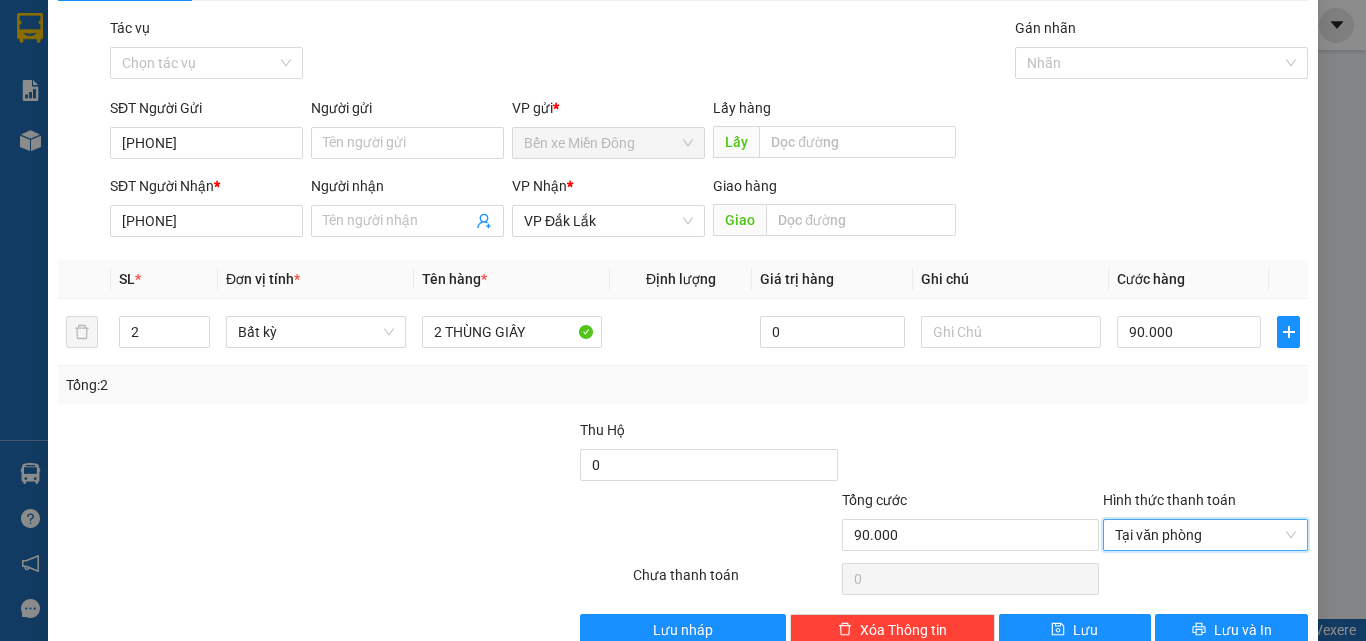 scroll, scrollTop: 99, scrollLeft: 0, axis: vertical 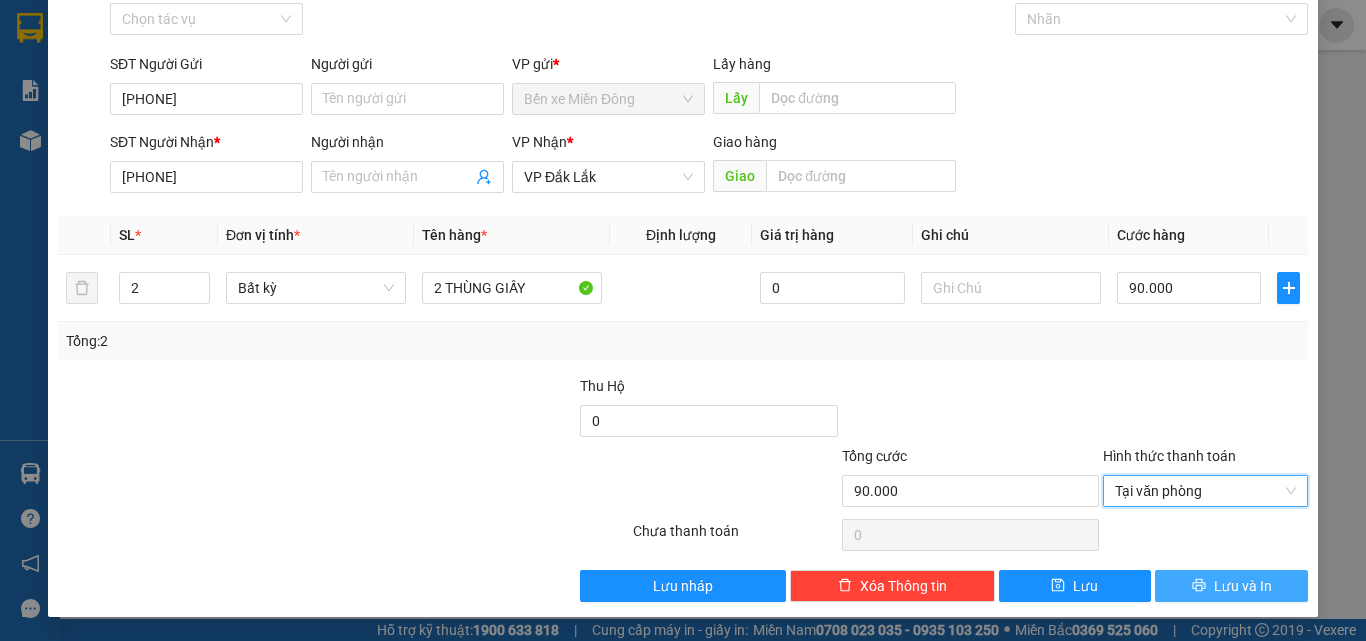 click on "Lưu và In" at bounding box center (1231, 586) 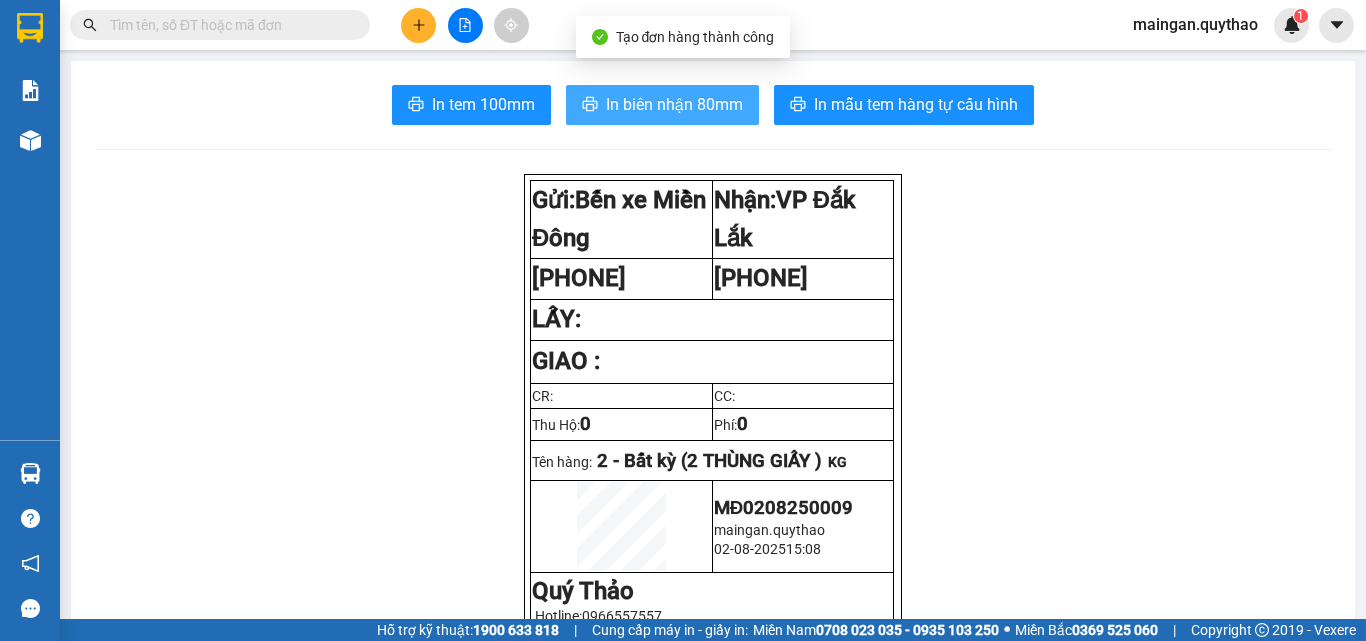 click on "In biên nhận 80mm" at bounding box center [662, 105] 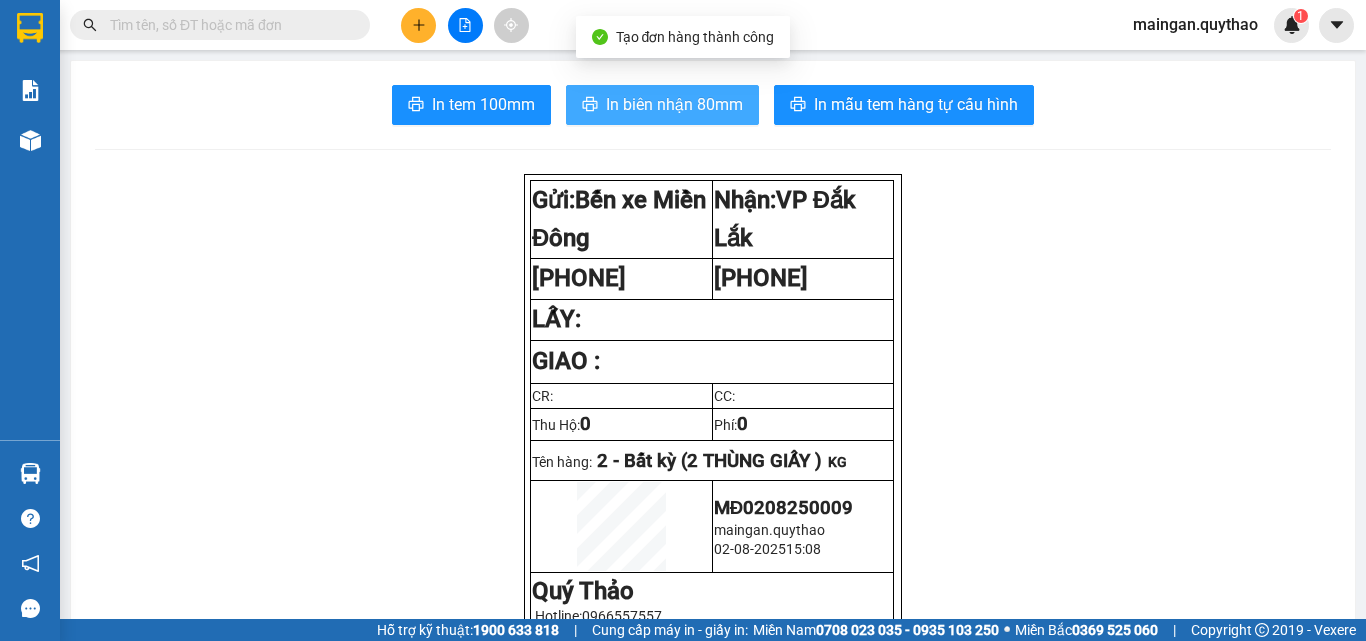 scroll, scrollTop: 0, scrollLeft: 0, axis: both 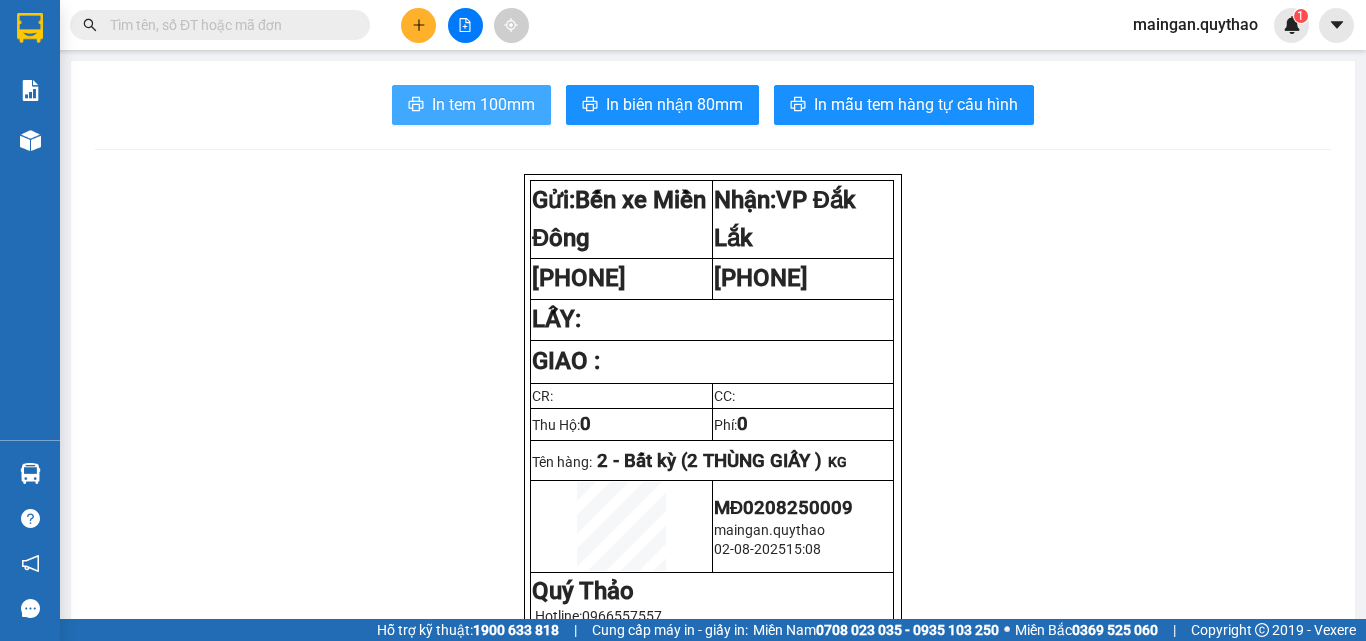 click on "In tem 100mm" at bounding box center (483, 104) 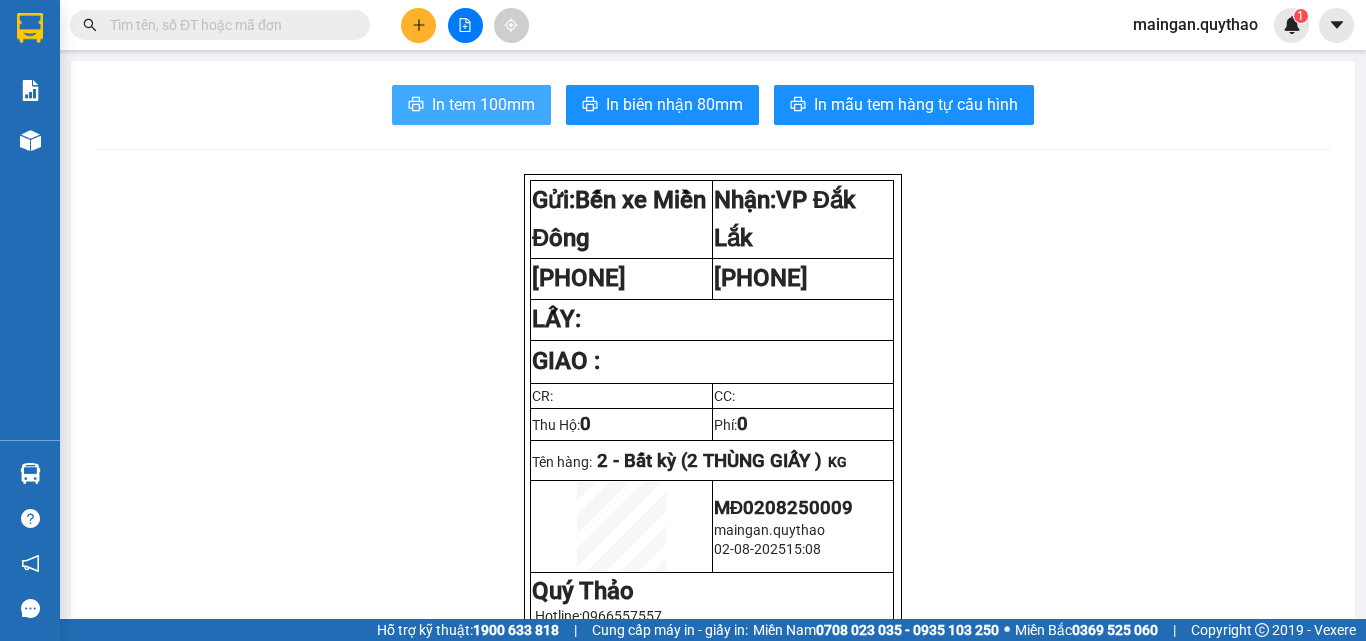 scroll, scrollTop: 0, scrollLeft: 0, axis: both 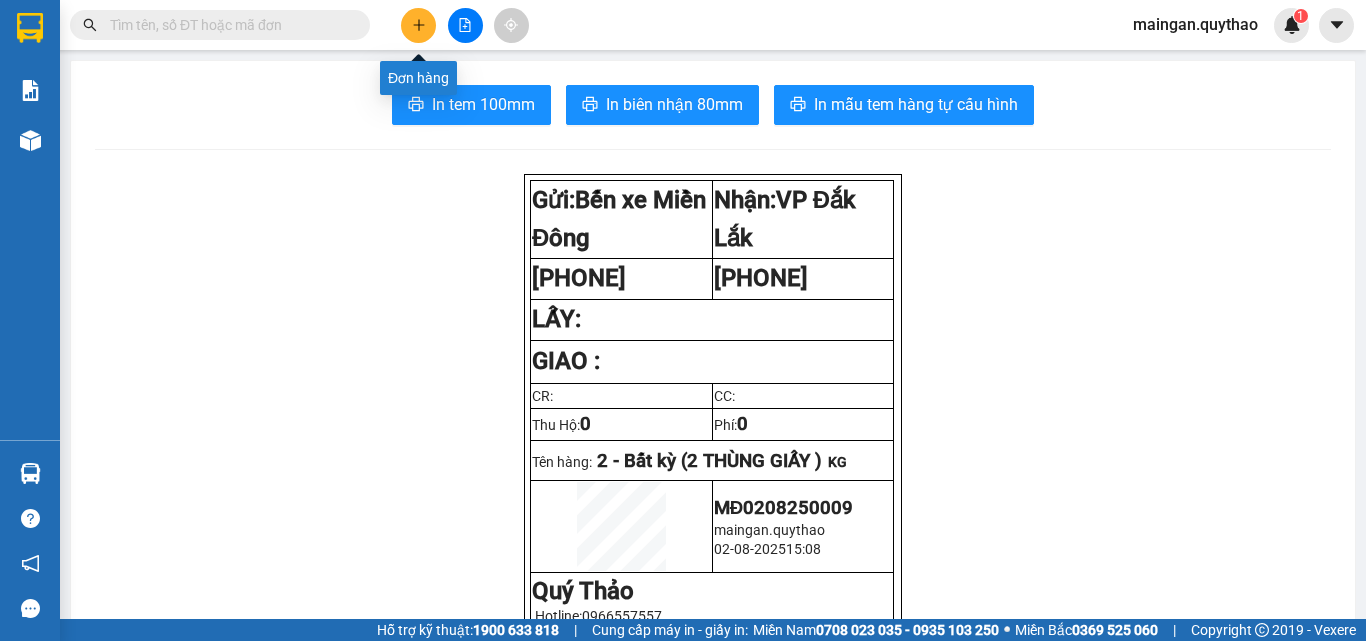 click 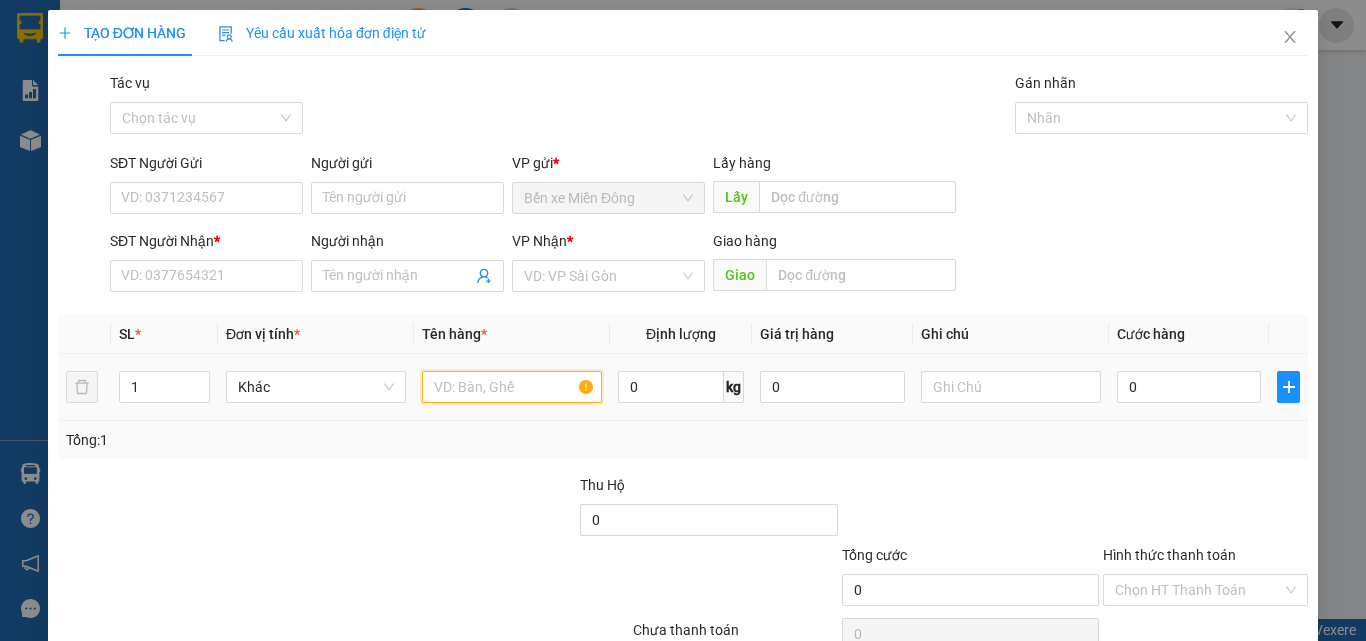 click at bounding box center (512, 387) 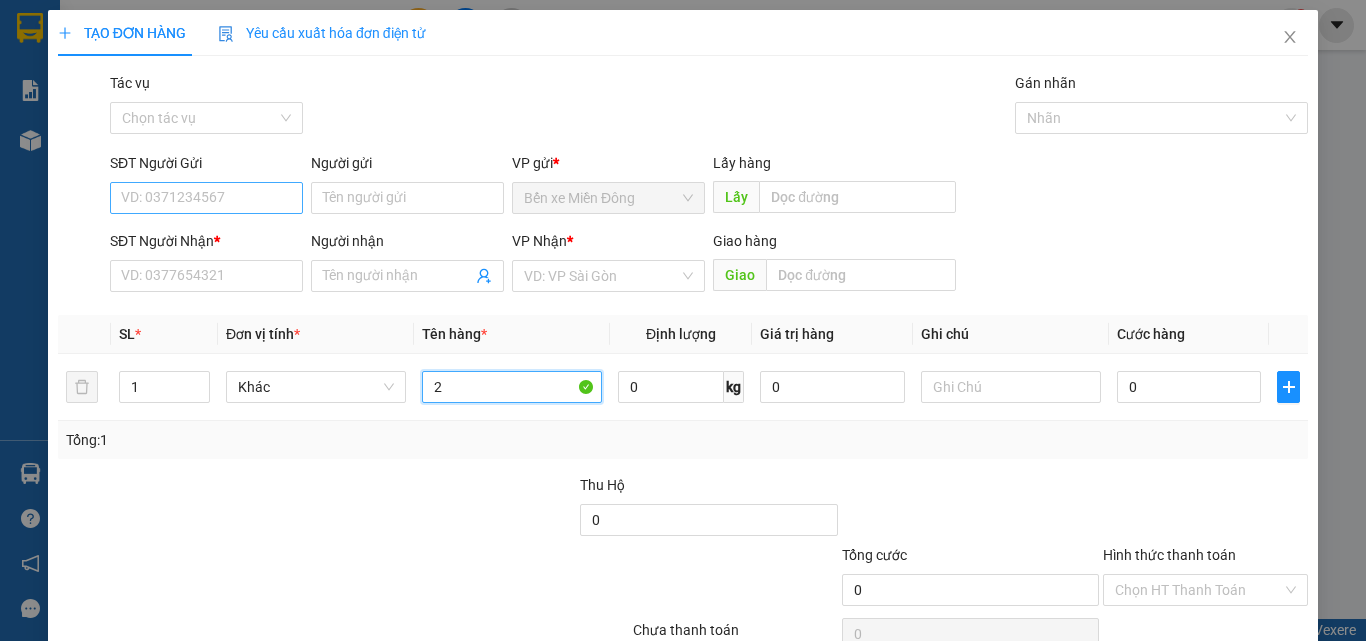 type on "2" 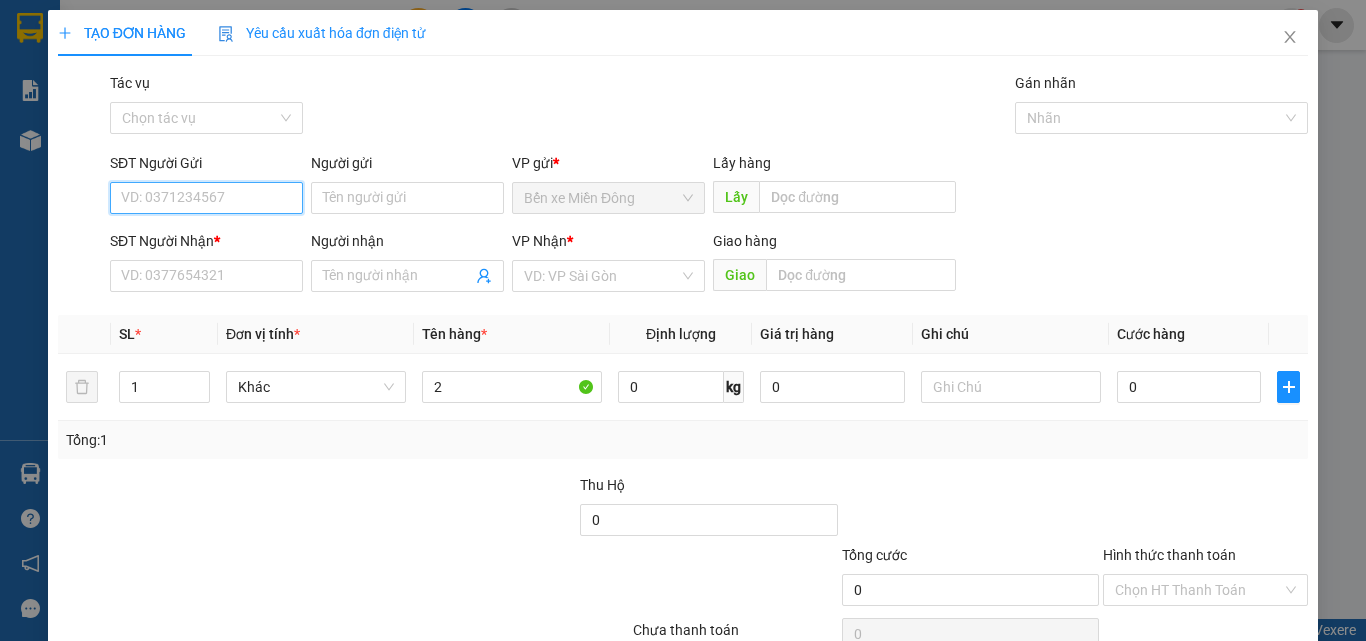 click on "SĐT Người Gửi" at bounding box center (206, 198) 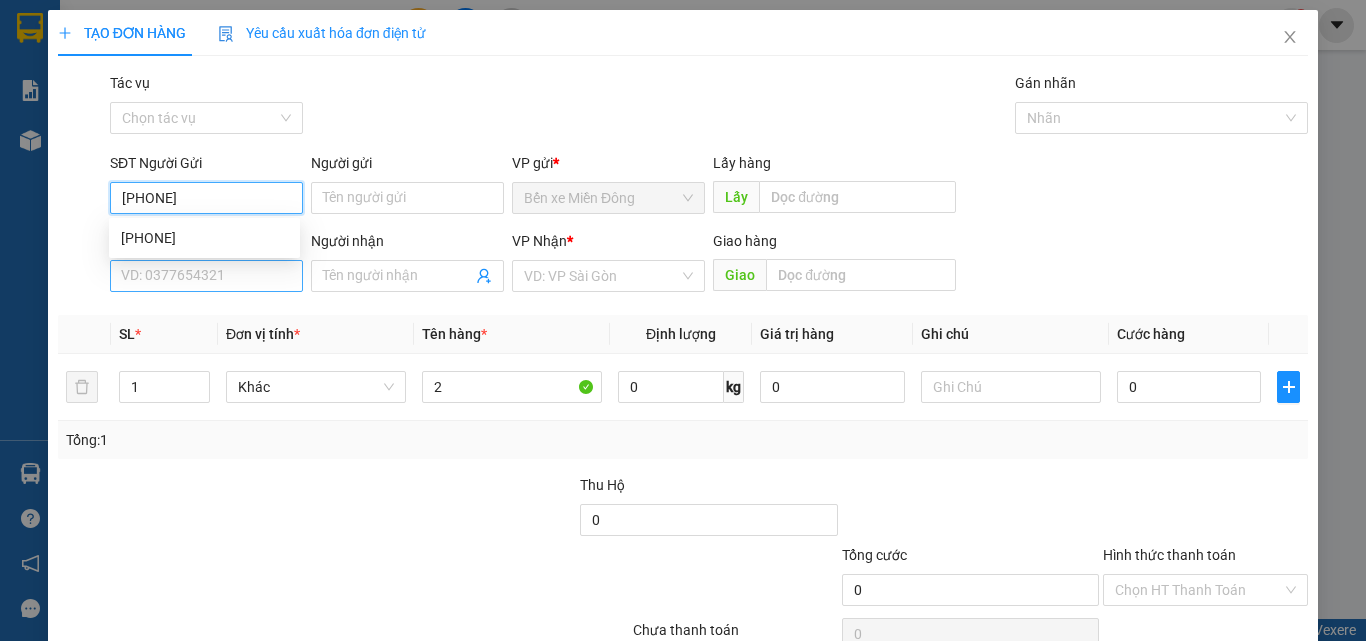 type on "[PHONE]" 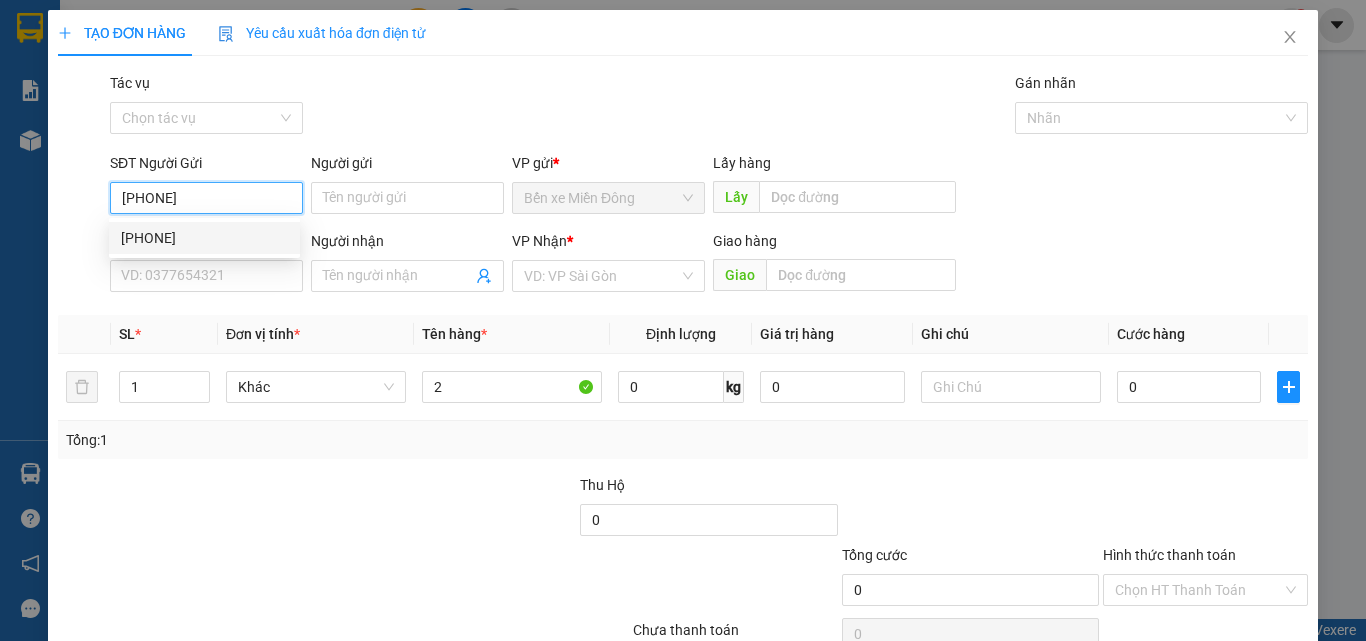 click on "[PHONE]" at bounding box center [204, 238] 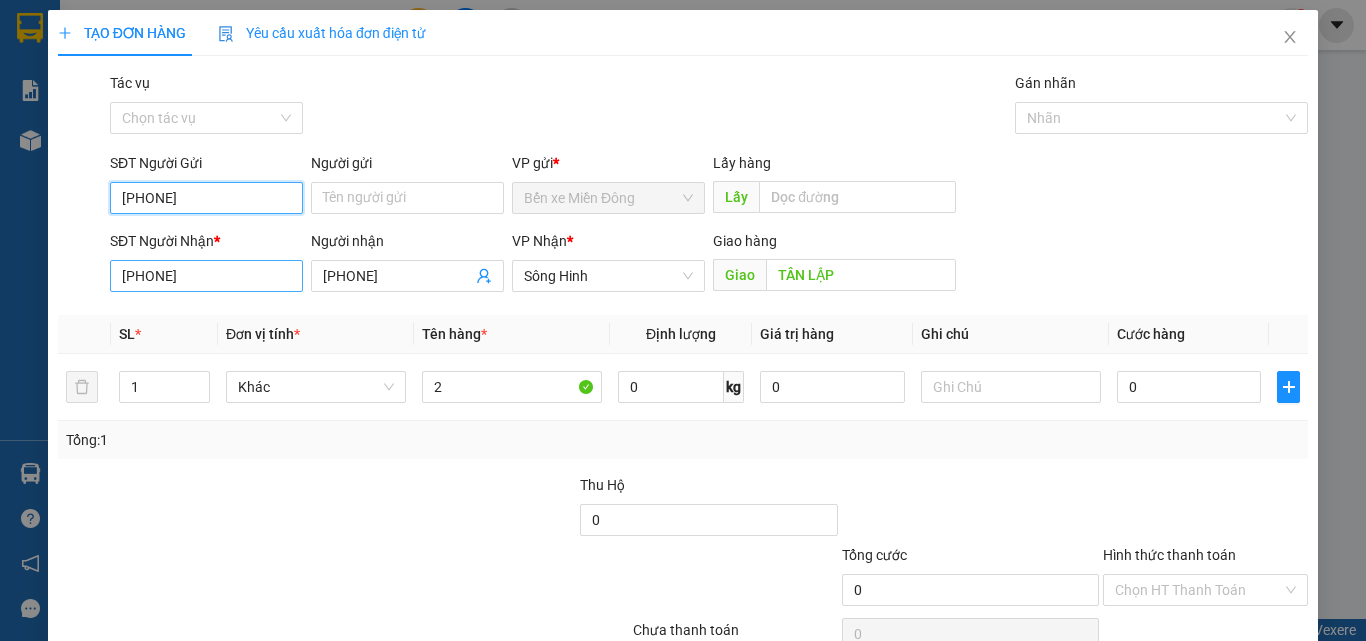 type on "[PHONE]" 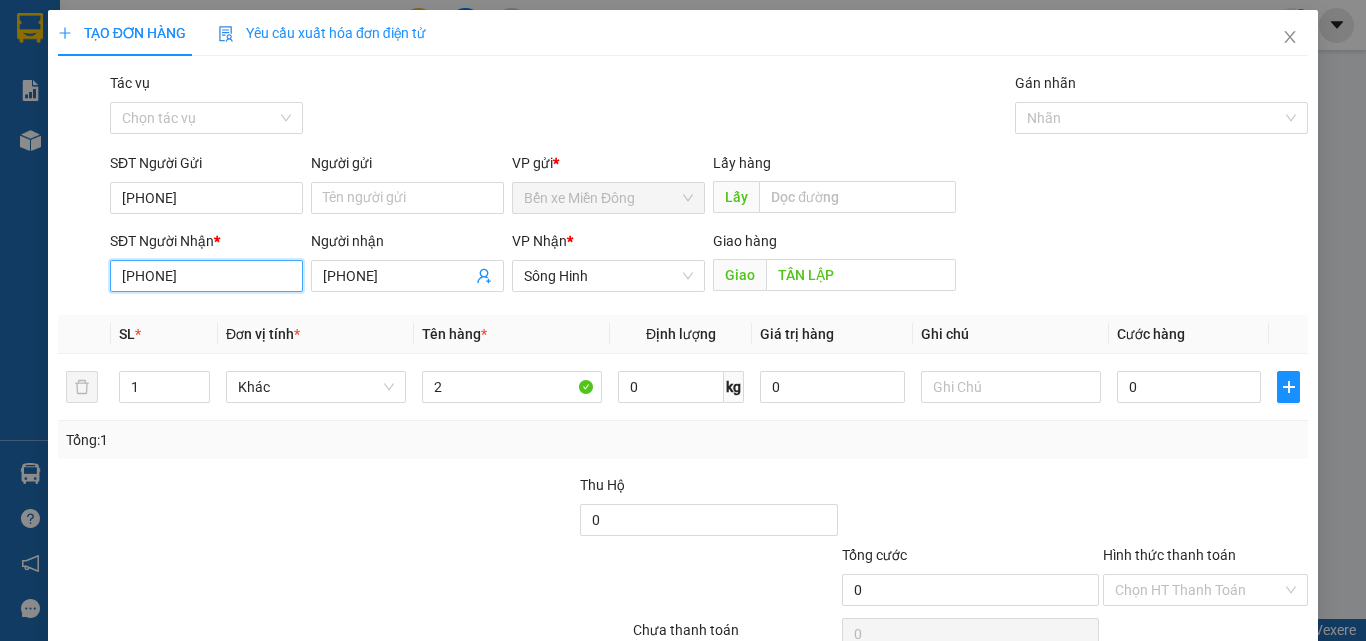 drag, startPoint x: 203, startPoint y: 275, endPoint x: 0, endPoint y: 281, distance: 203.08865 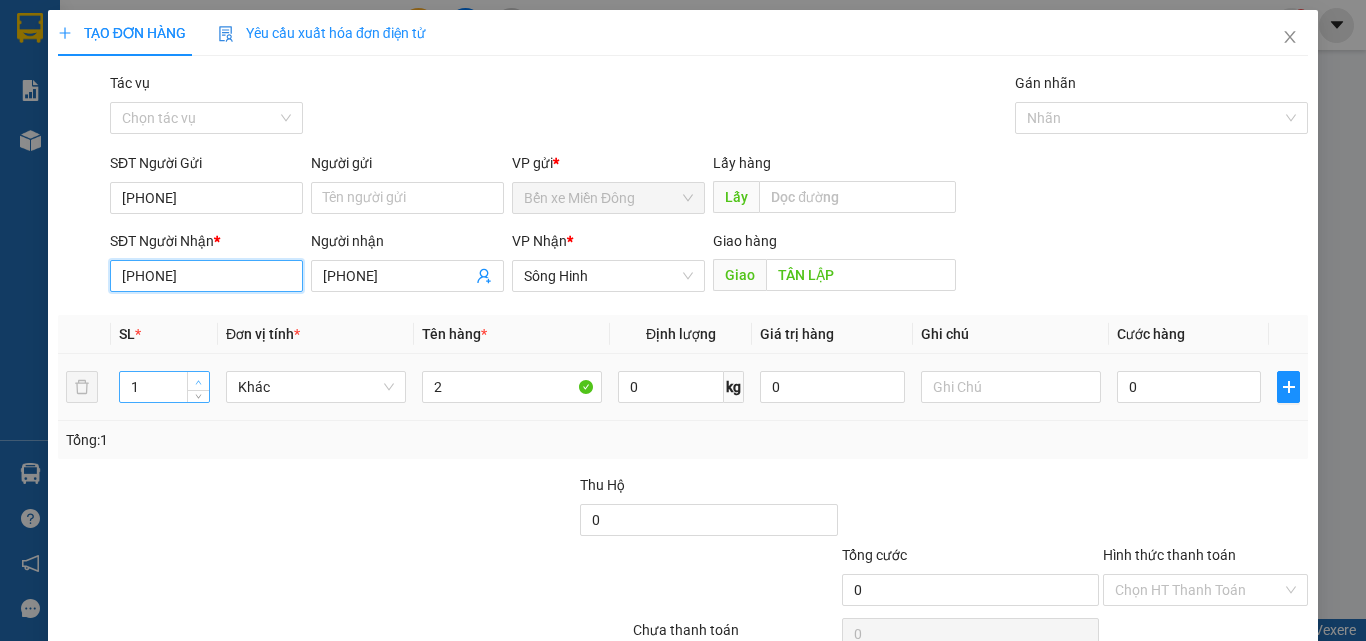 type on "[PHONE]" 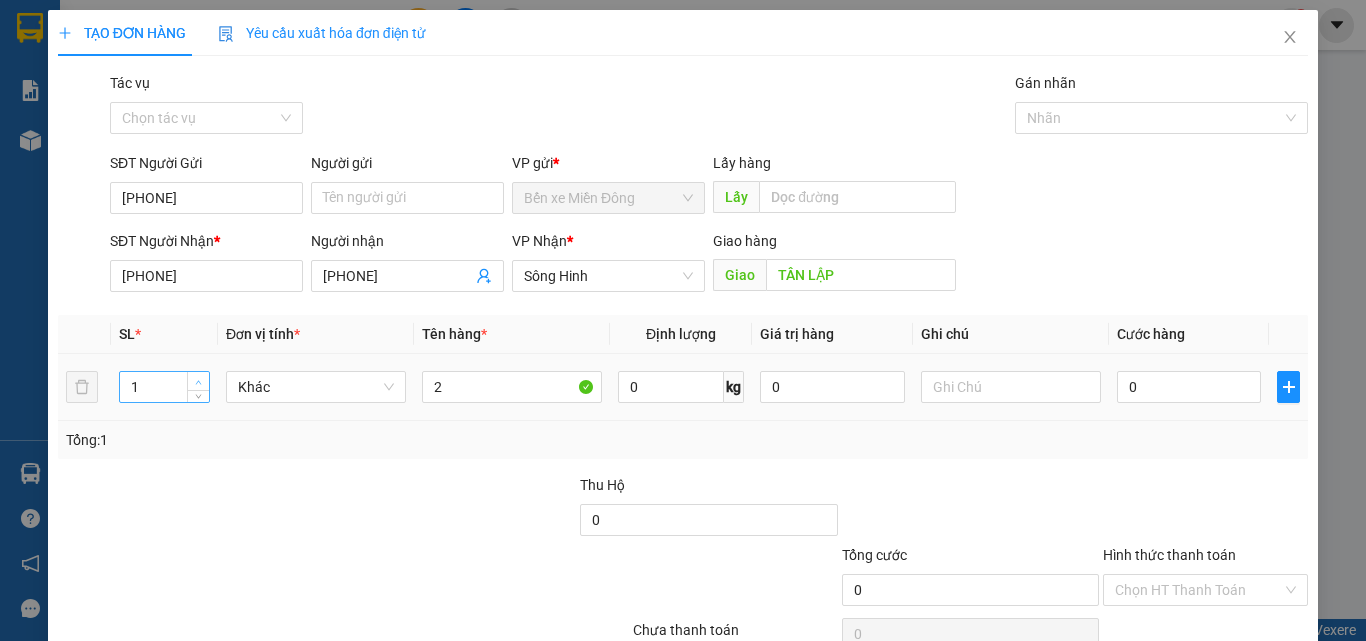 type on "2" 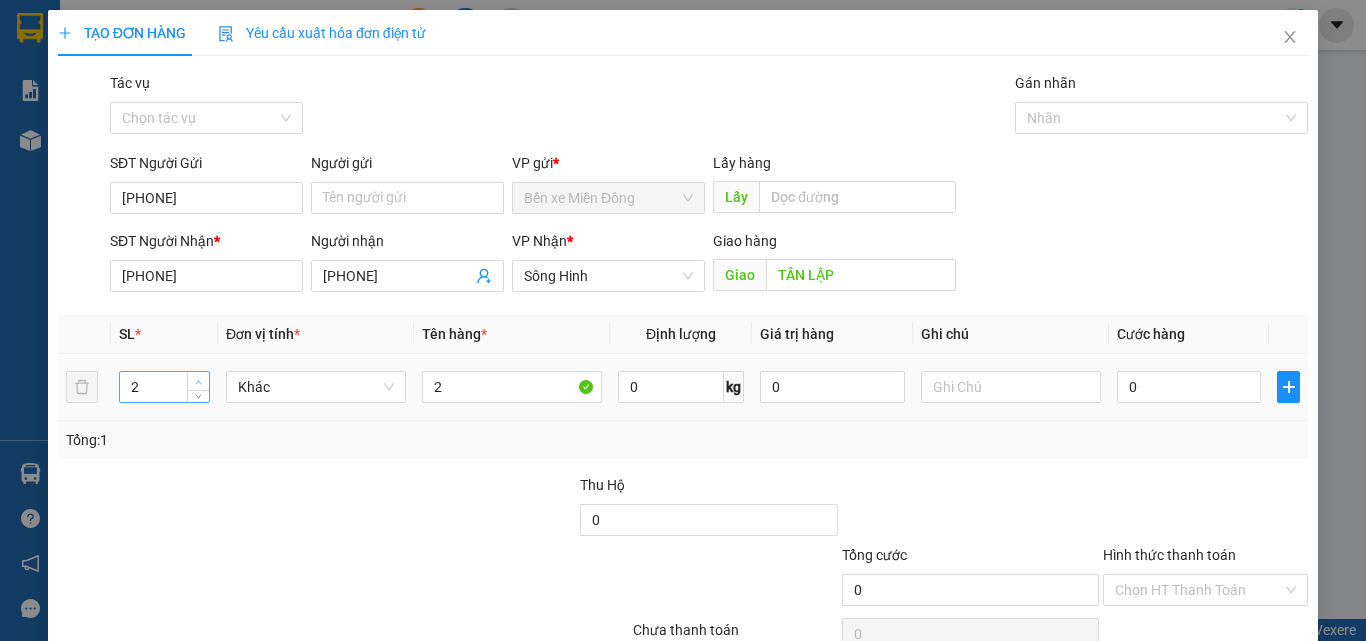 click 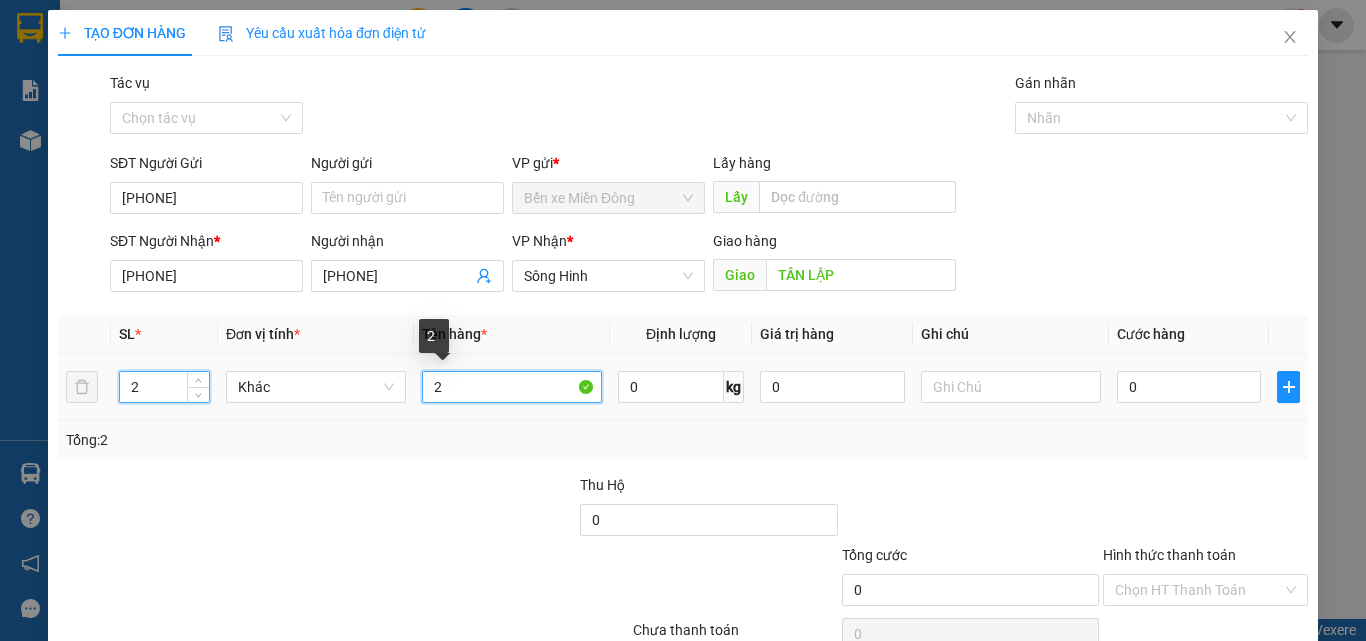 click on "2" at bounding box center [512, 387] 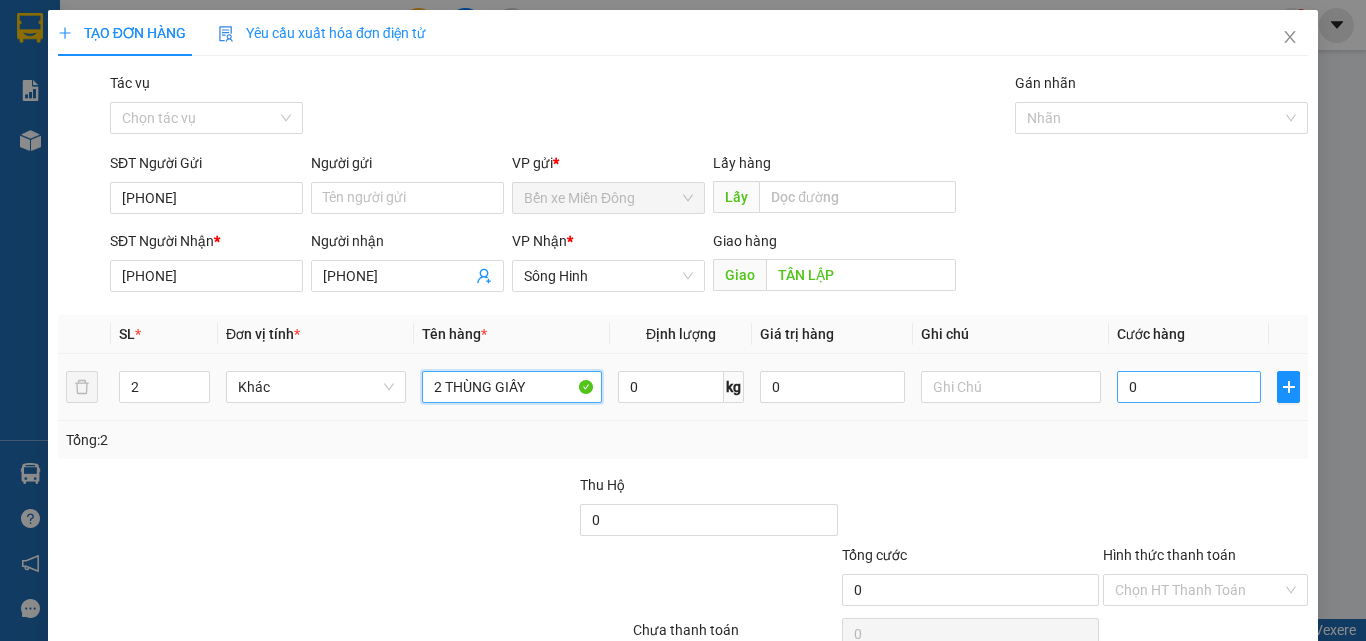 type on "2 THÙNG GIẤY" 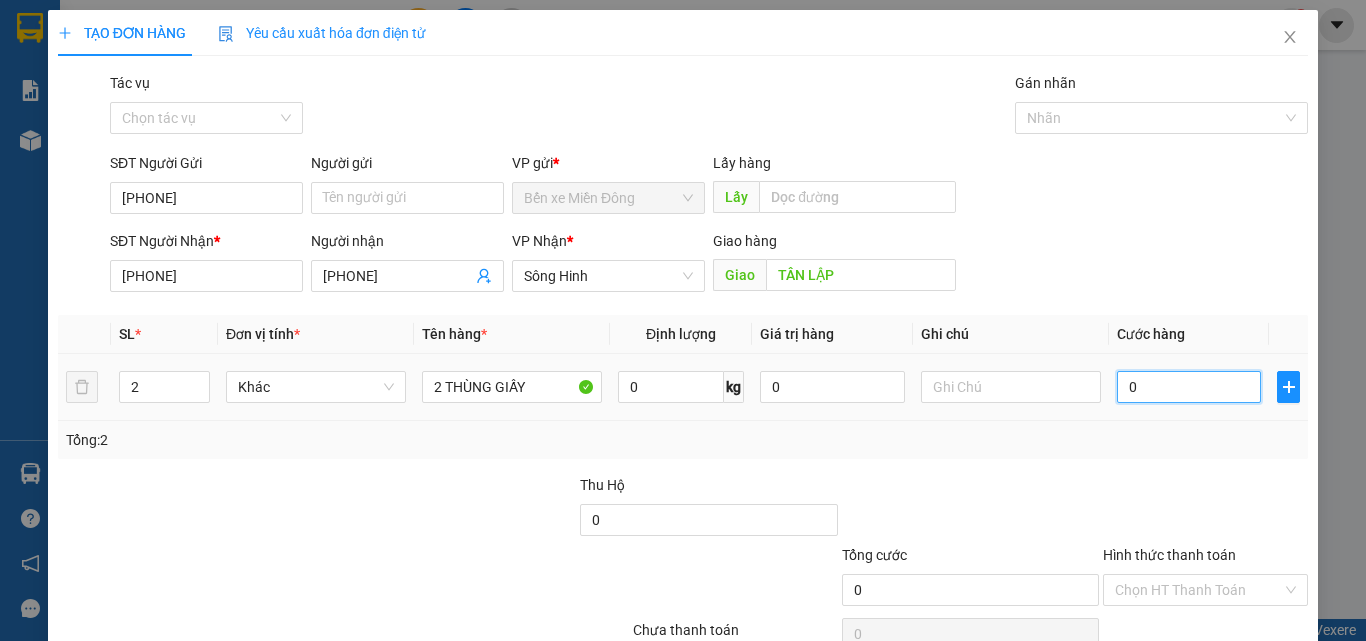 click on "0" at bounding box center [1189, 387] 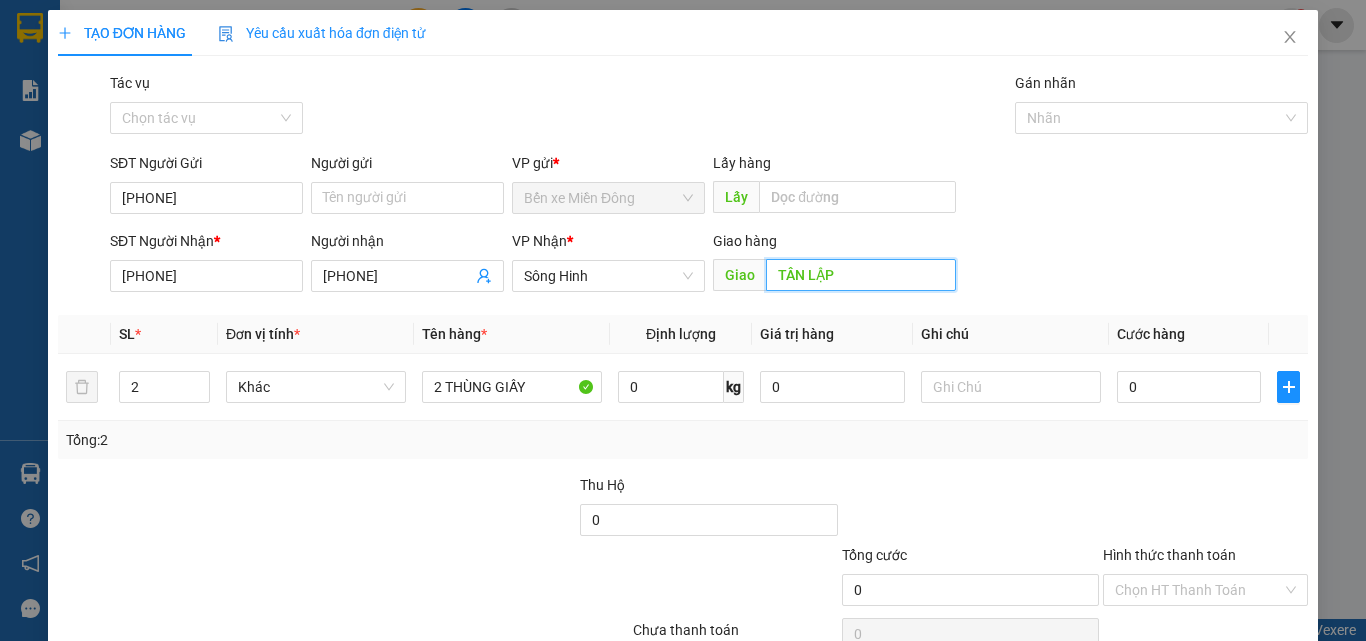click on "TÂN LẬP" at bounding box center (861, 275) 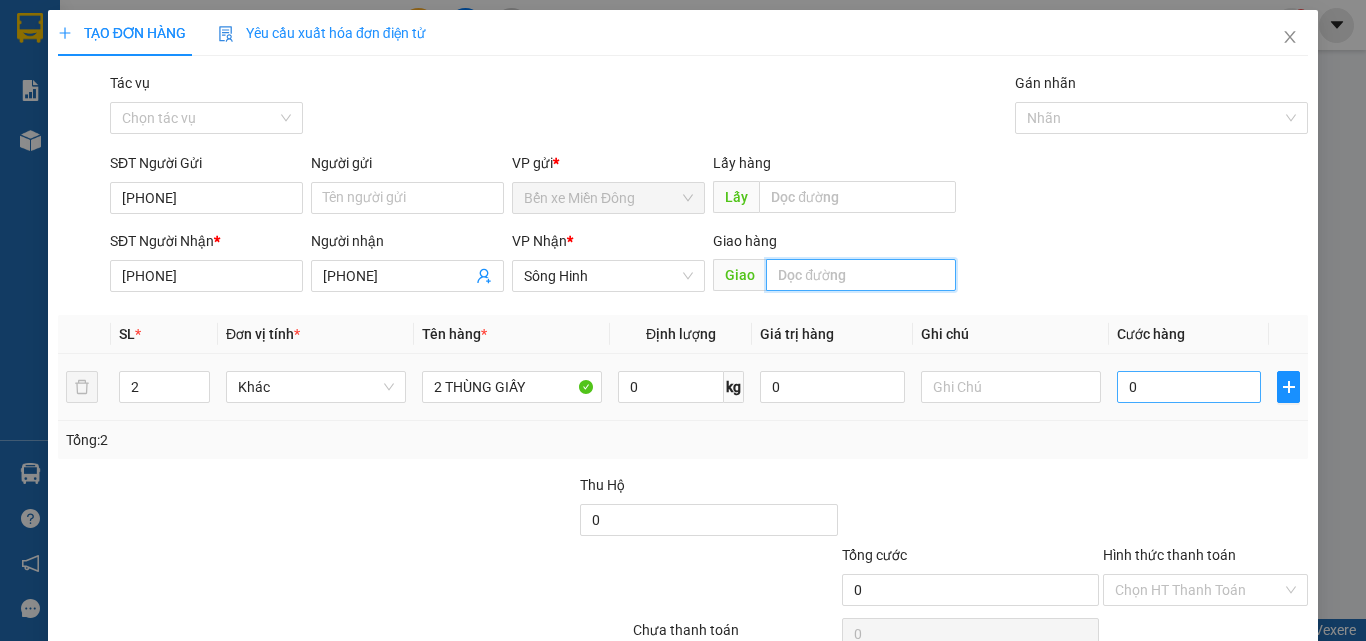 type 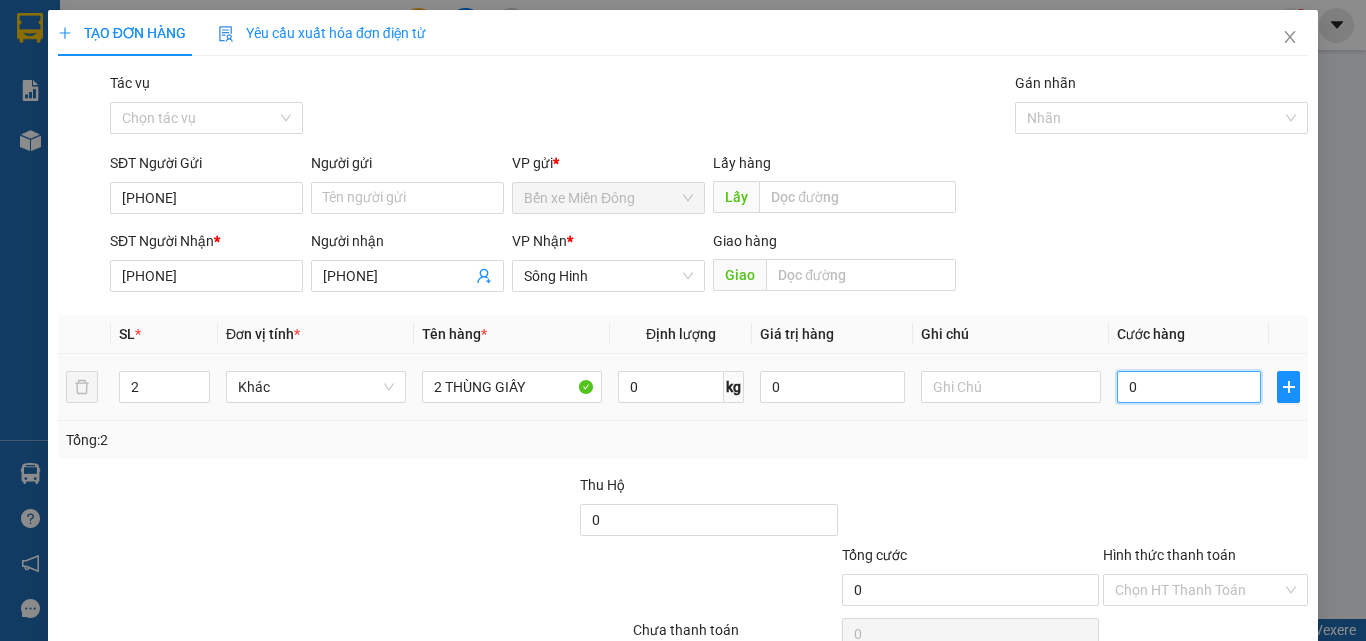 click on "0" at bounding box center [1189, 387] 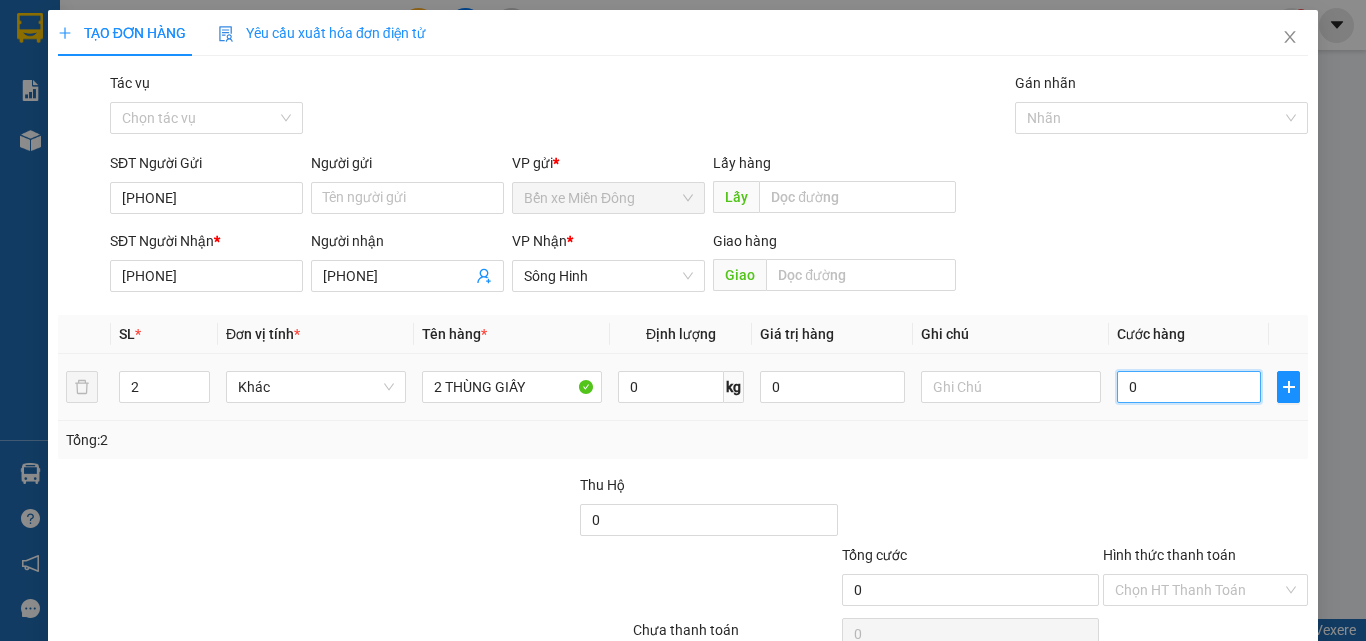 type on "1" 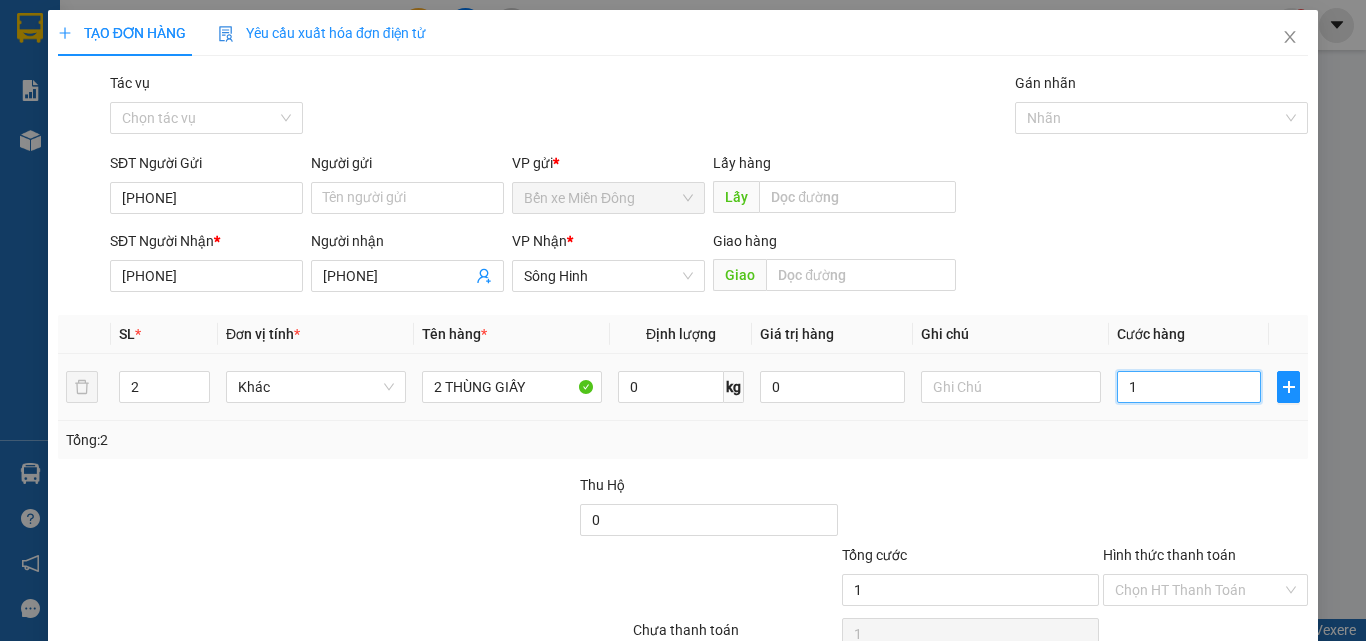 type on "14" 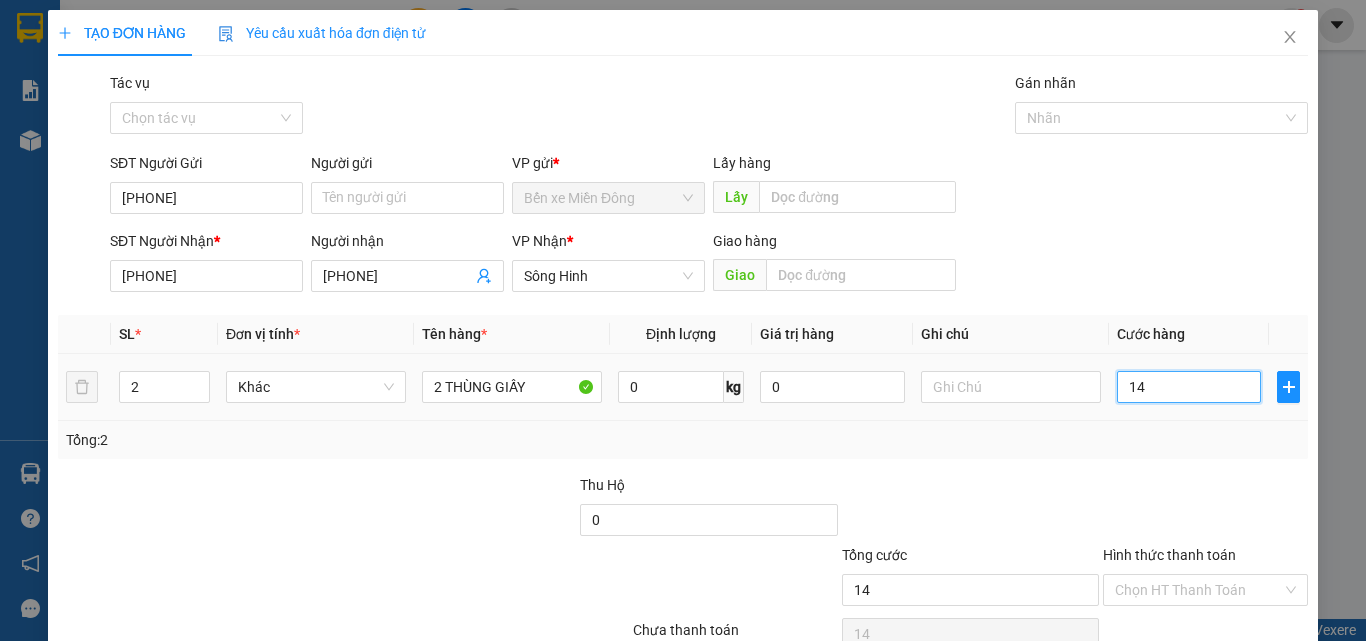 type on "140" 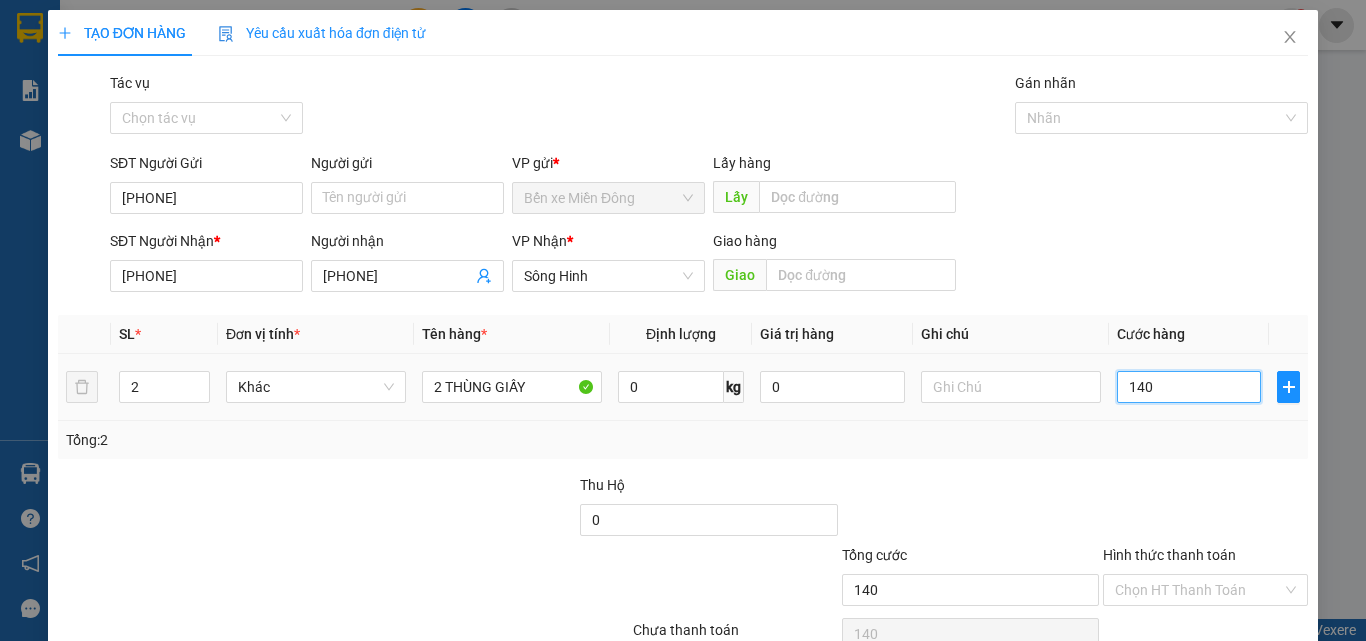 type on "1.400" 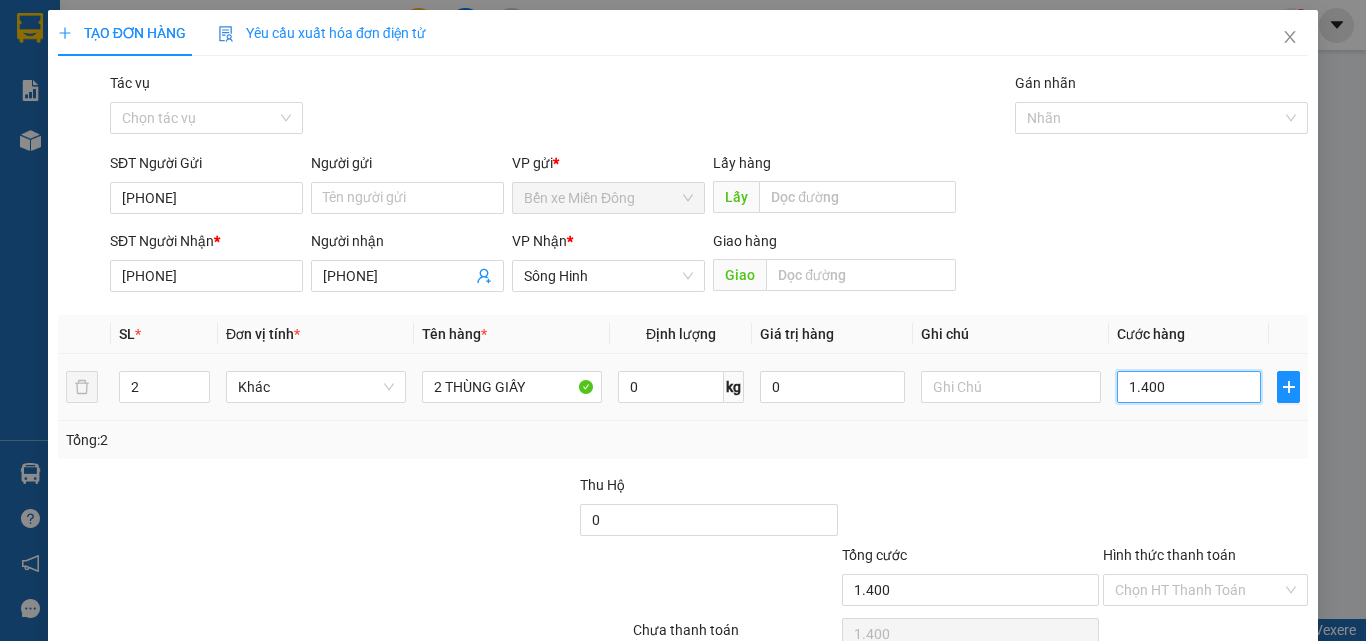 type on "14.000" 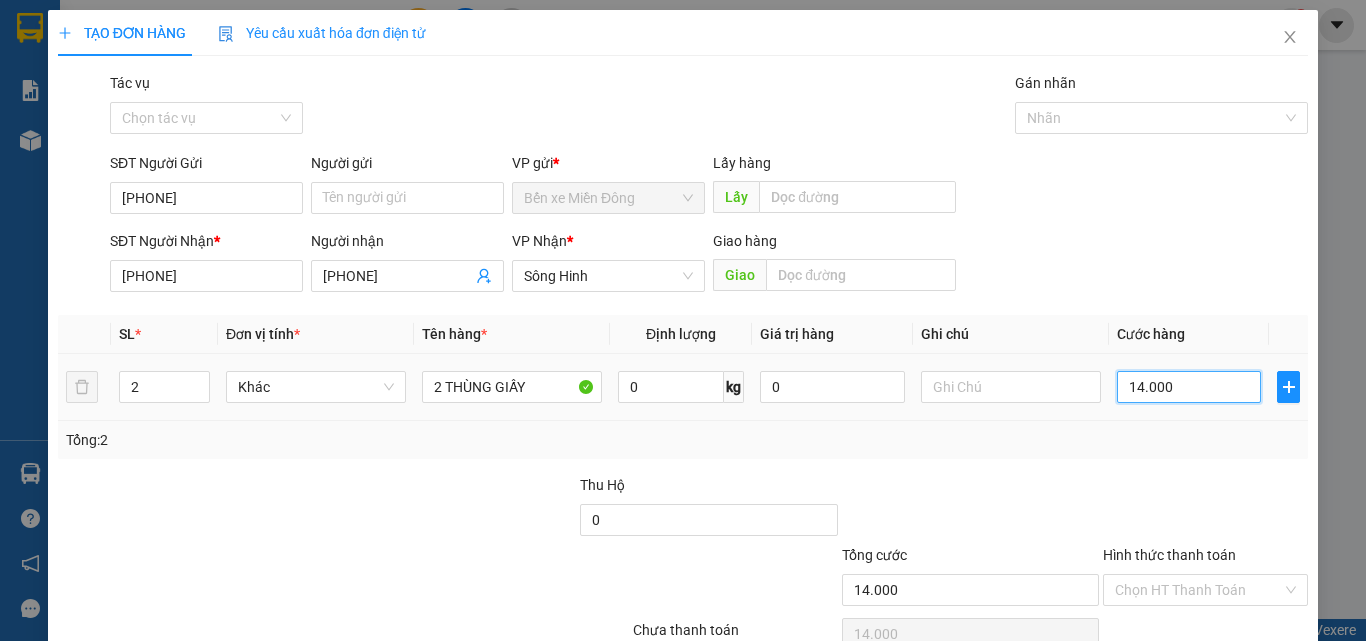 type on "140.000" 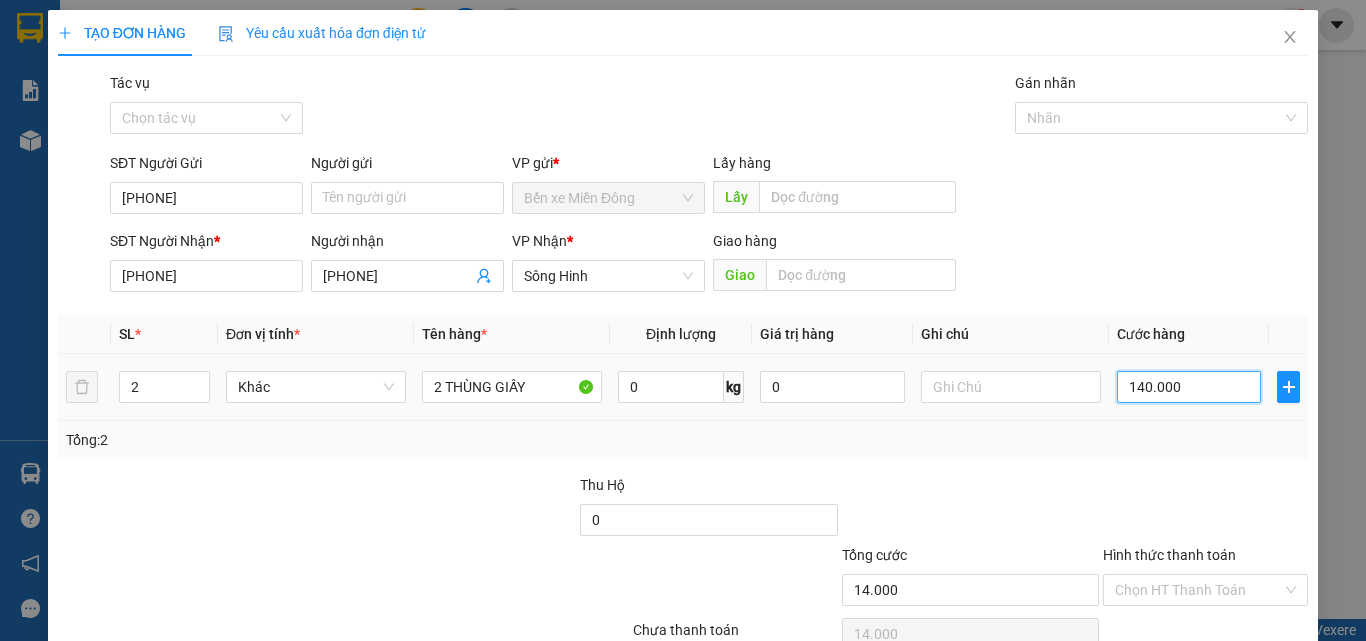 type on "140.000" 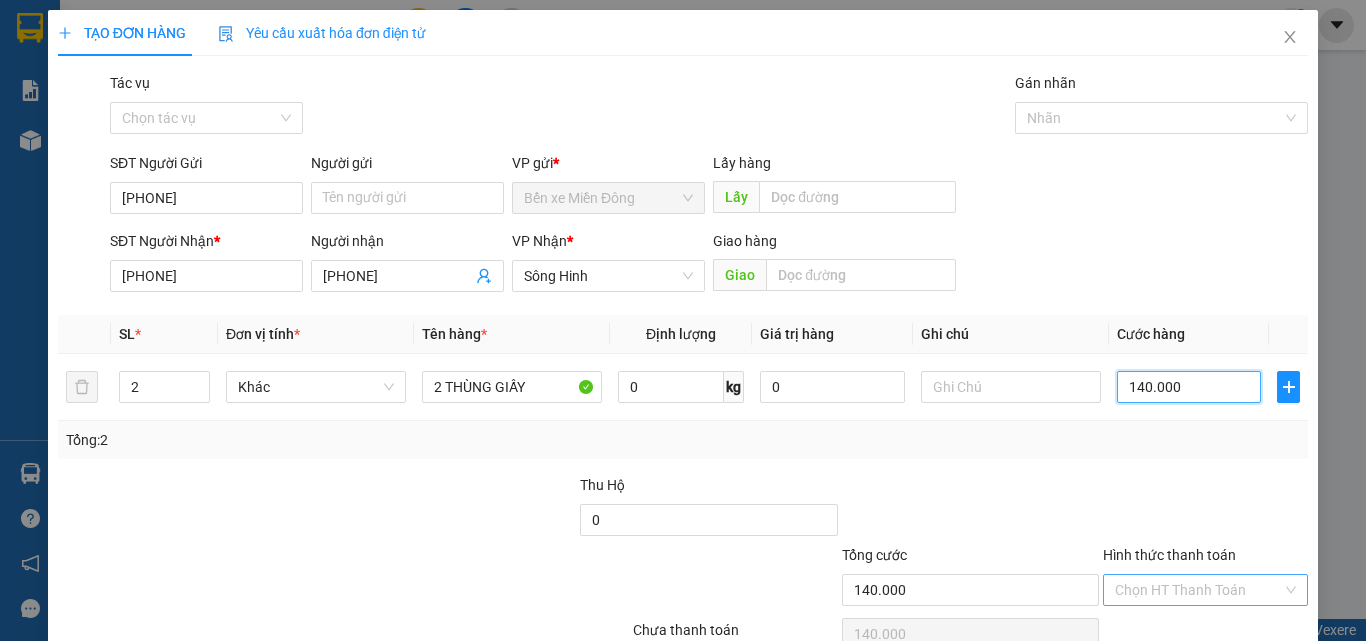 type on "140.000" 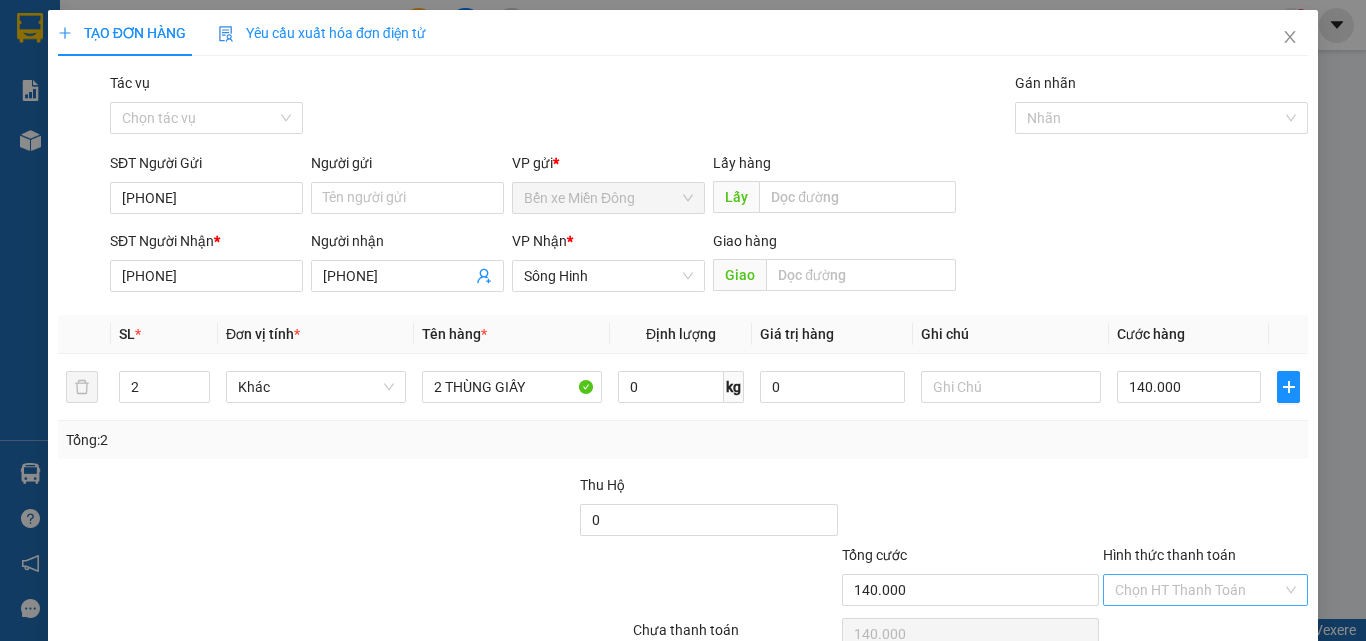 click on "Hình thức thanh toán" at bounding box center (1198, 590) 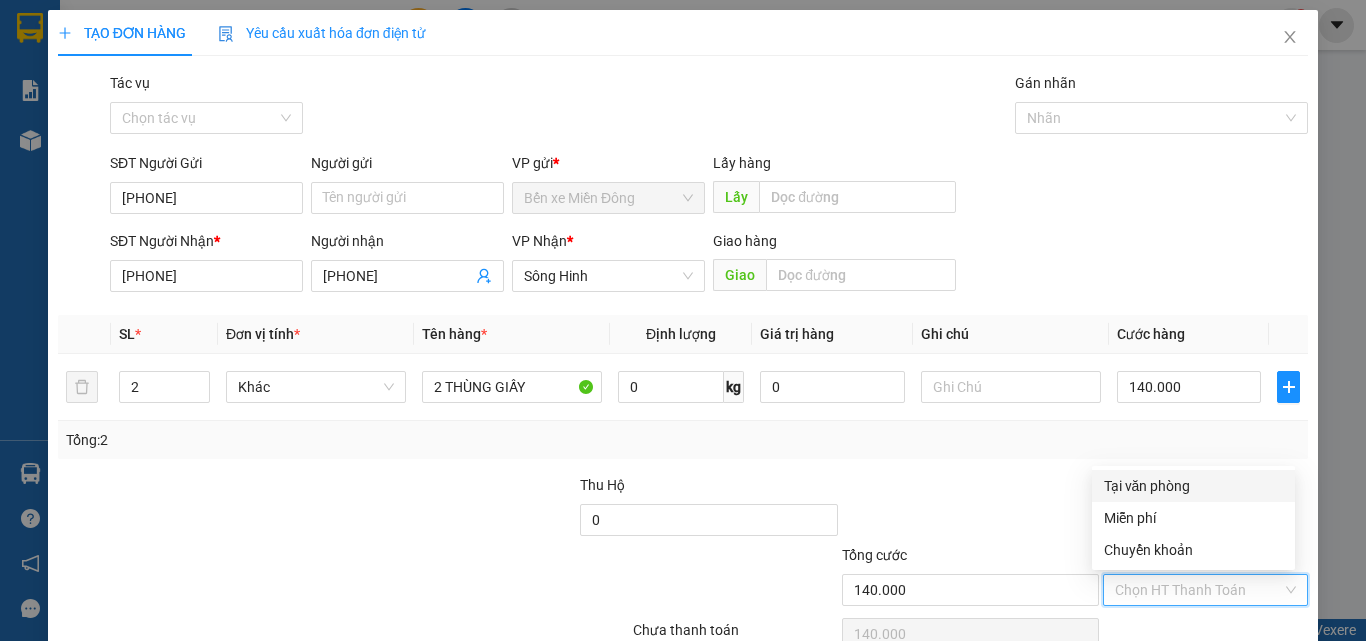 click on "Tại văn phòng" at bounding box center [1193, 486] 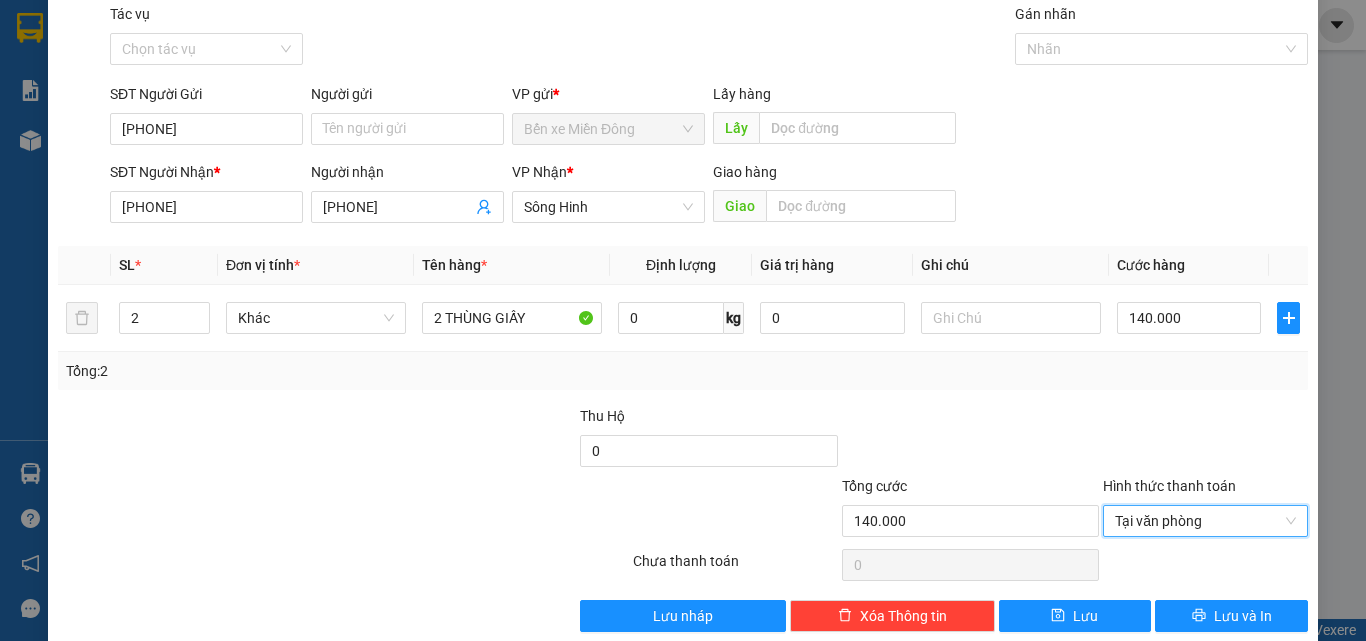 scroll, scrollTop: 99, scrollLeft: 0, axis: vertical 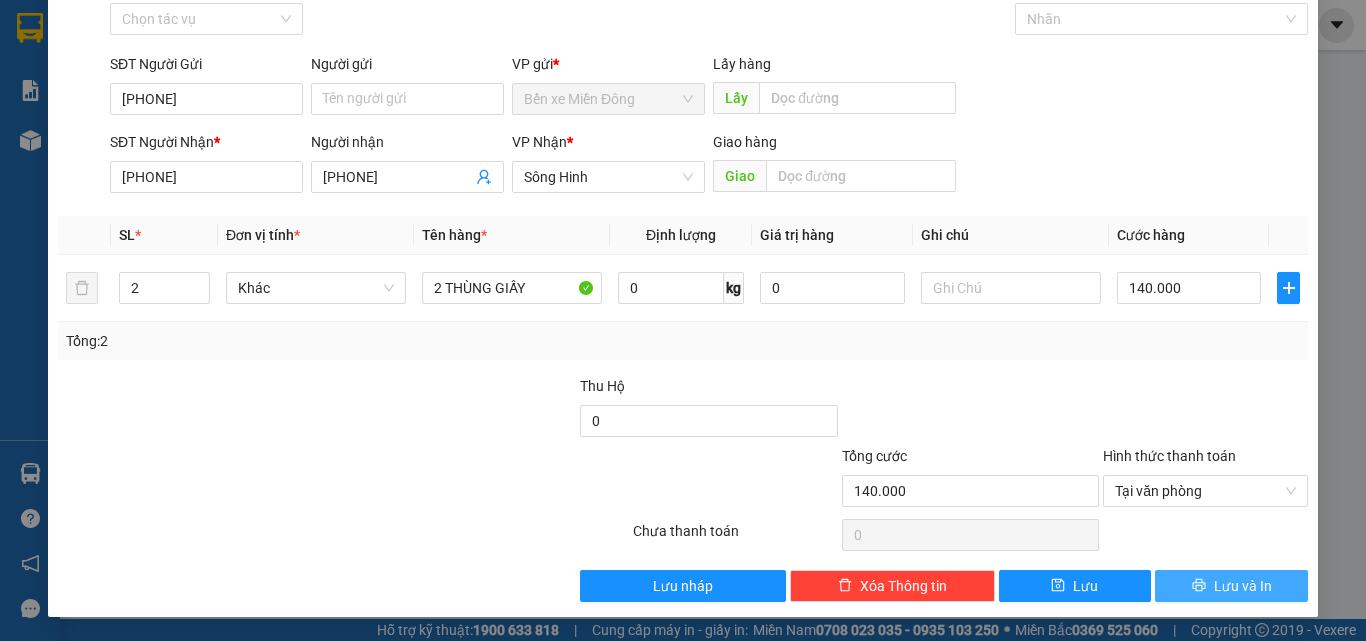 click 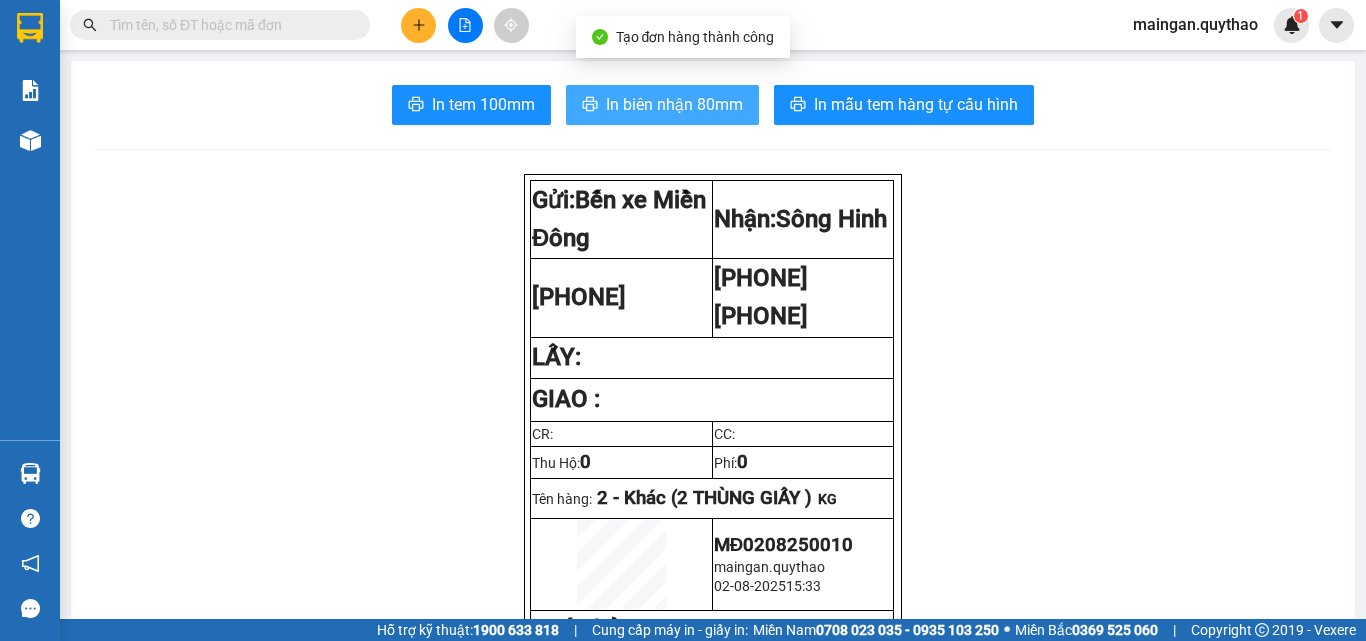click 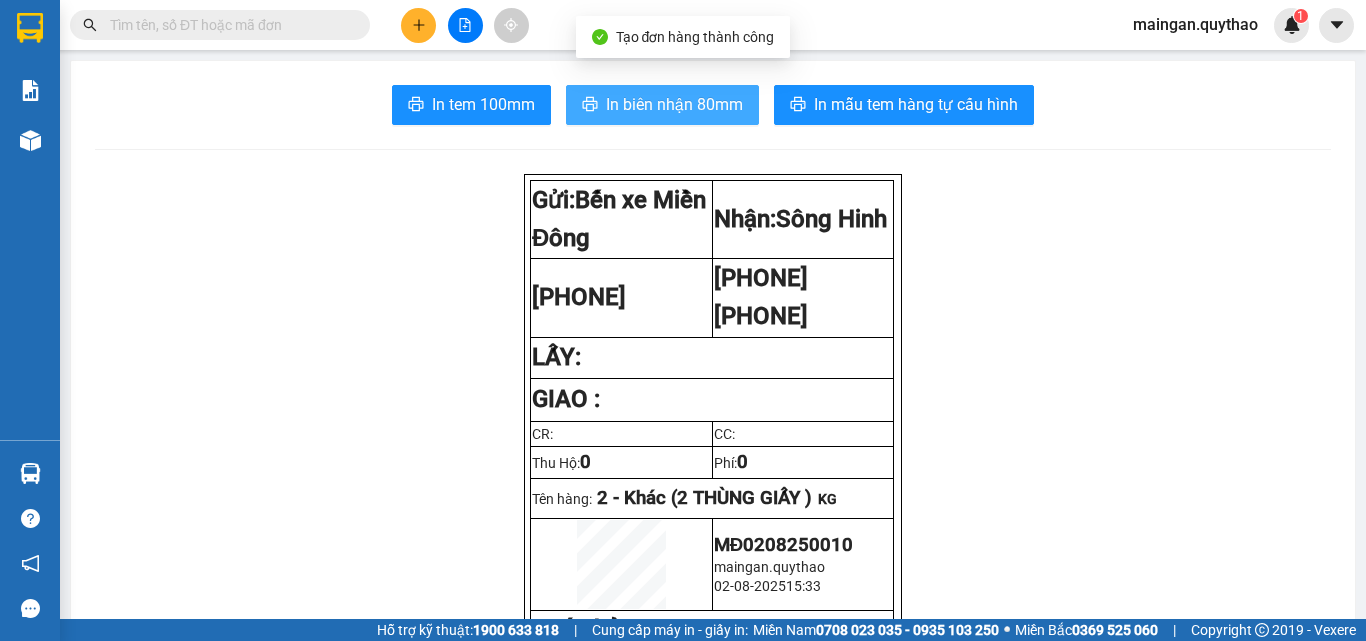 scroll, scrollTop: 0, scrollLeft: 0, axis: both 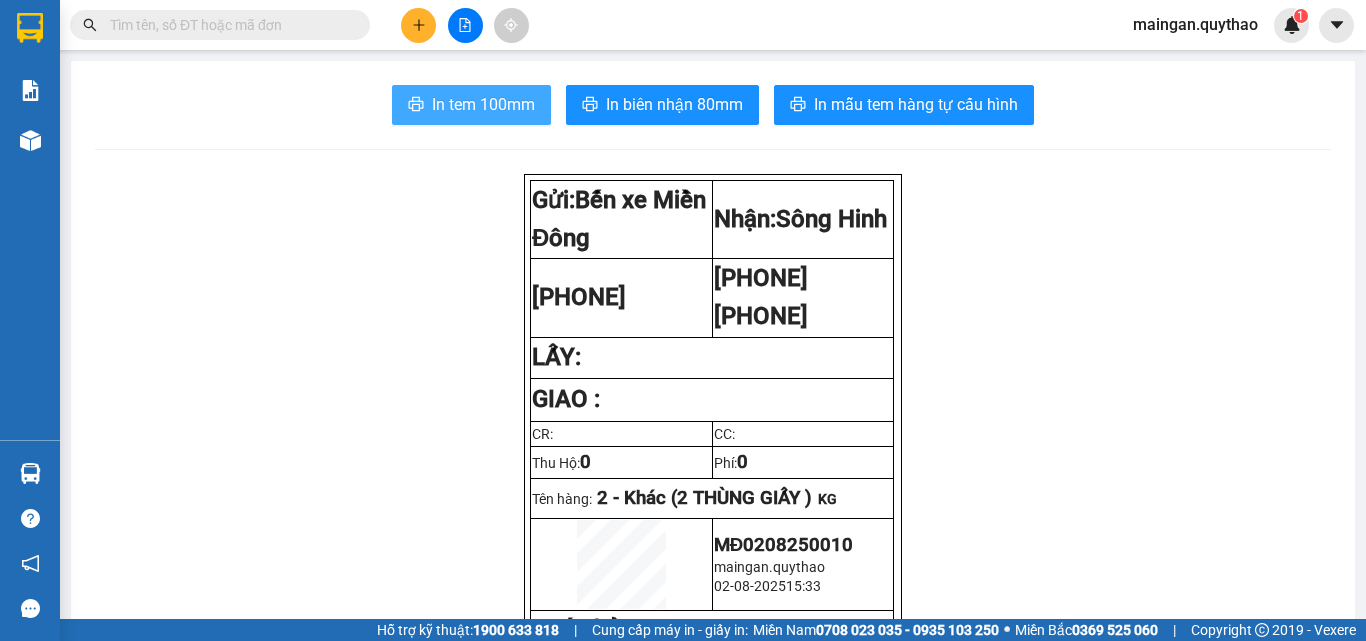 click on "In tem 100mm" at bounding box center [483, 104] 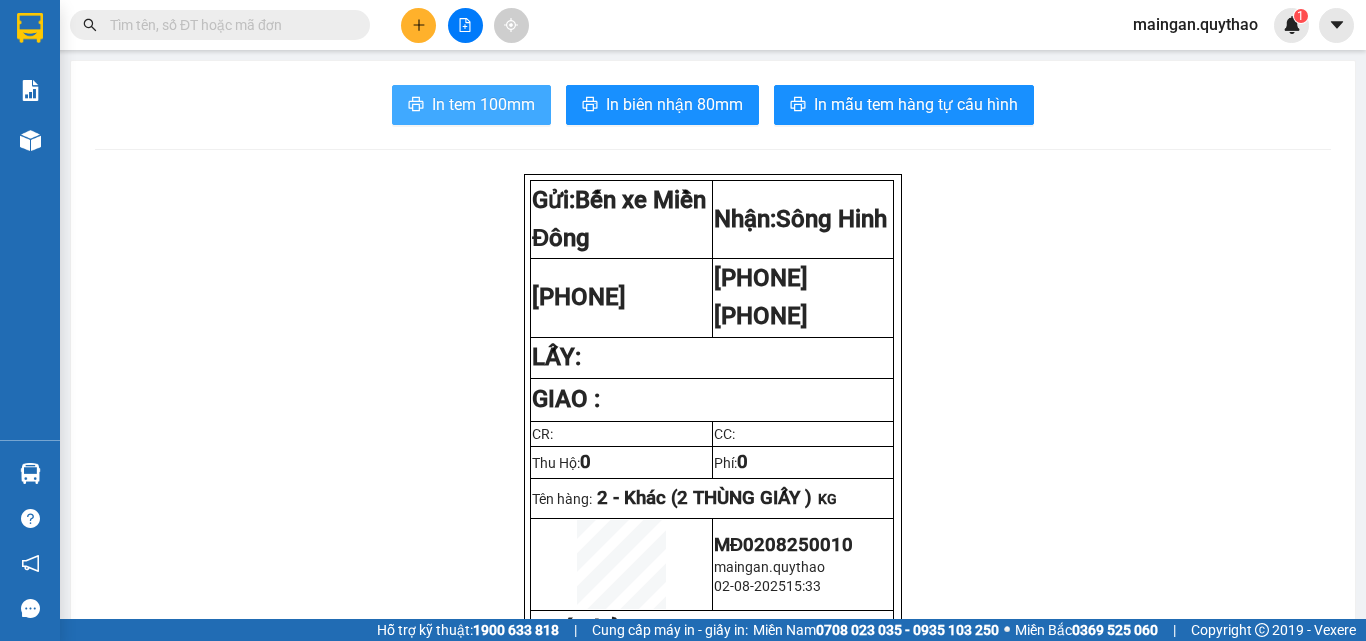 scroll, scrollTop: 0, scrollLeft: 0, axis: both 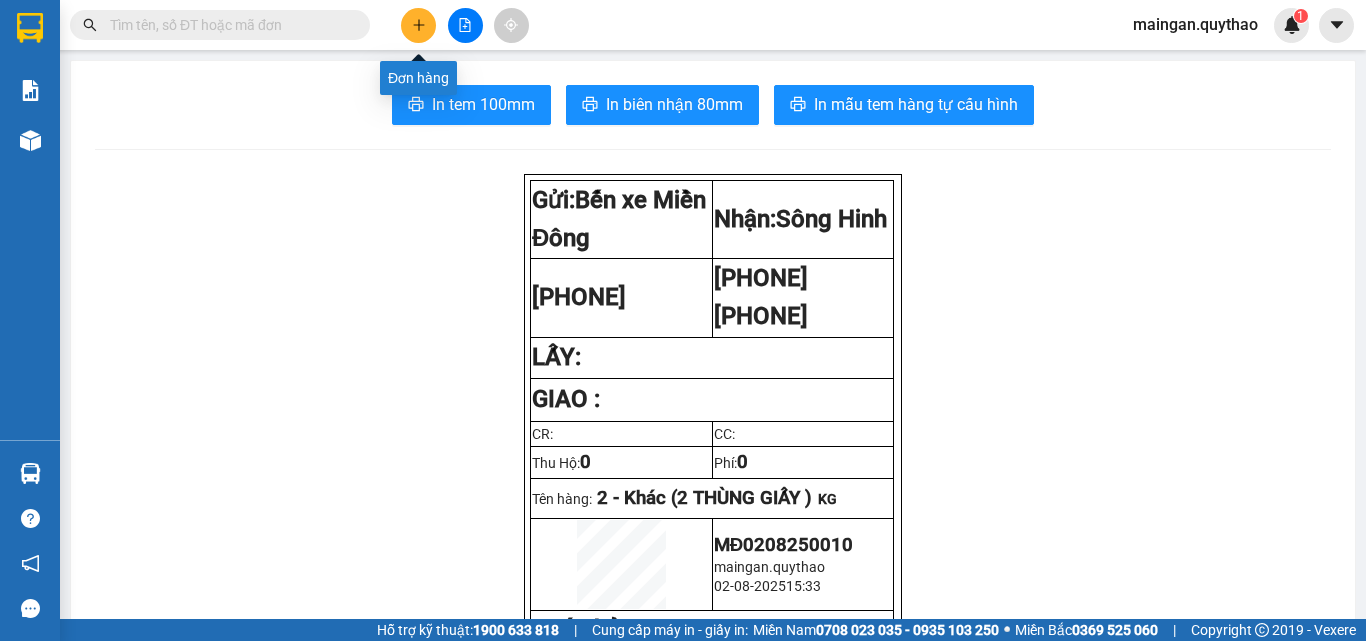 click at bounding box center [418, 25] 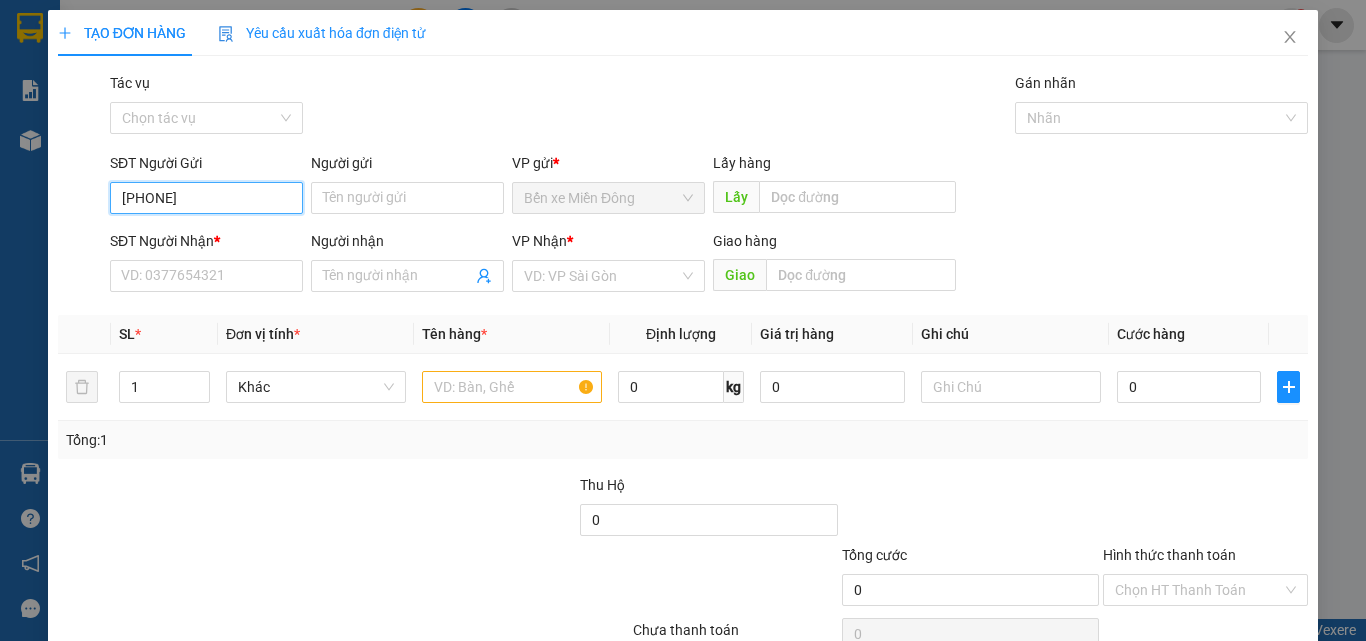type on "0964766654" 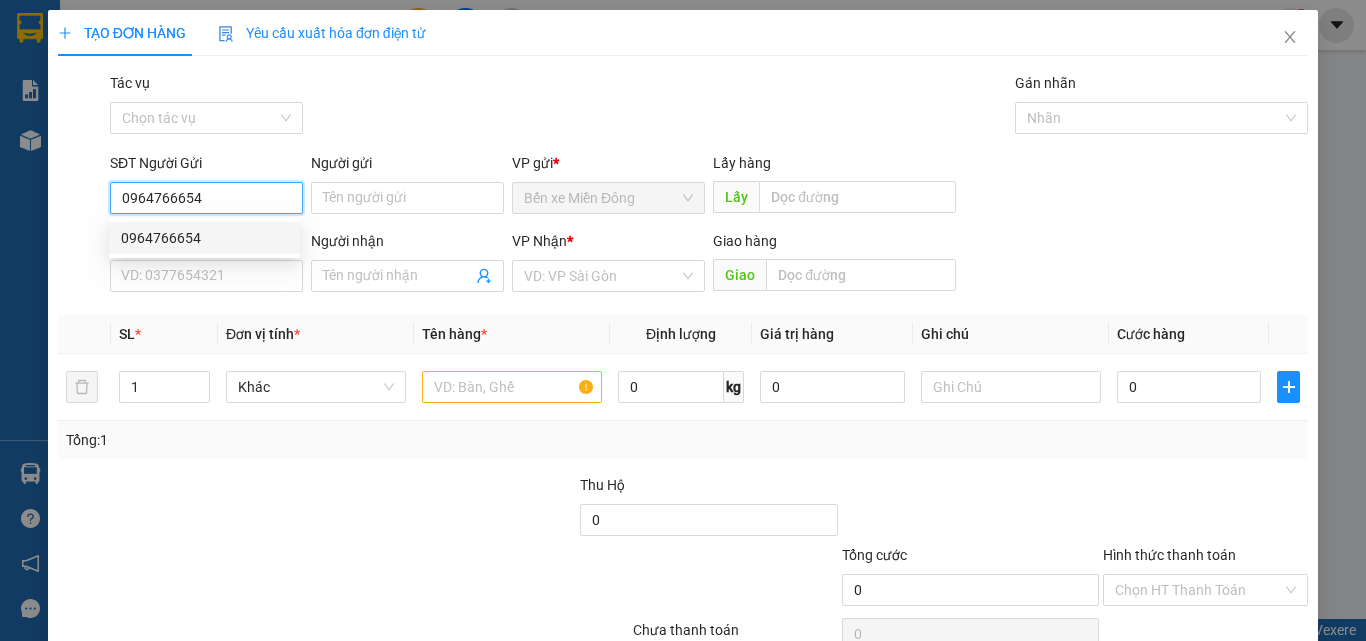 click on "0964766654" at bounding box center (204, 238) 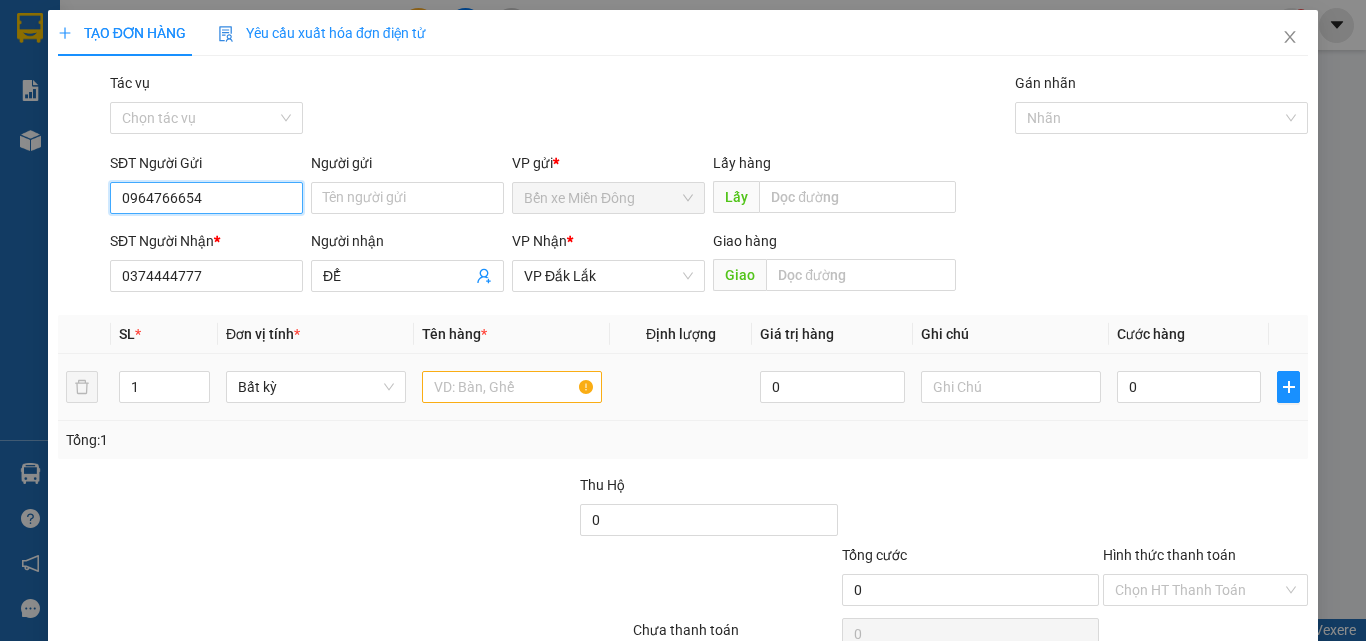 type on "0964766654" 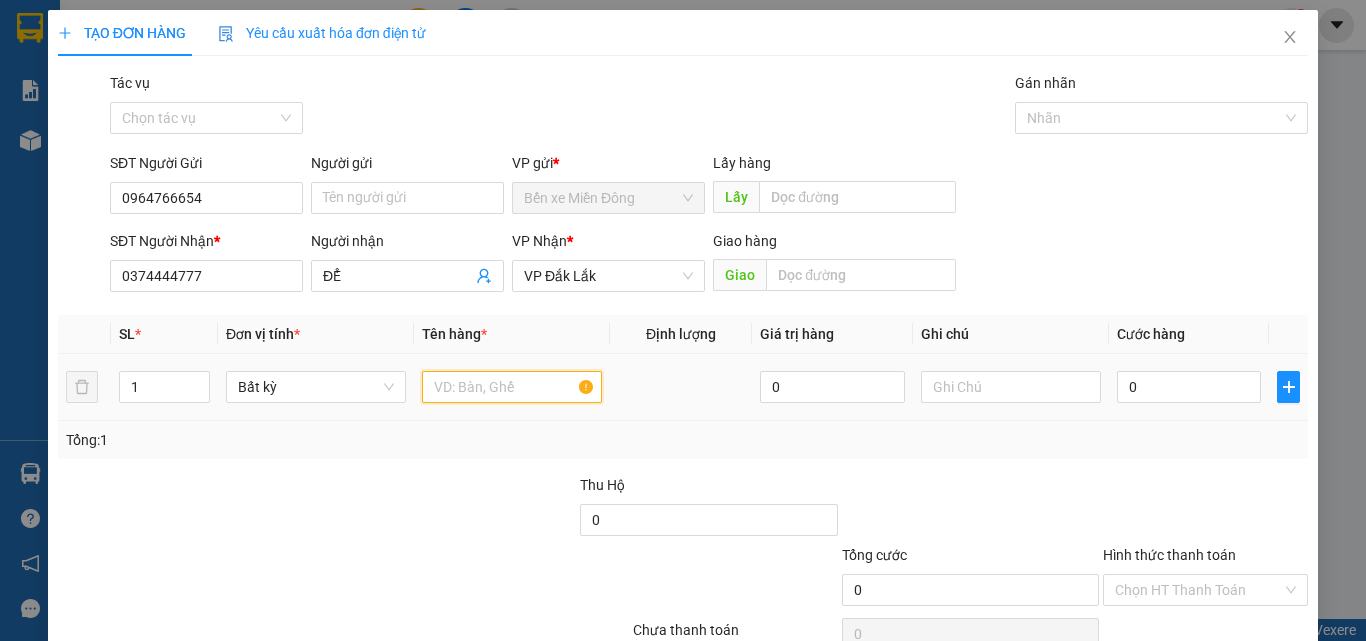 click at bounding box center [512, 387] 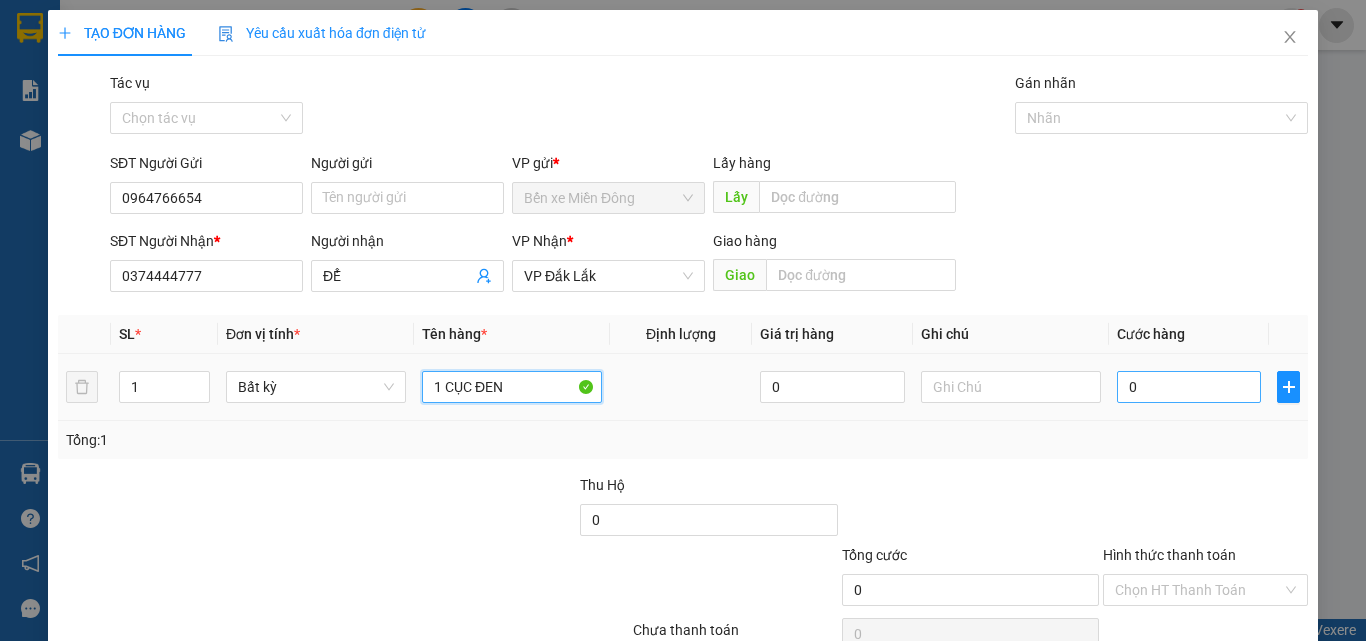 type on "1 CỤC ĐEN" 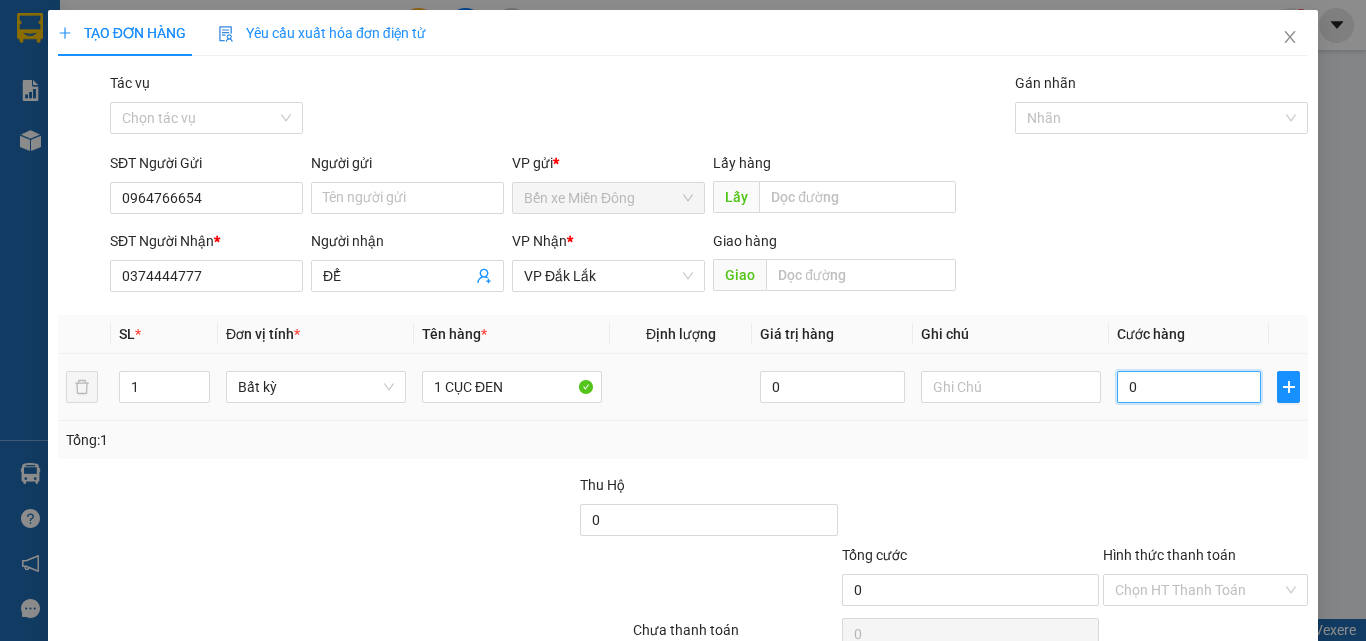 click on "0" at bounding box center (1189, 387) 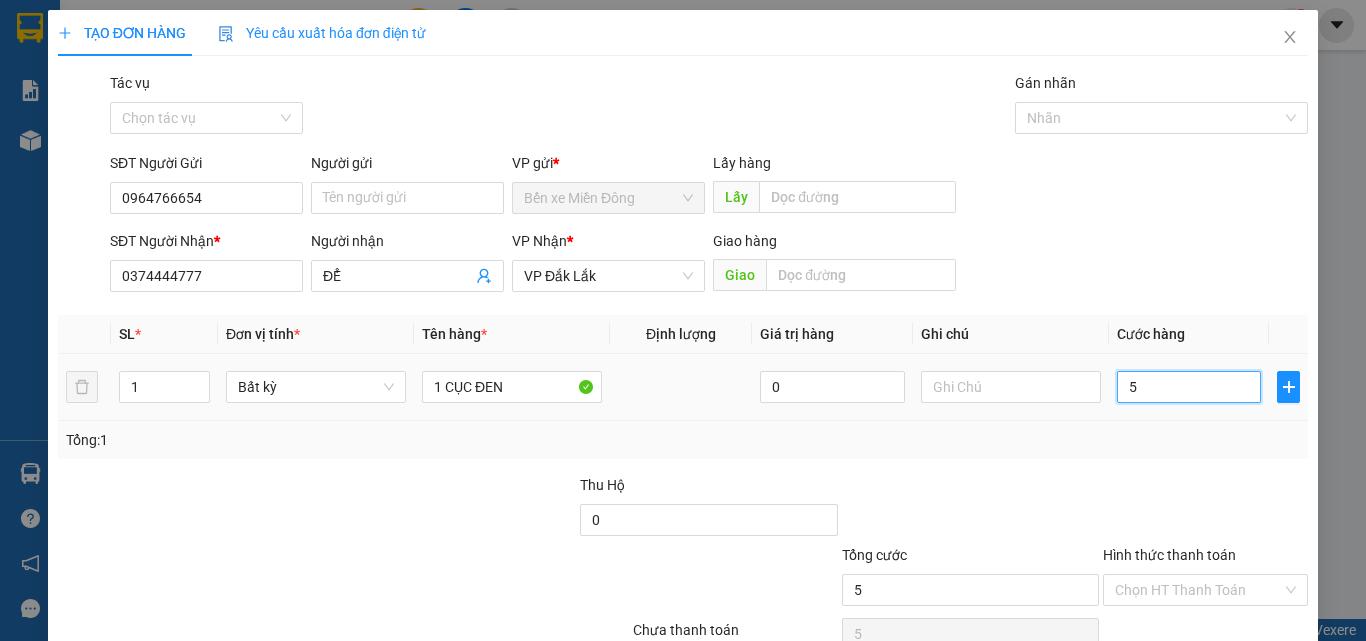 type on "50" 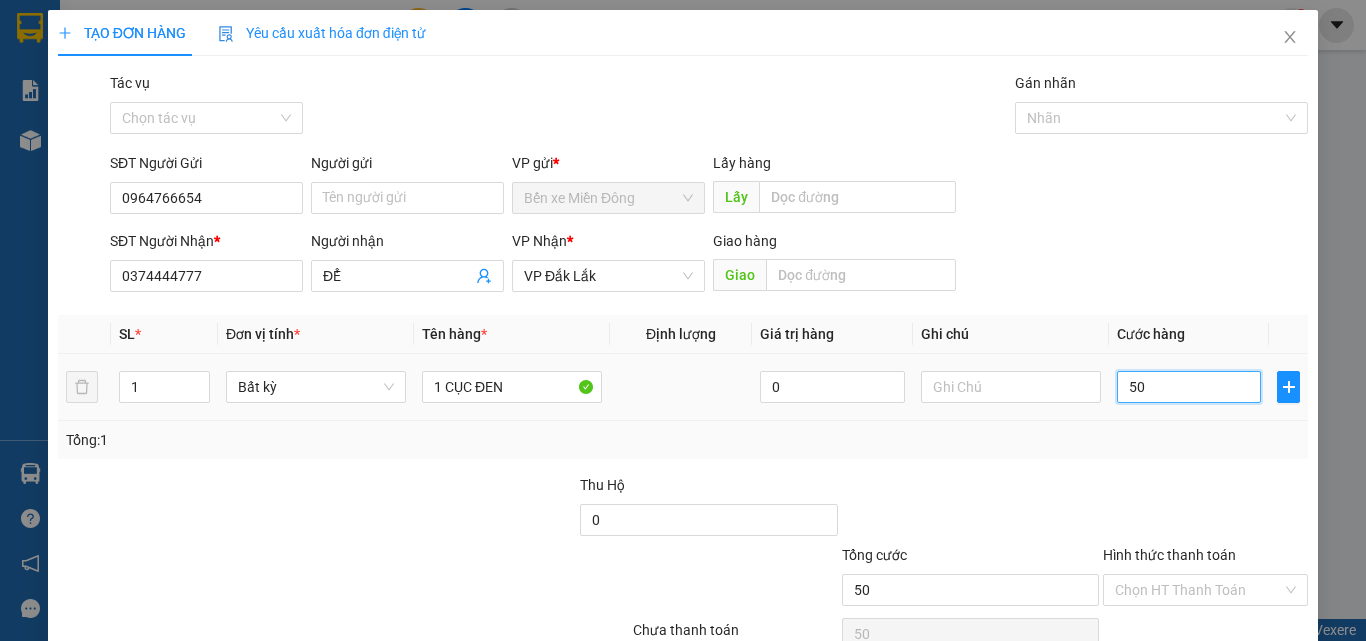 type on "500" 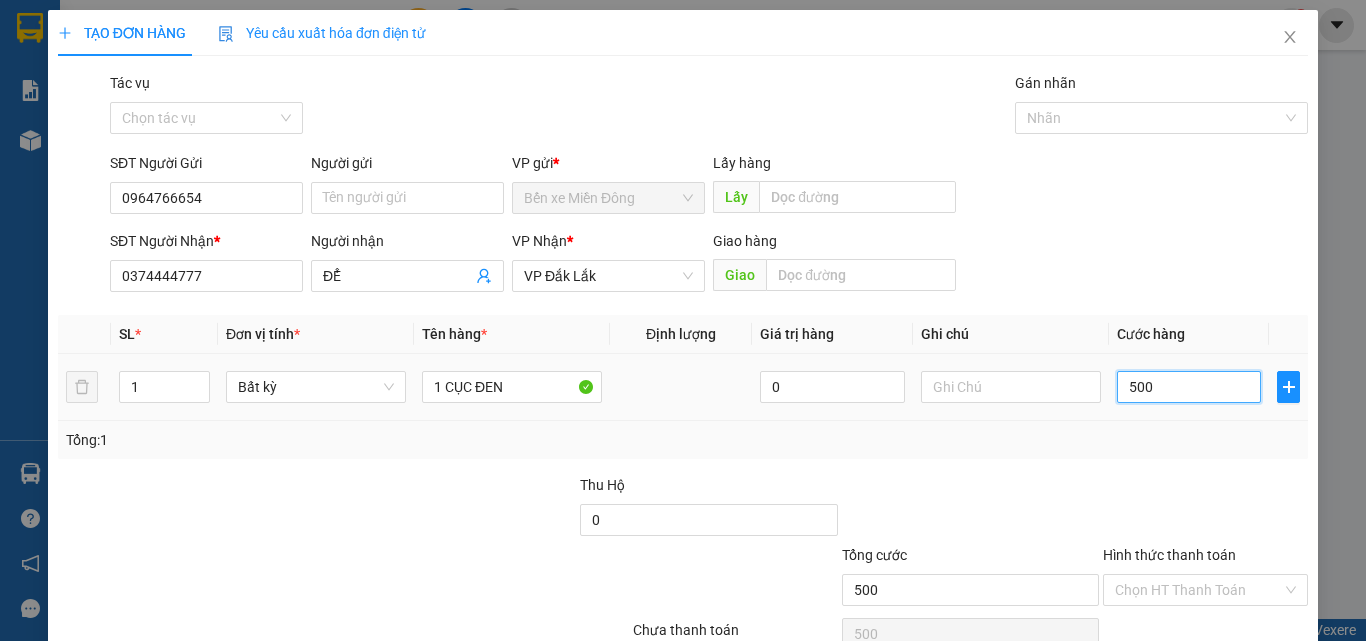 type on "5.000" 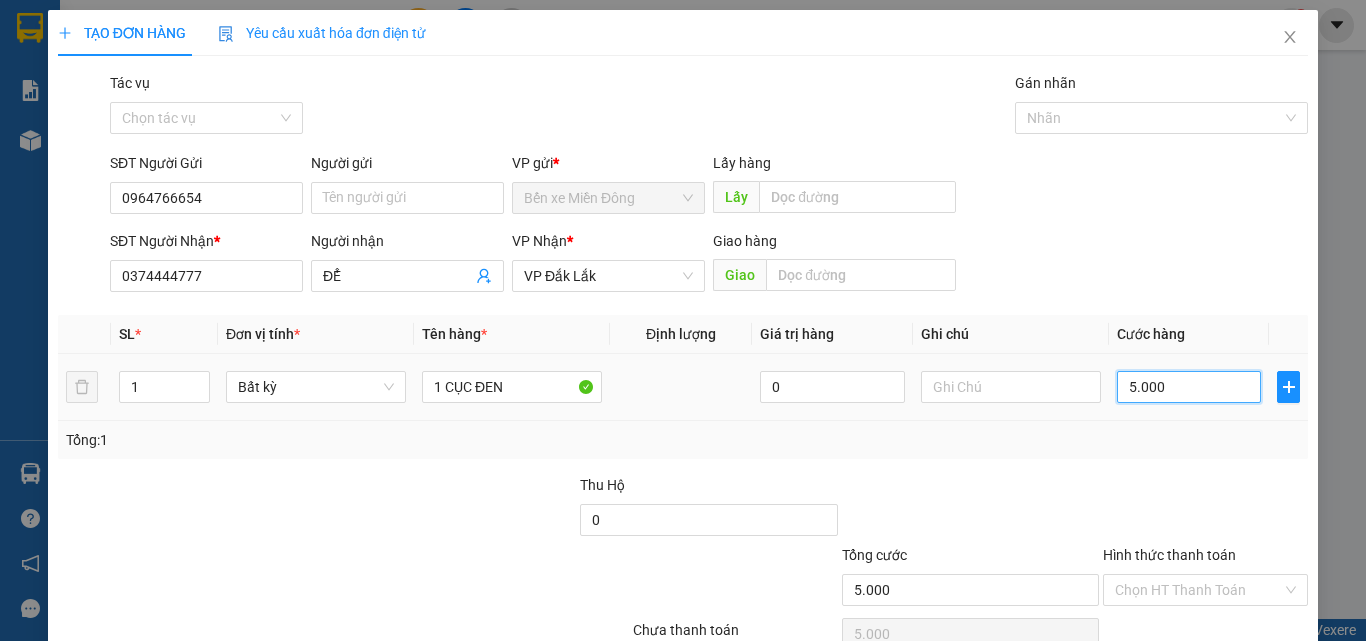 type on "50.000" 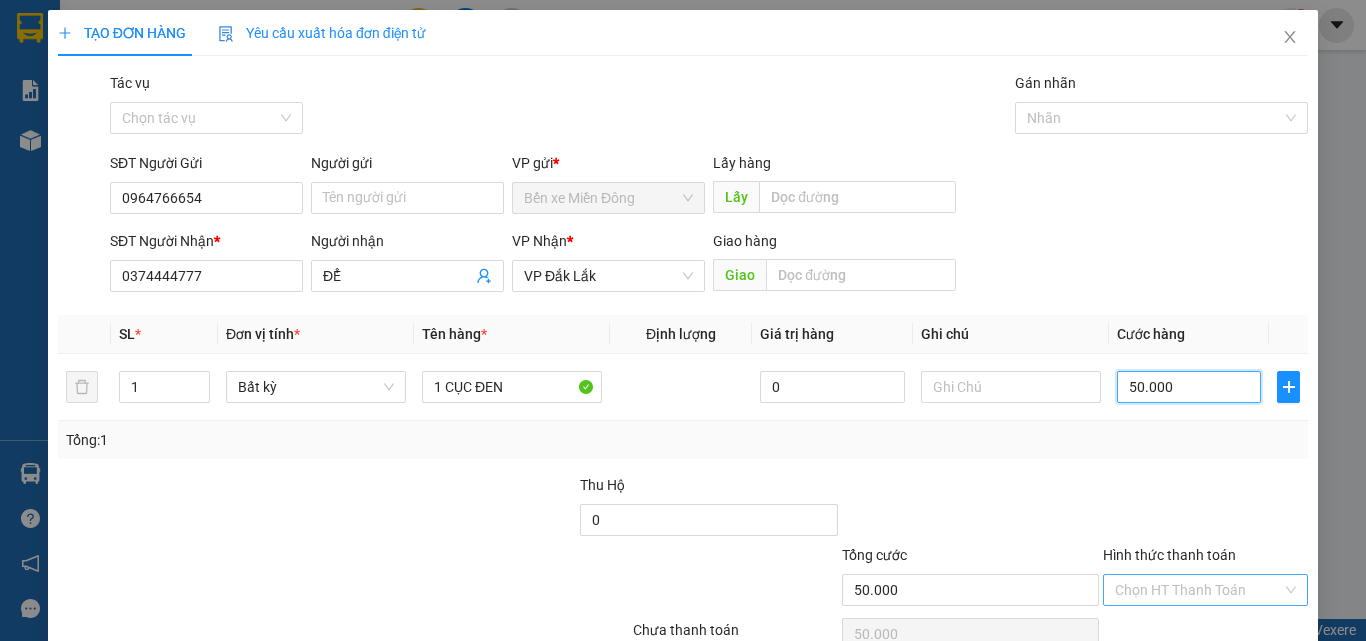 type on "50.000" 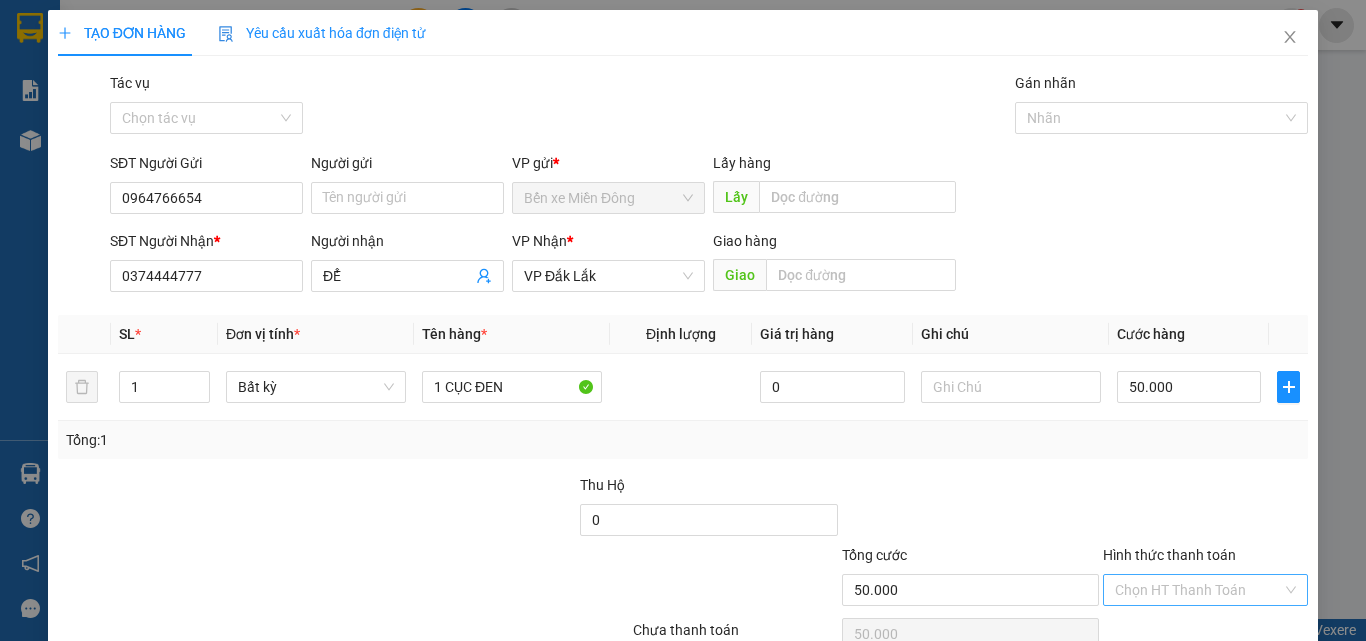 click on "Hình thức thanh toán" at bounding box center [1198, 590] 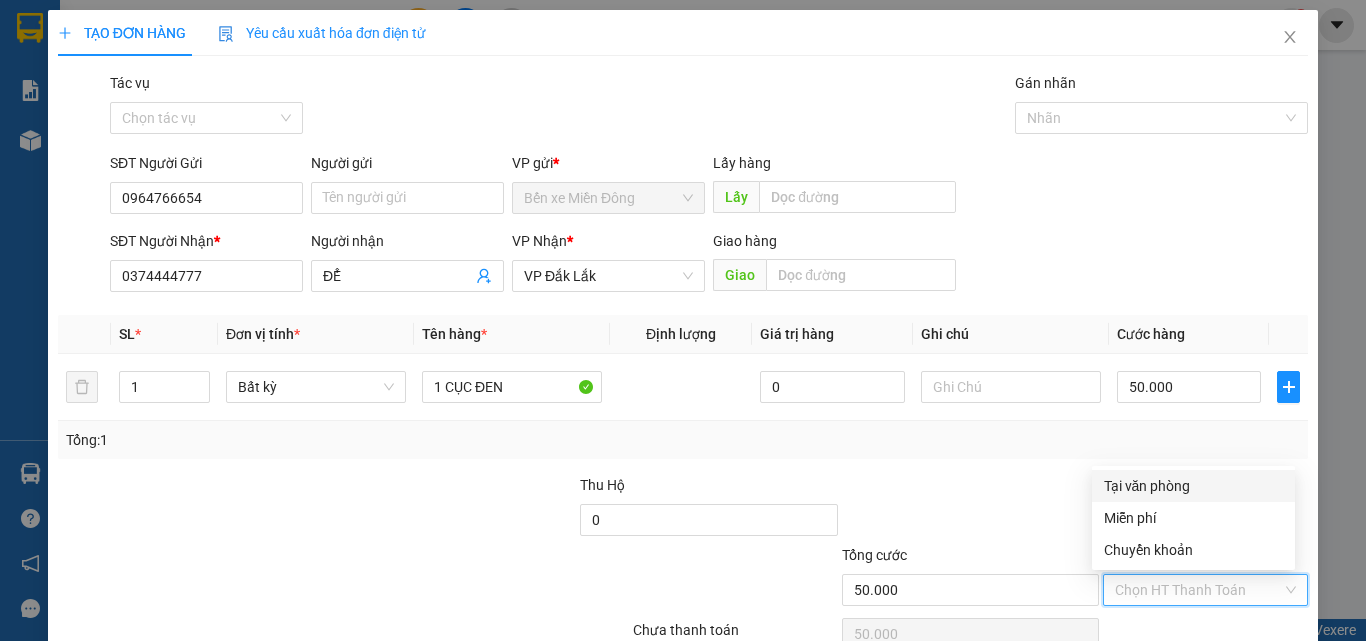 click on "Tại văn phòng" at bounding box center (1193, 486) 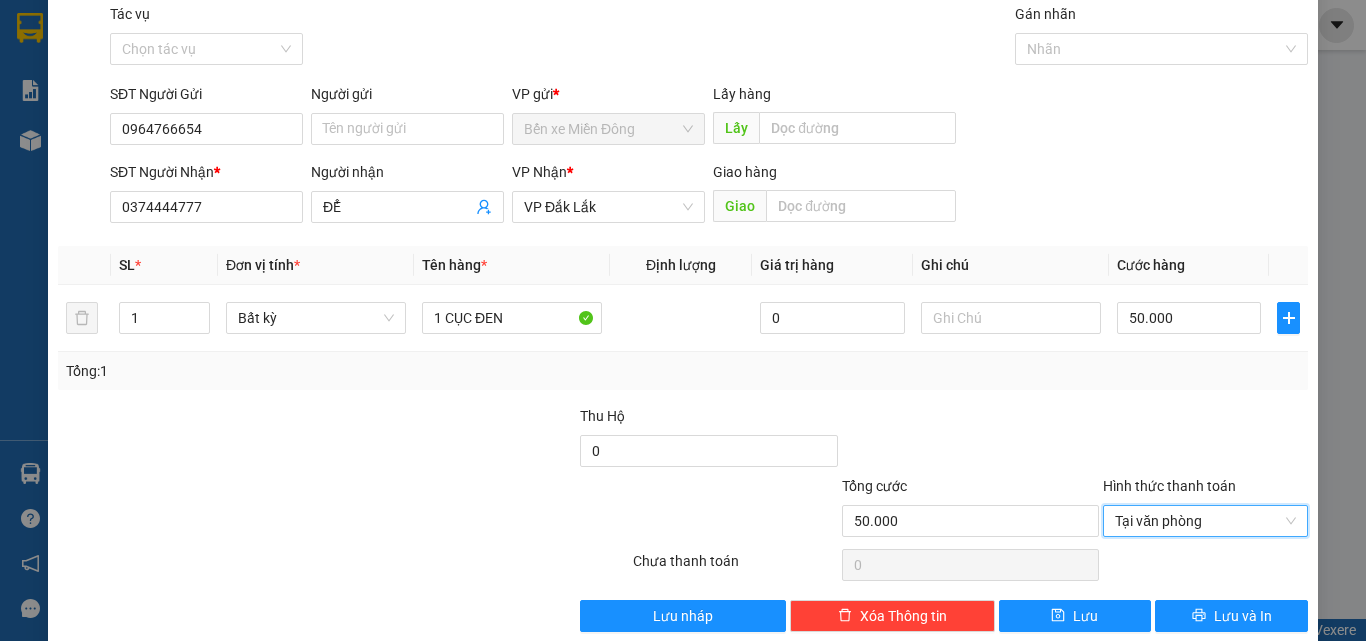 scroll, scrollTop: 99, scrollLeft: 0, axis: vertical 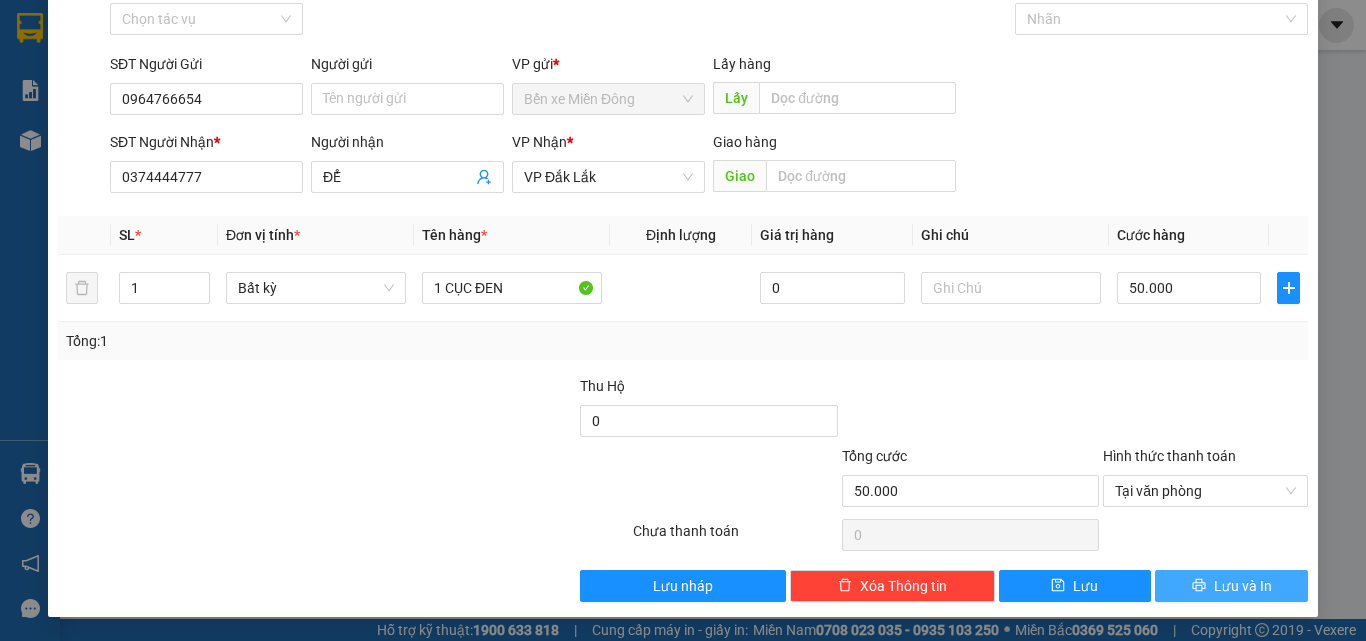 click 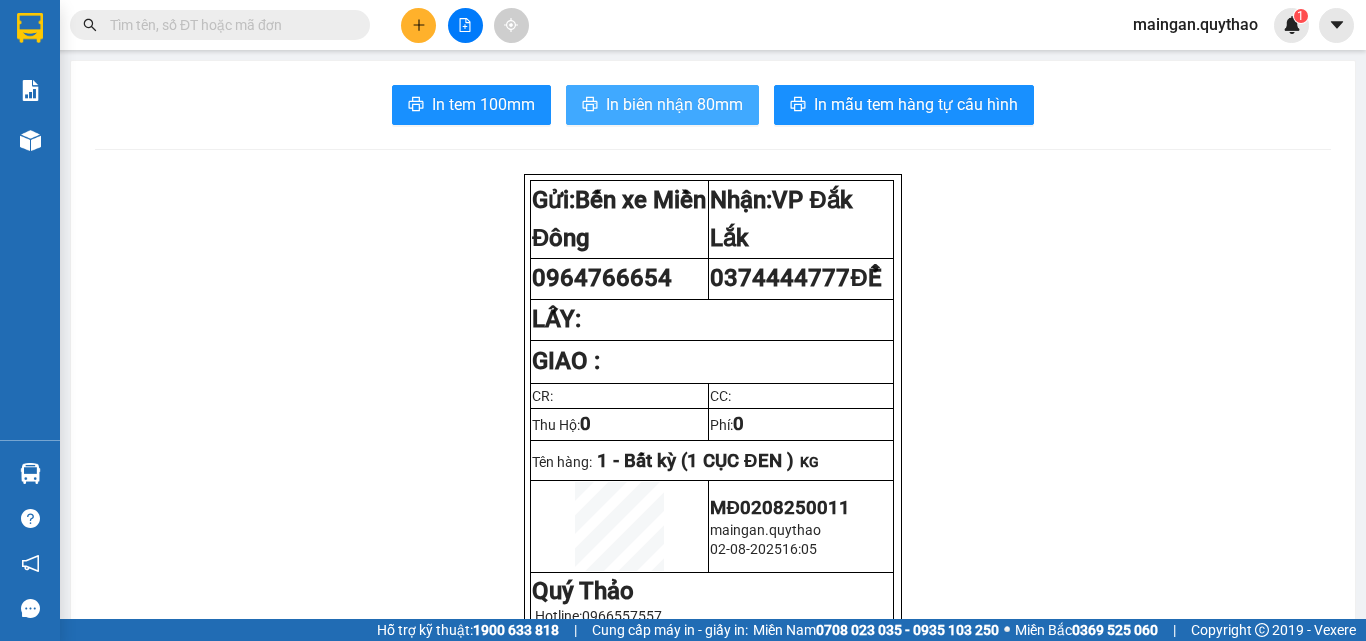 click on "In biên nhận 80mm" at bounding box center (674, 104) 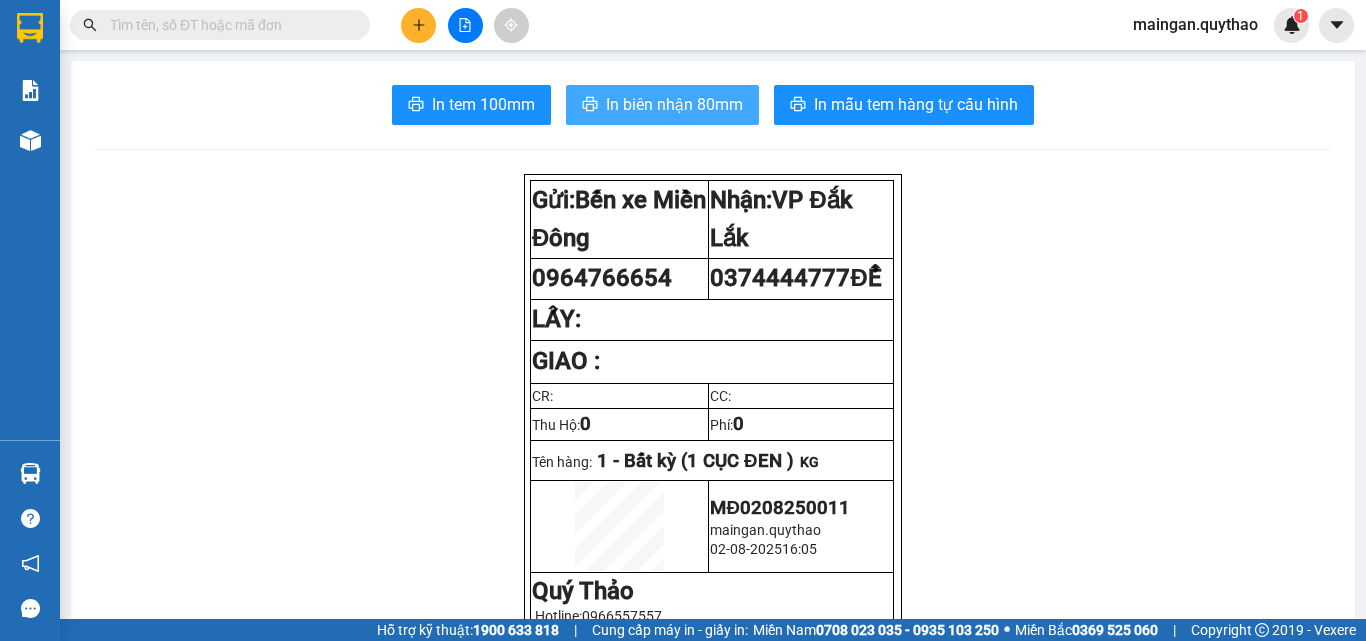 scroll, scrollTop: 0, scrollLeft: 0, axis: both 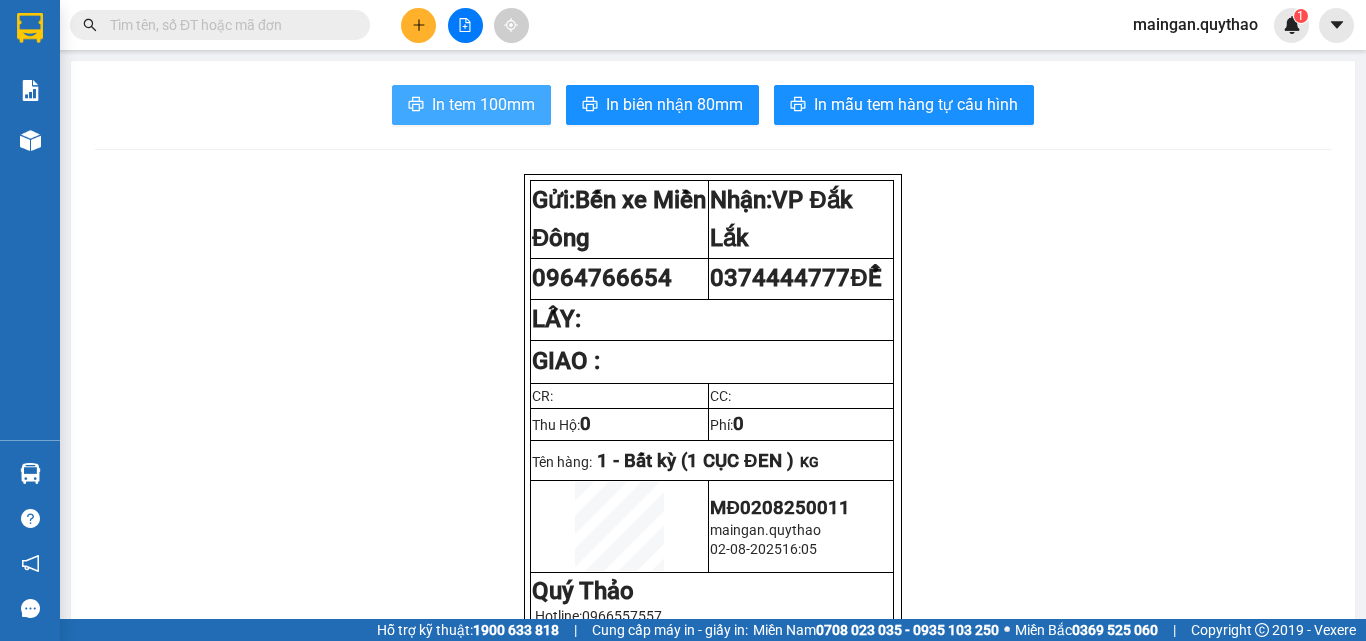 click on "In tem 100mm" at bounding box center [483, 104] 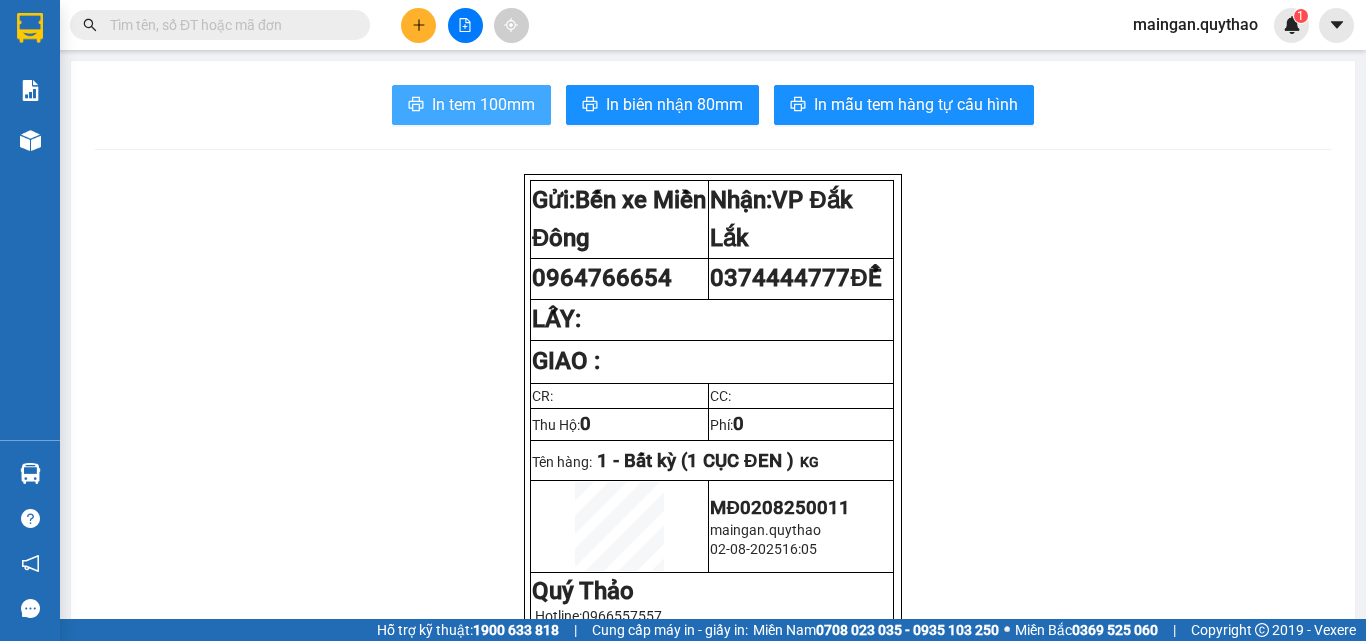 scroll, scrollTop: 0, scrollLeft: 0, axis: both 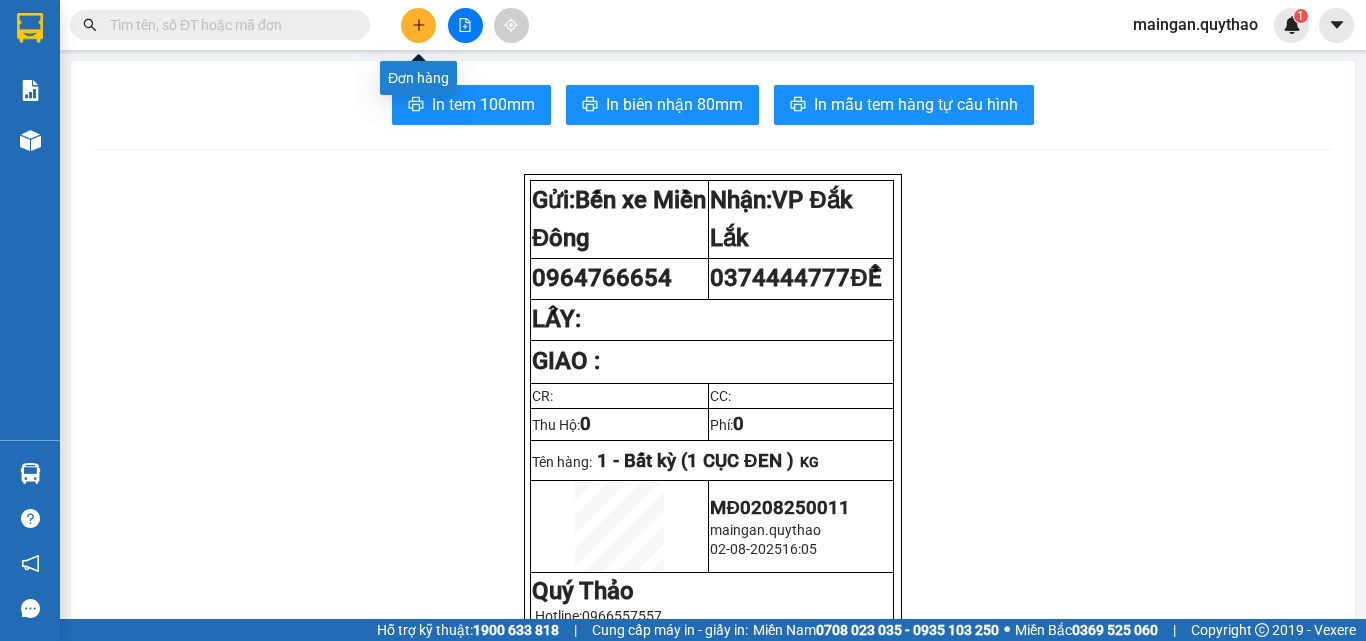 click at bounding box center [418, 25] 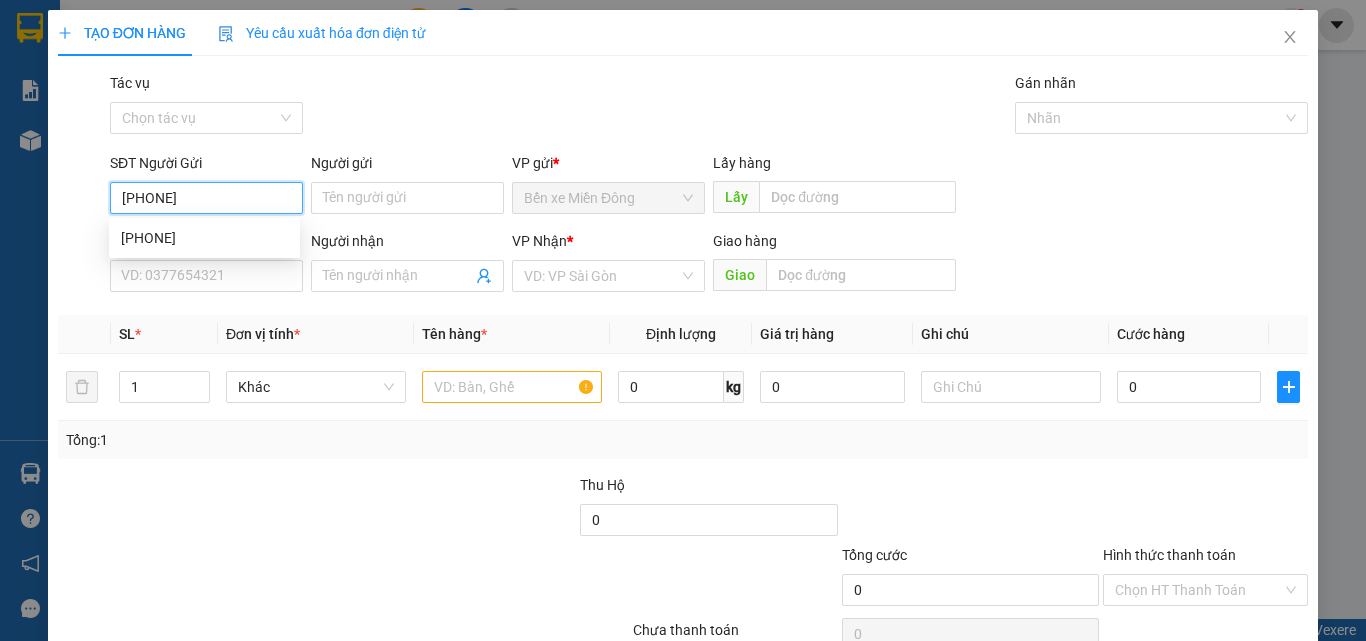 type on "[PHONE]" 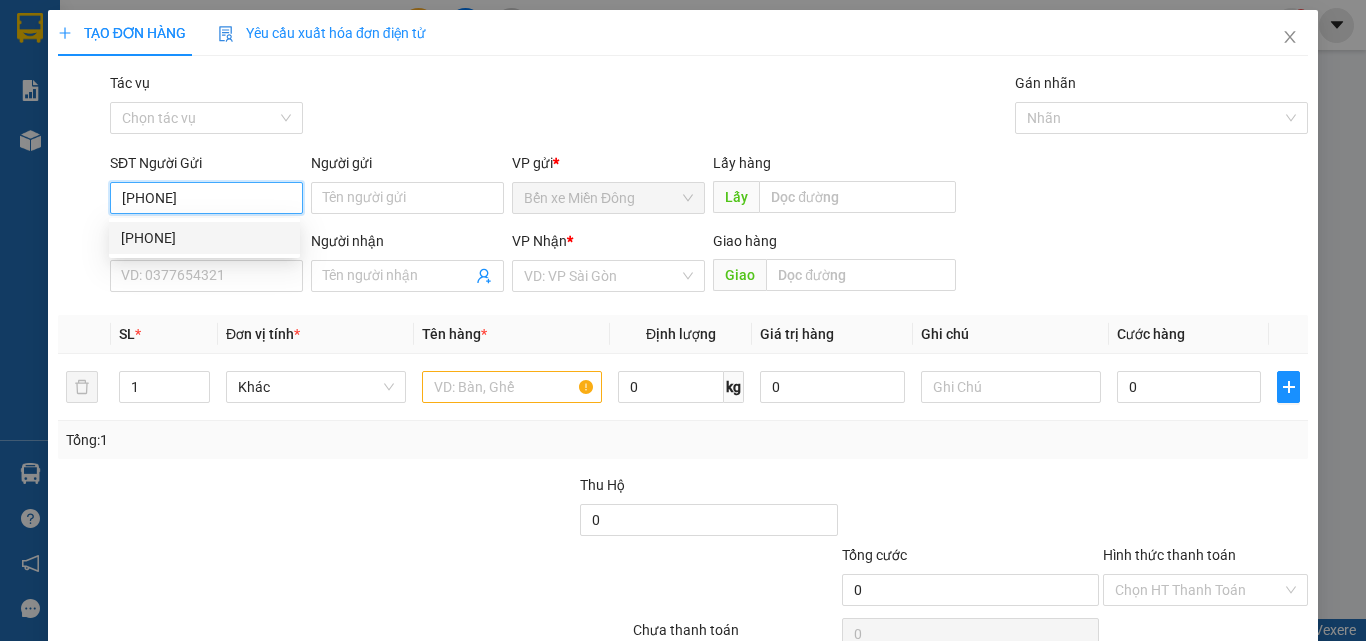 click on "[PHONE]" at bounding box center (204, 238) 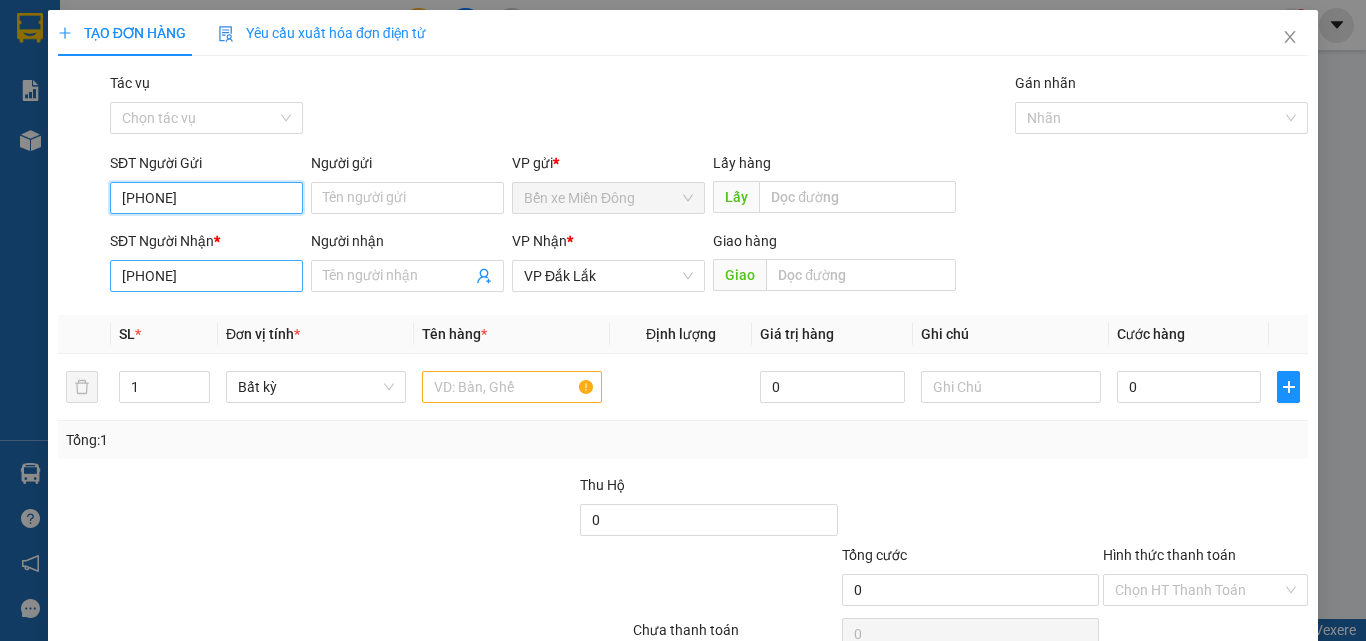 type on "[PHONE]" 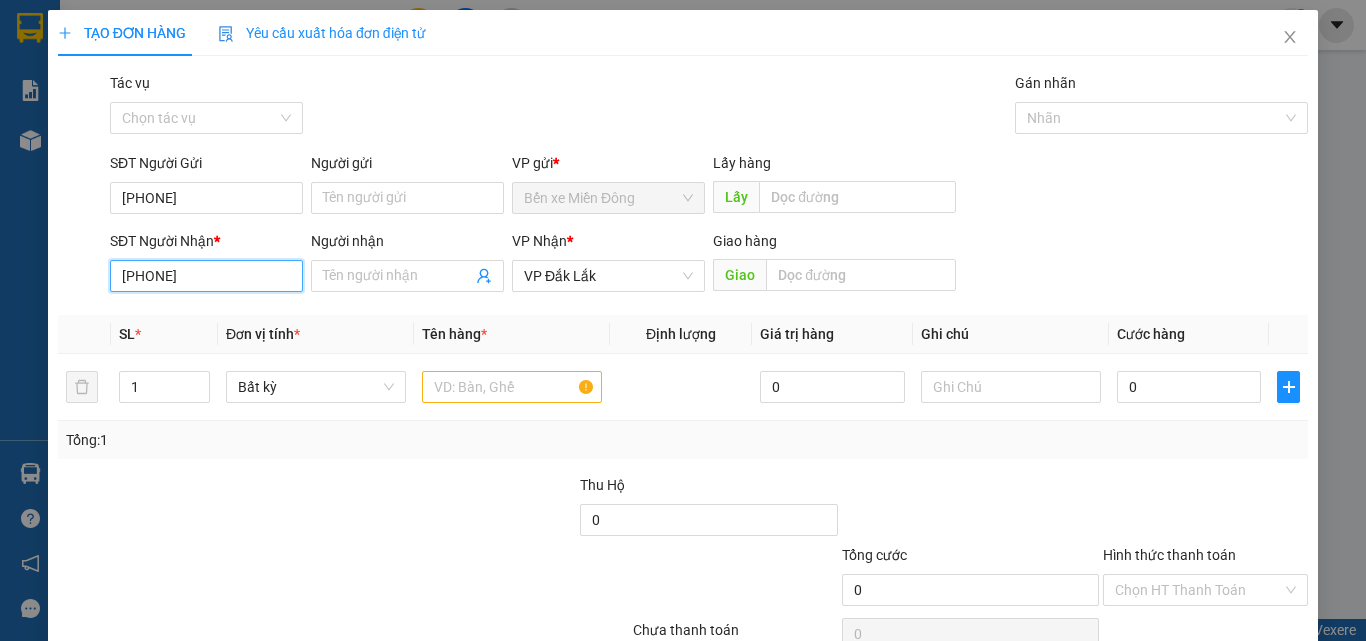 drag, startPoint x: 220, startPoint y: 273, endPoint x: 41, endPoint y: 277, distance: 179.0447 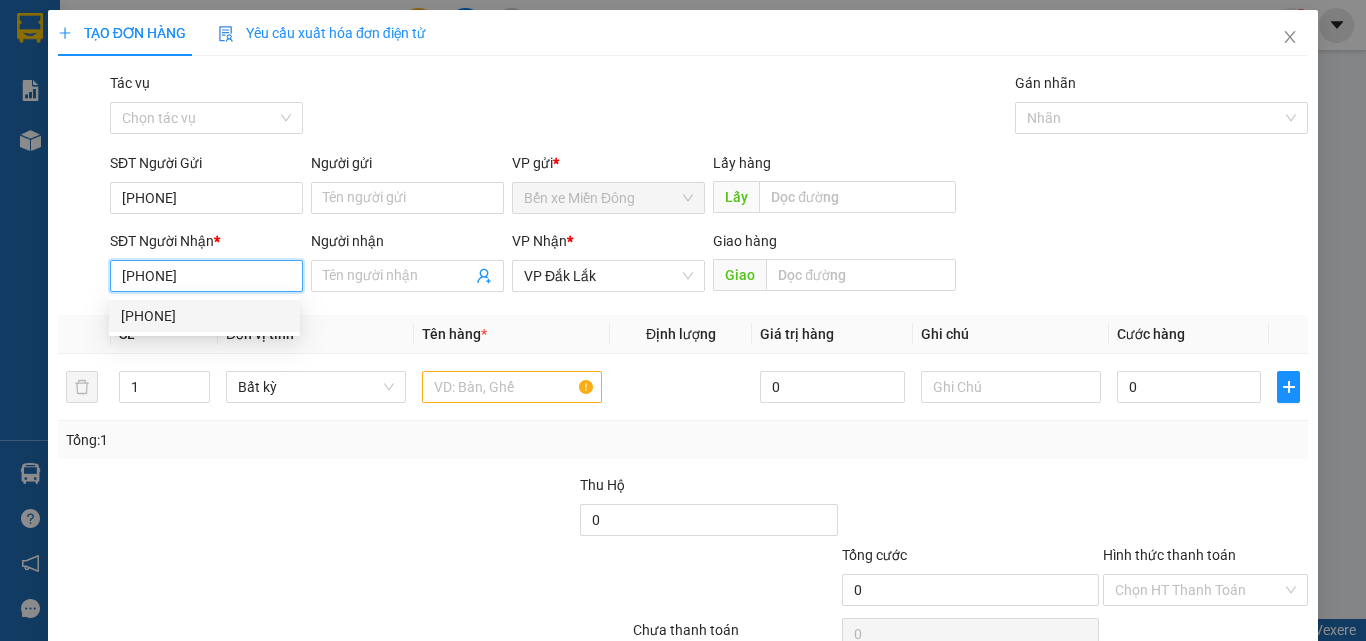 click on "[PHONE]" at bounding box center (204, 316) 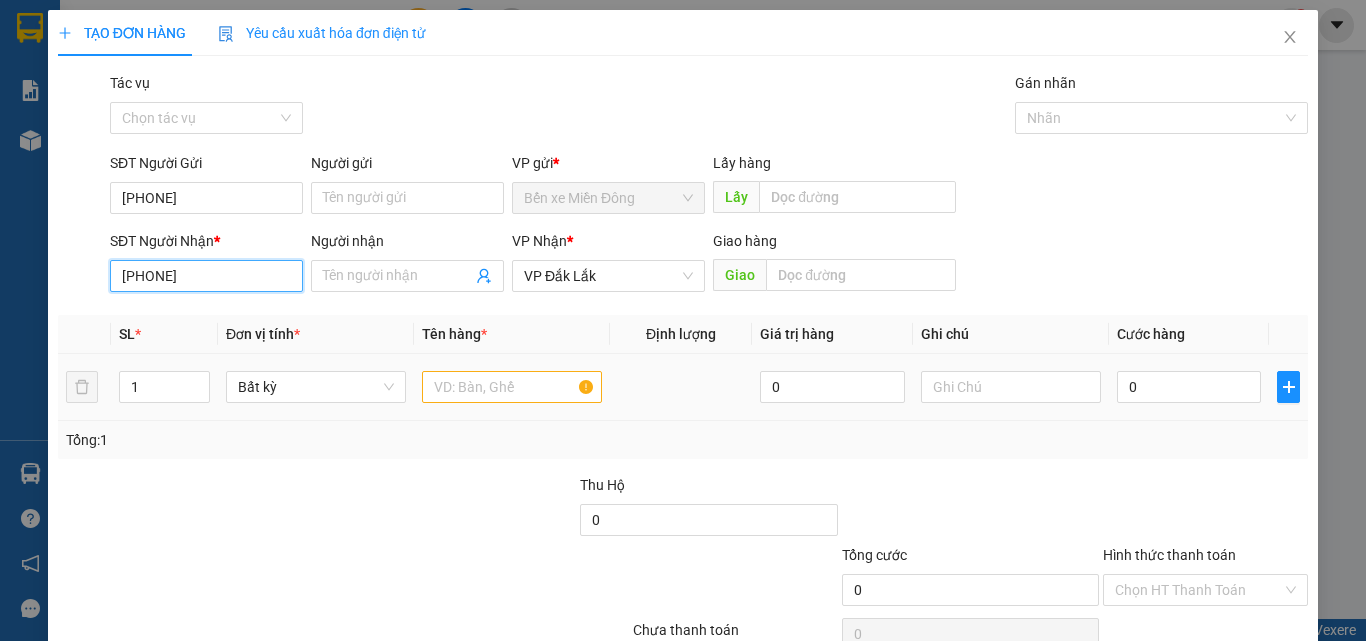 type on "[PHONE]" 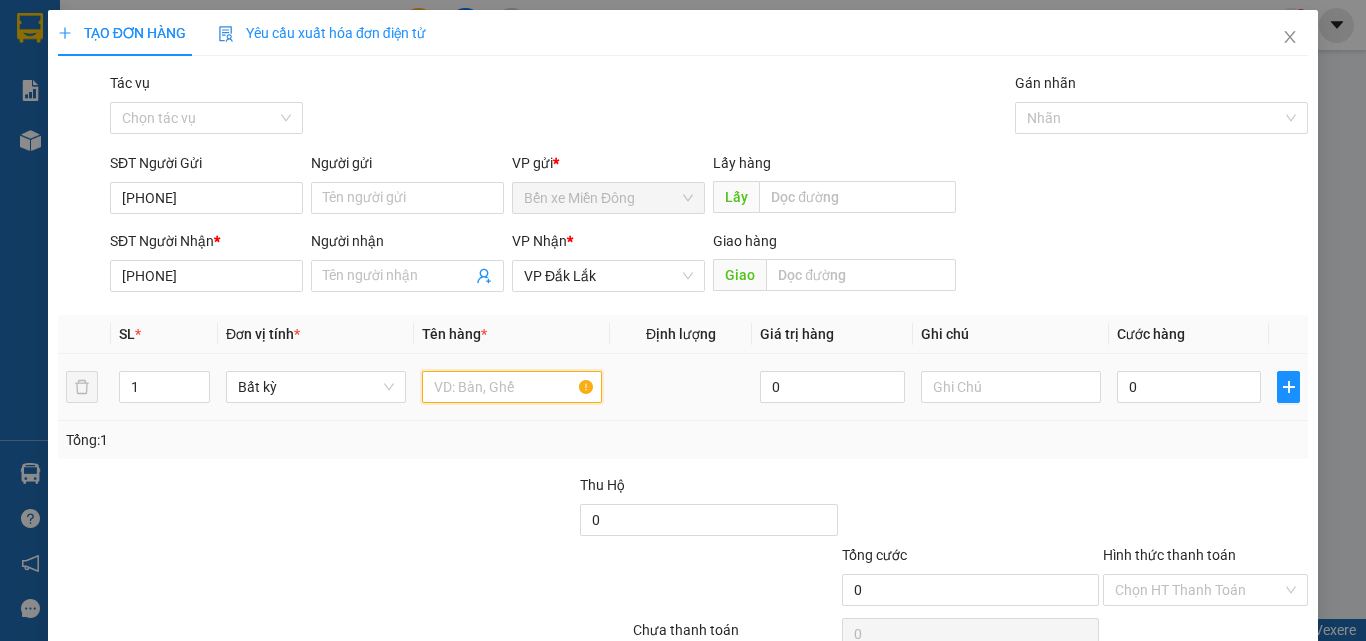 click at bounding box center (512, 387) 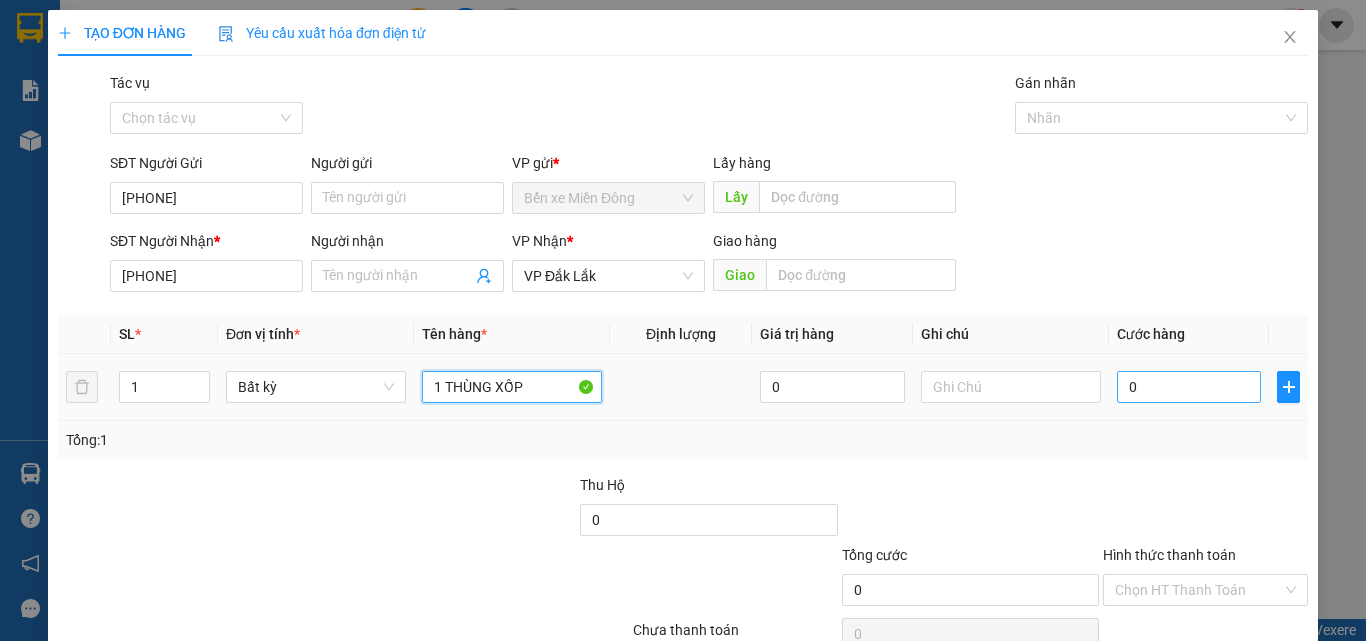 type on "1 THÙNG XỐP" 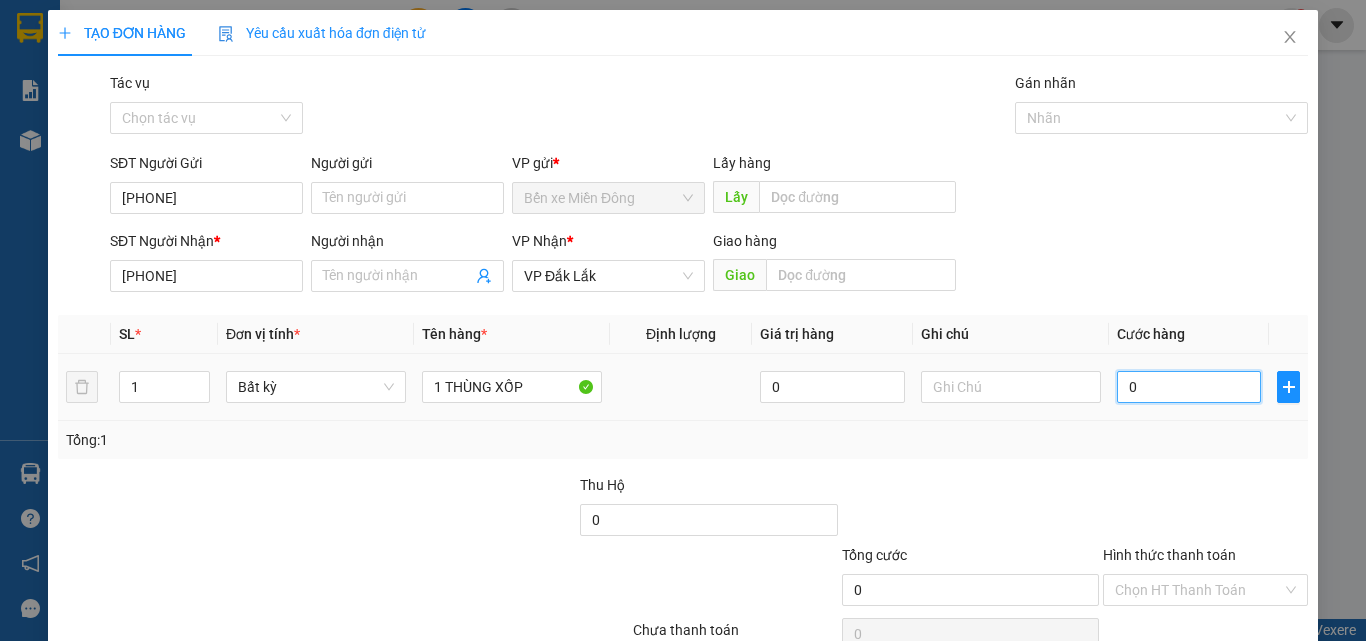 click on "0" at bounding box center [1189, 387] 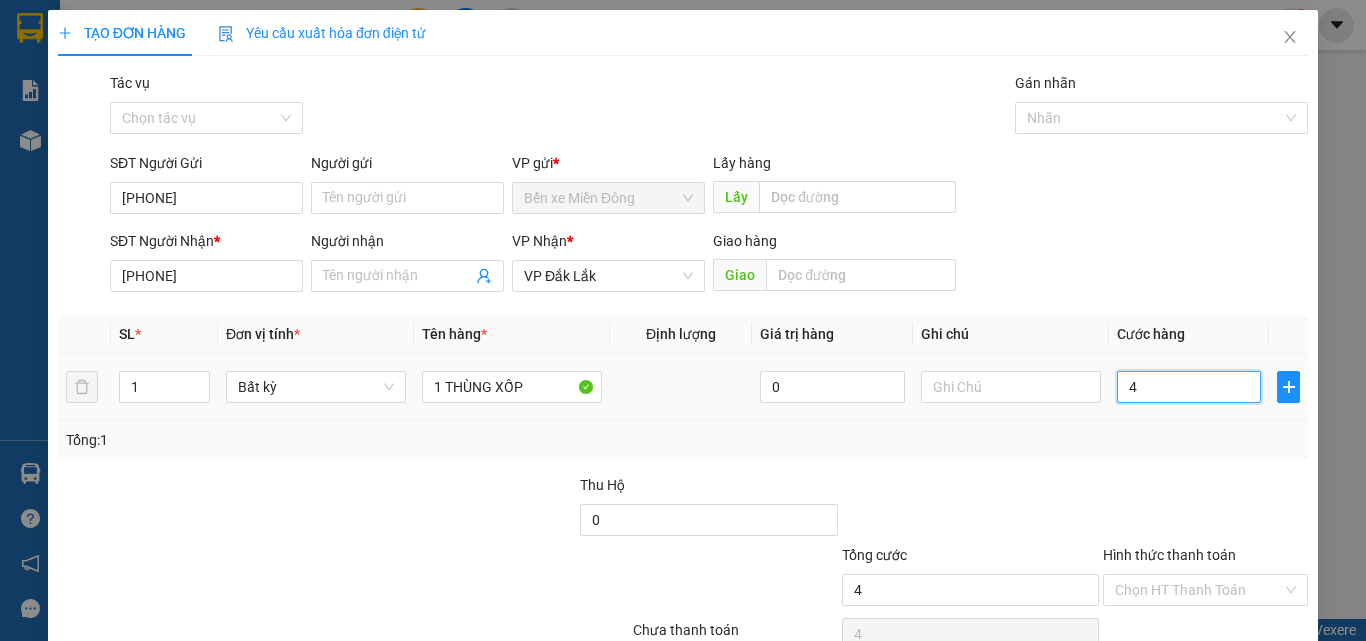type on "40" 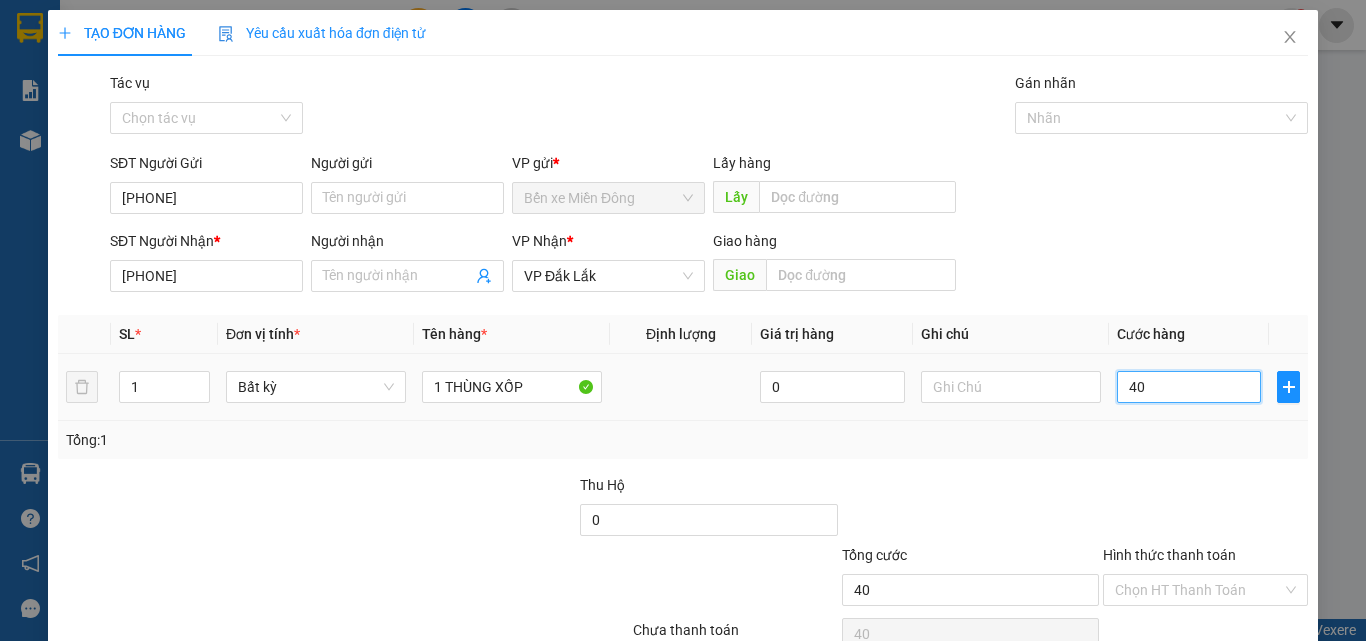 type on "400" 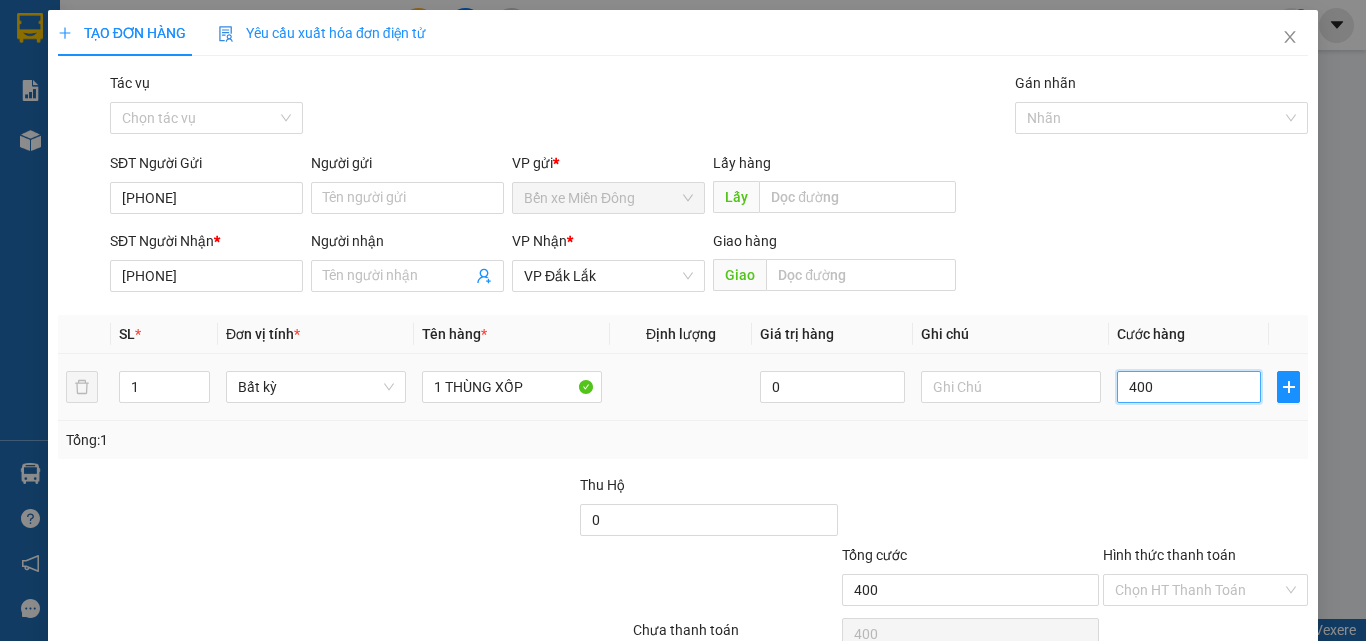 type on "4.000" 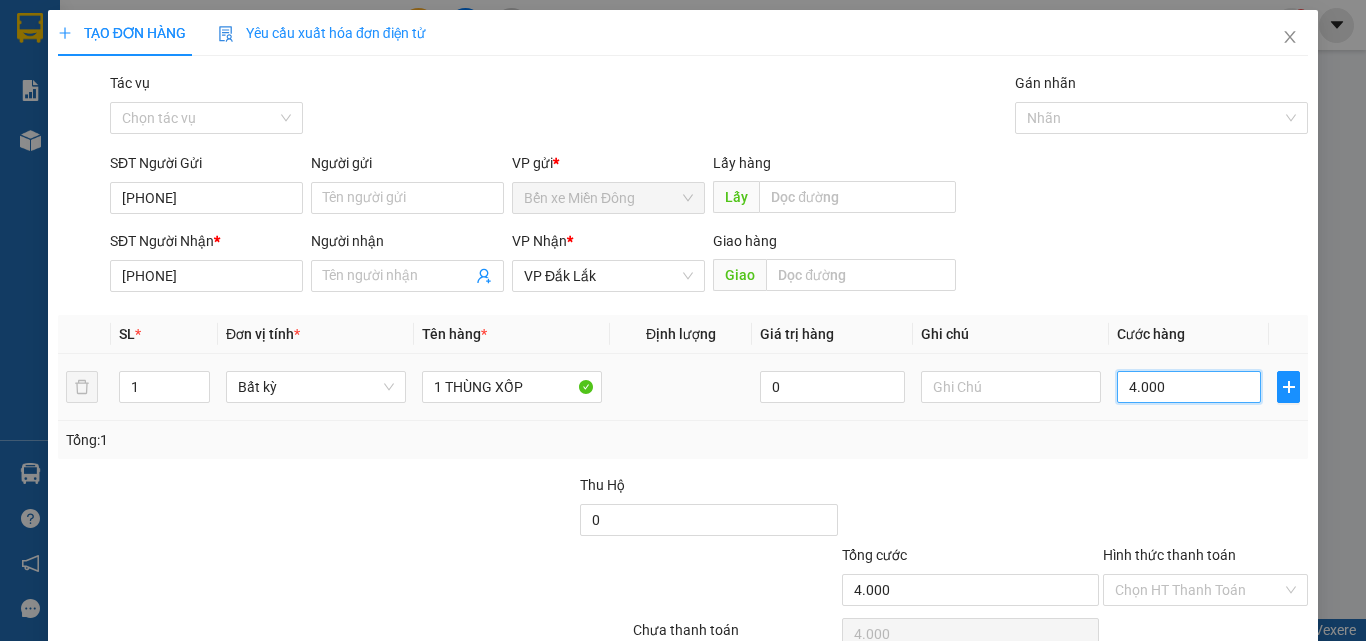 type on "40.000" 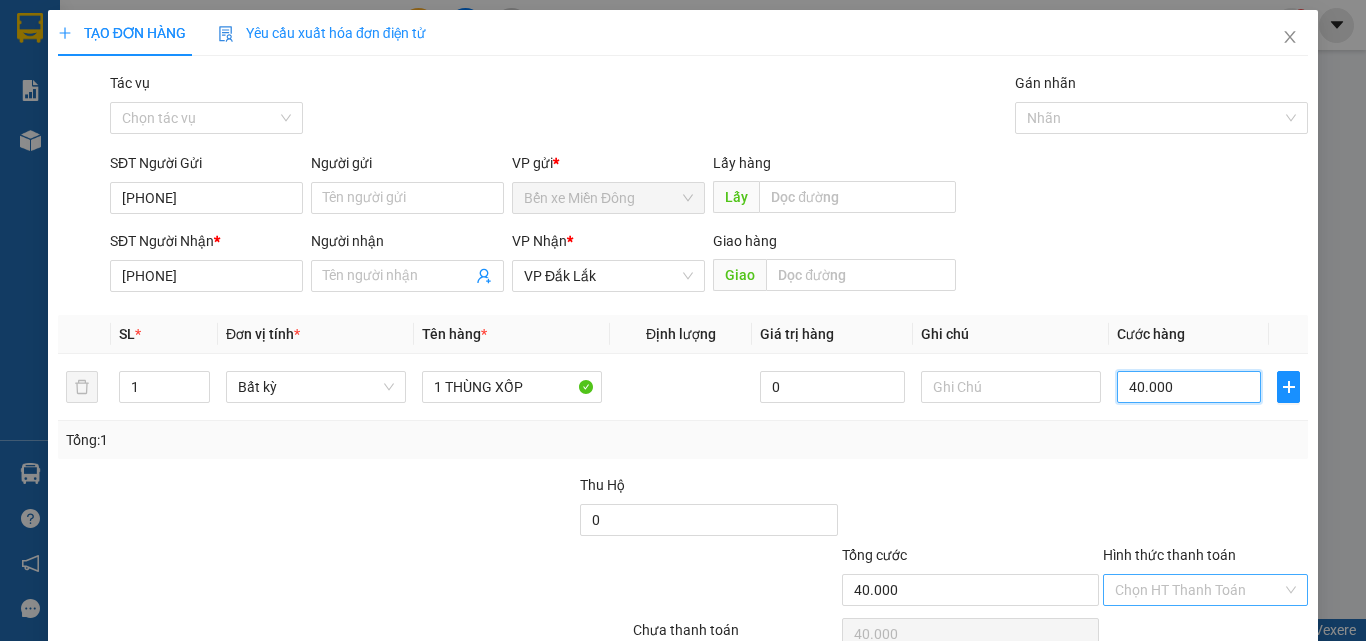 type on "40.000" 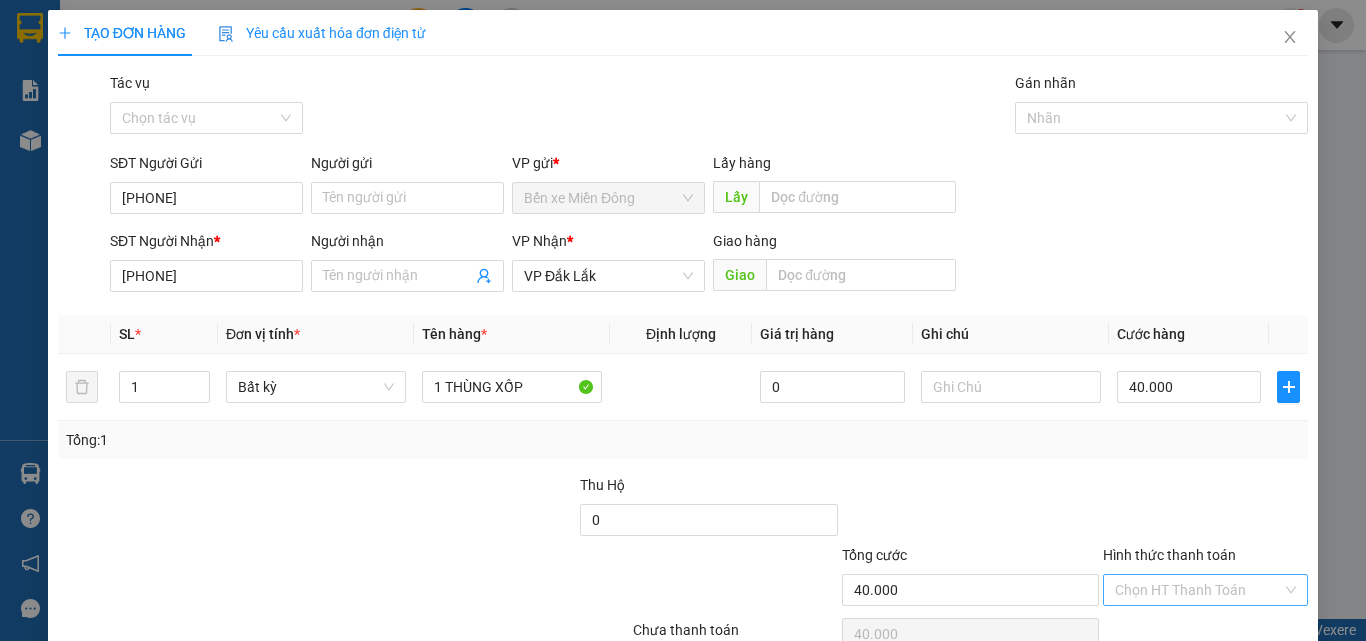 click on "Hình thức thanh toán" at bounding box center [1198, 590] 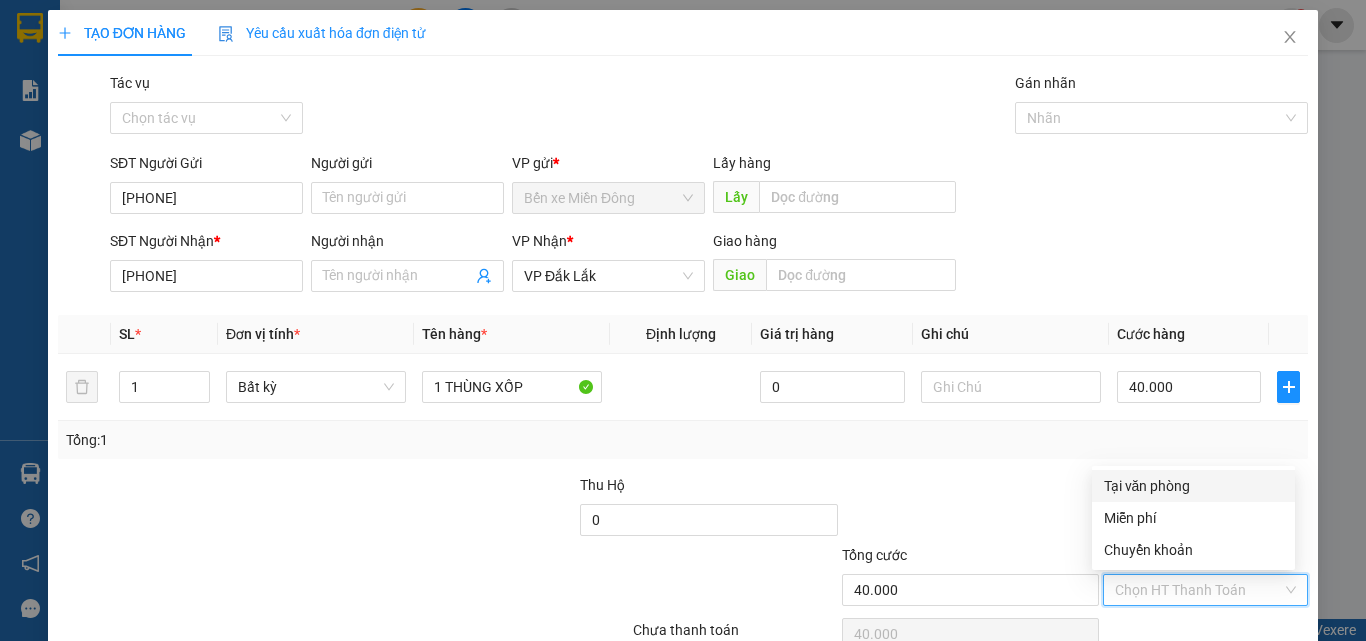click on "Tại văn phòng" at bounding box center (1193, 486) 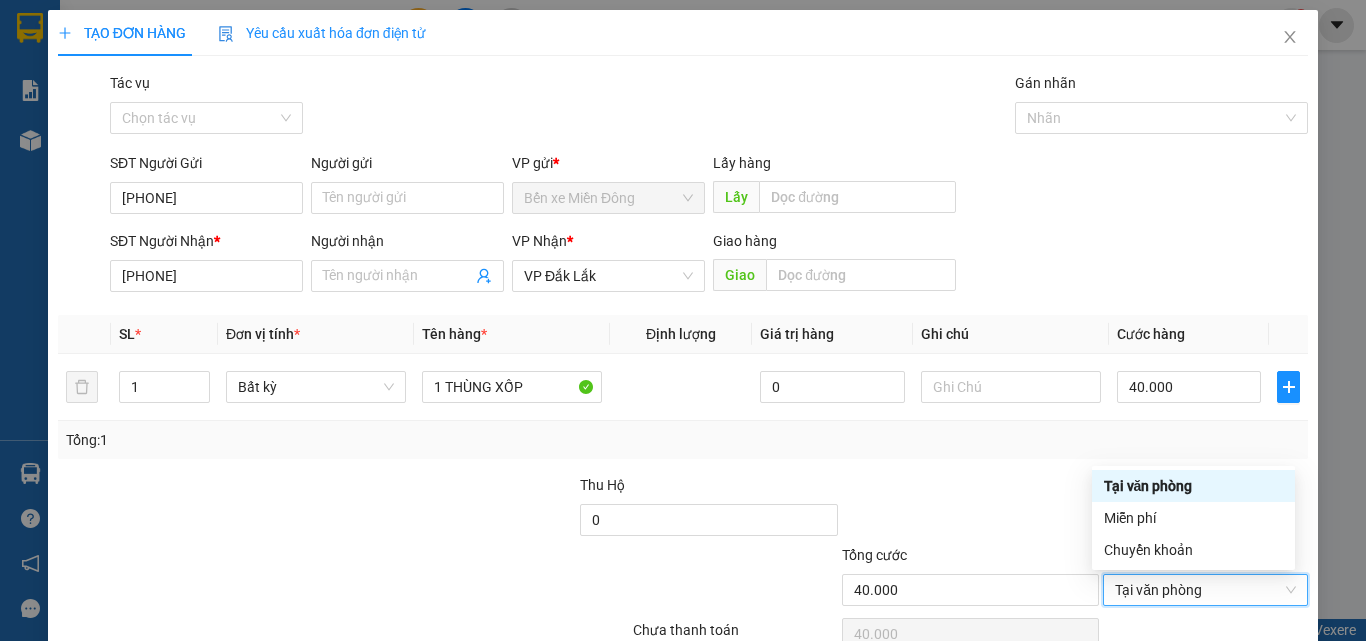 type on "0" 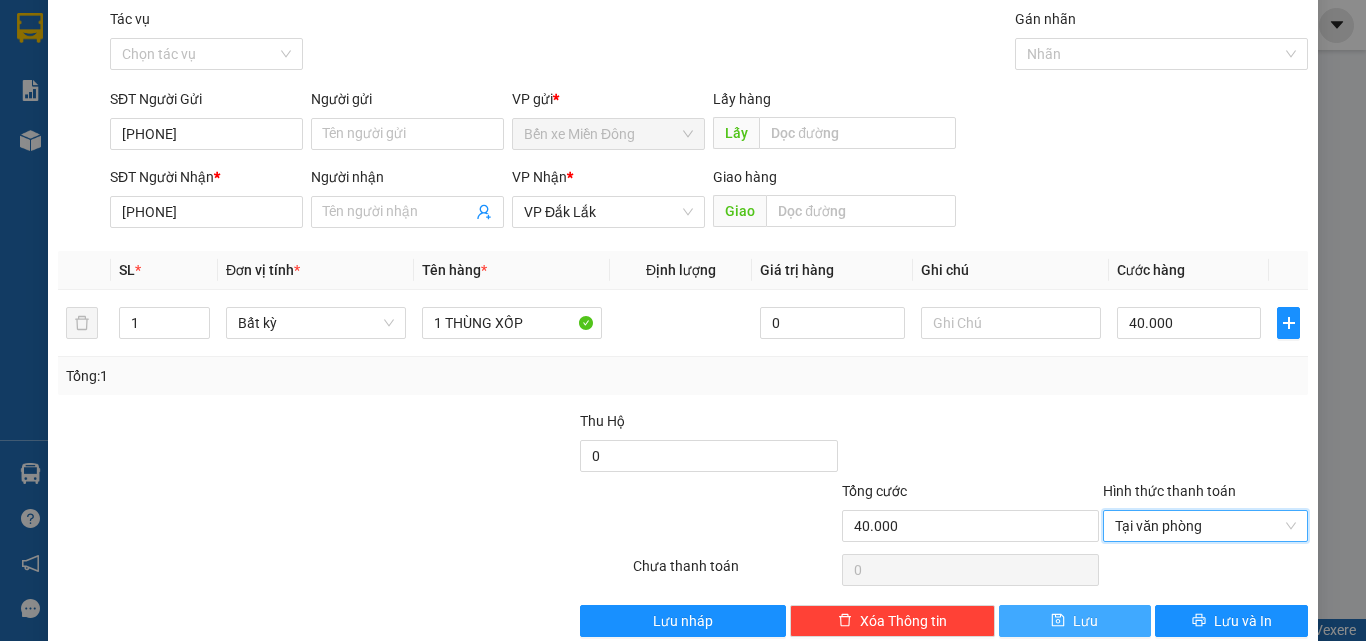 scroll, scrollTop: 99, scrollLeft: 0, axis: vertical 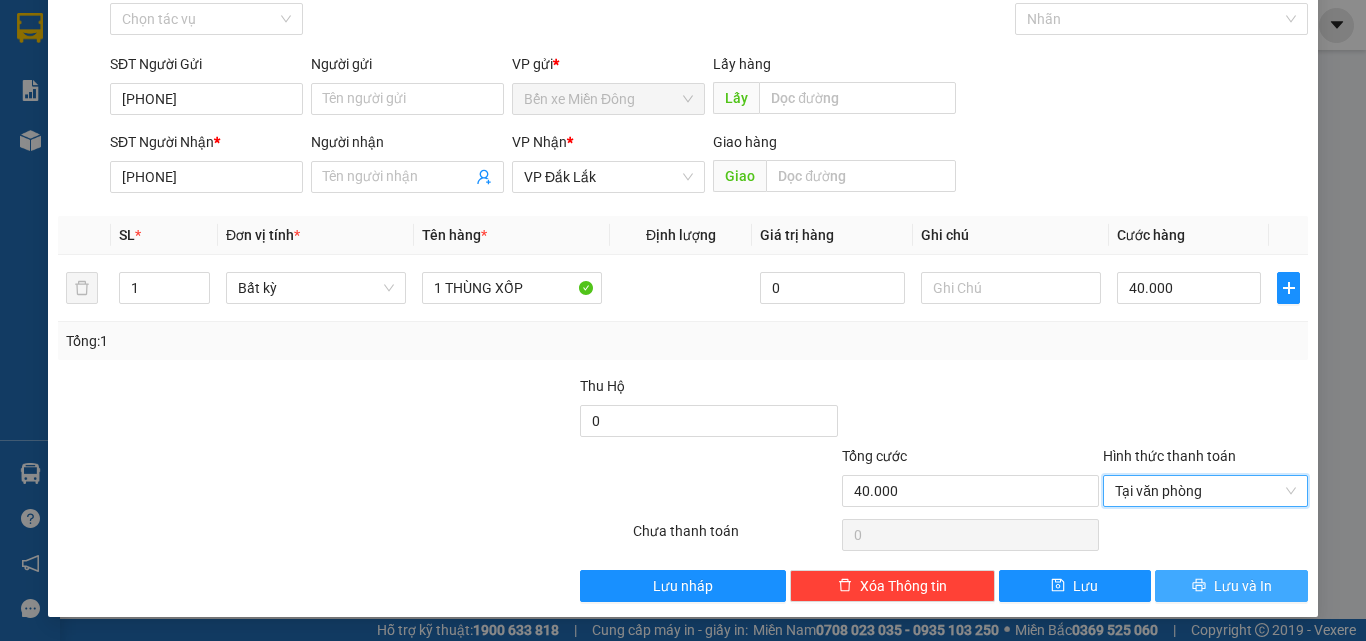 click on "Lưu và In" at bounding box center [1243, 586] 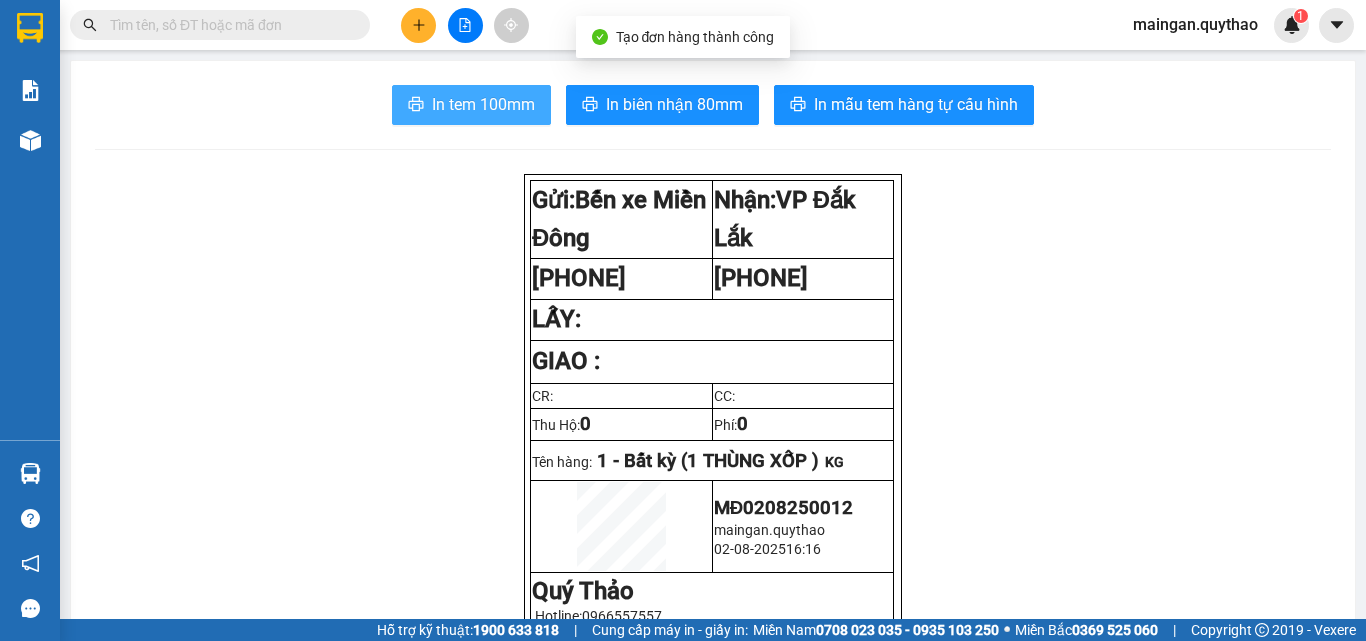 click on "In tem 100mm" at bounding box center (483, 104) 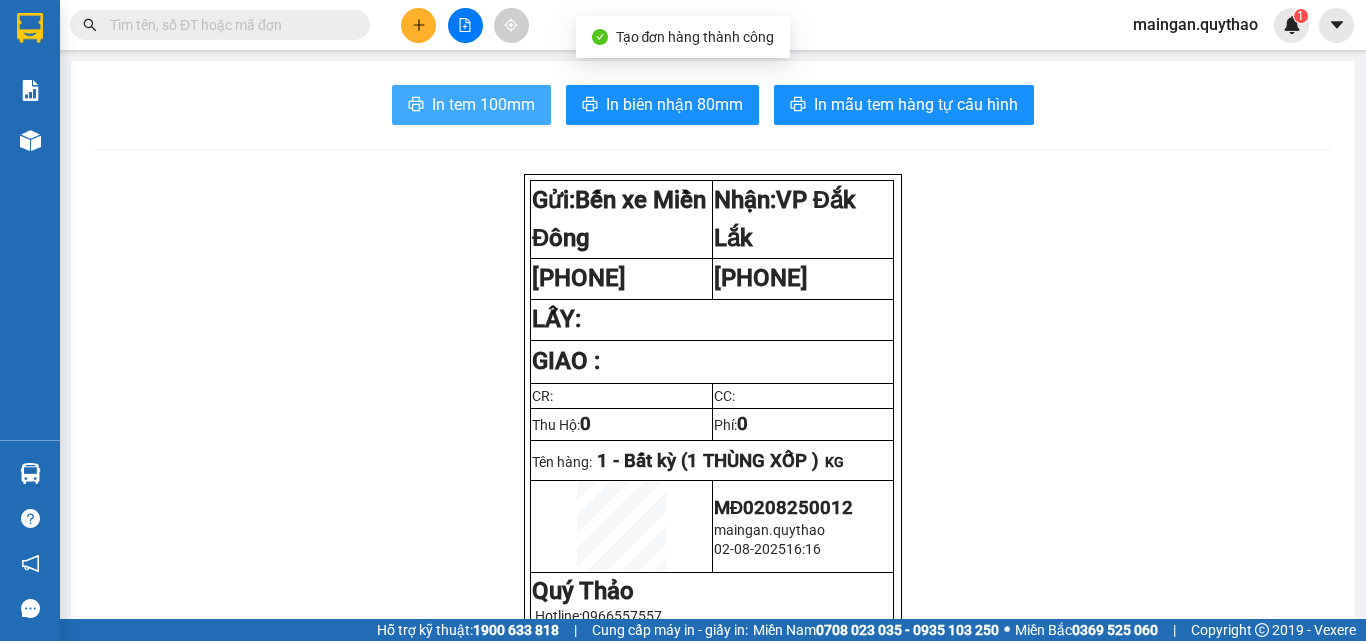 scroll, scrollTop: 0, scrollLeft: 0, axis: both 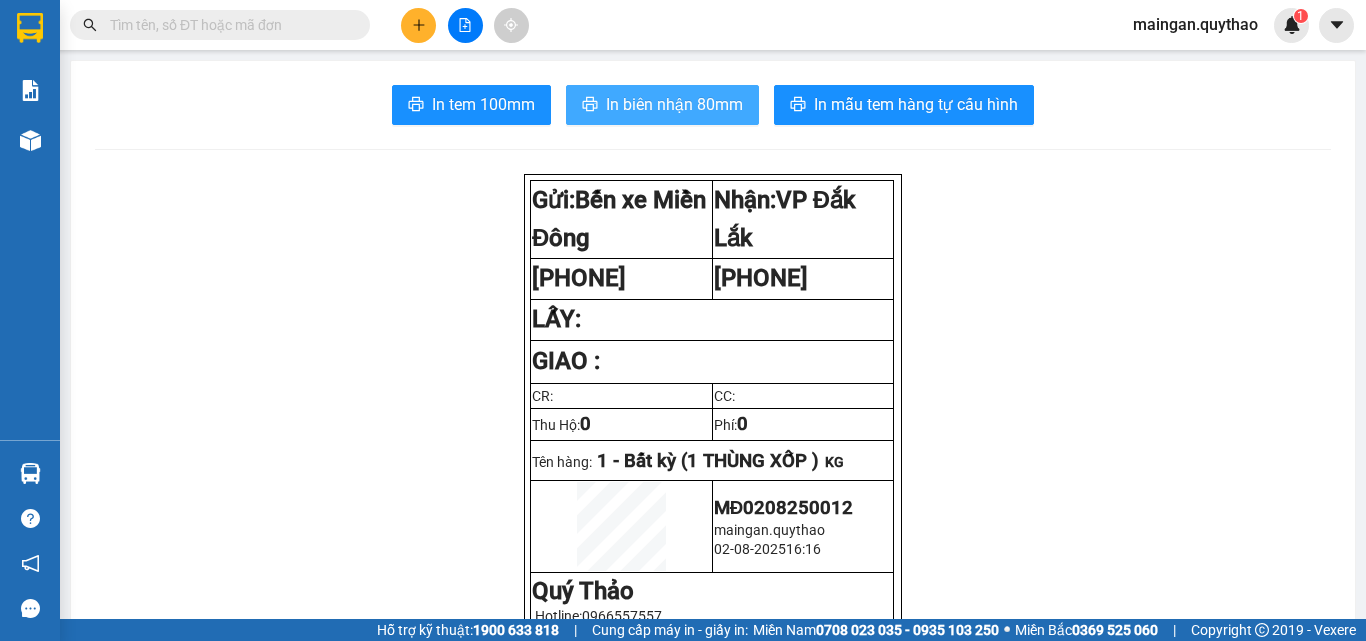click on "In biên nhận 80mm" at bounding box center [674, 104] 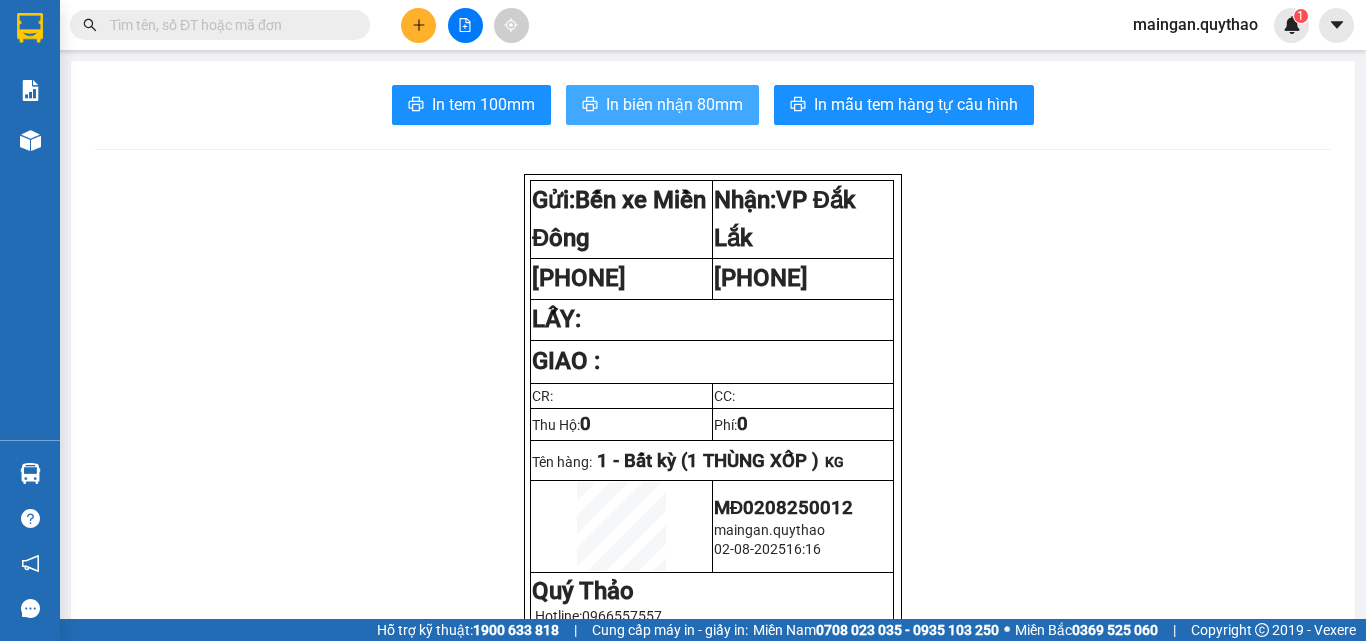 scroll, scrollTop: 0, scrollLeft: 0, axis: both 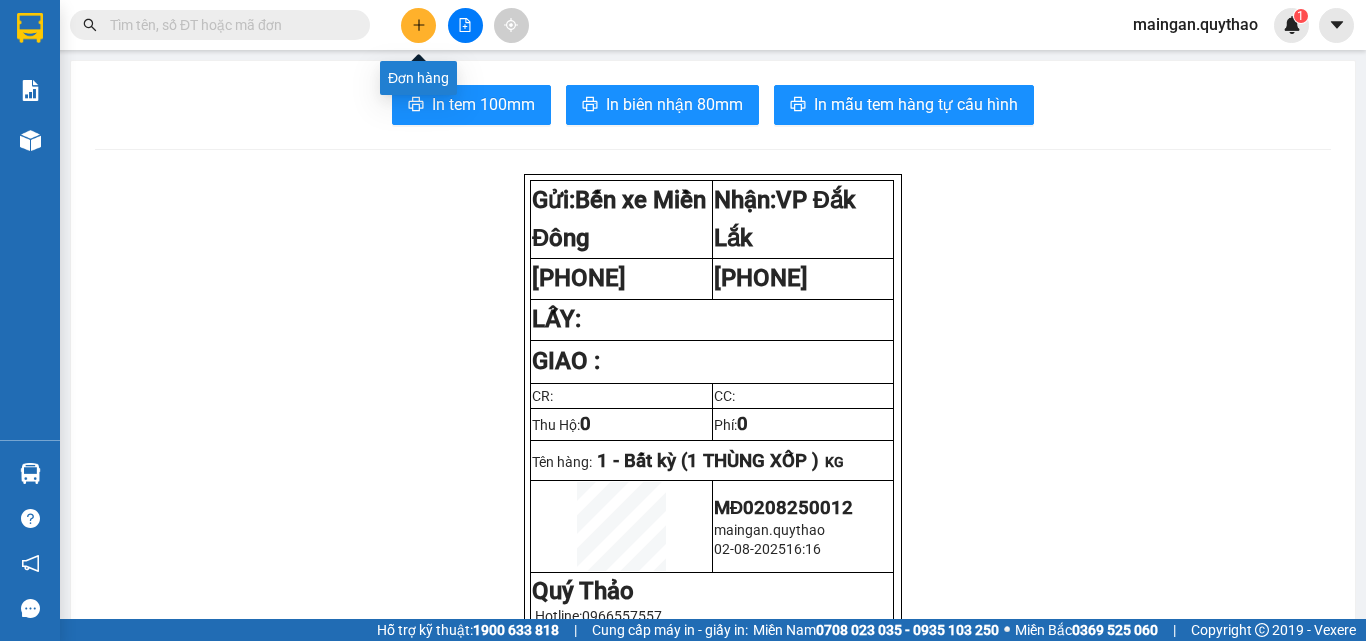click 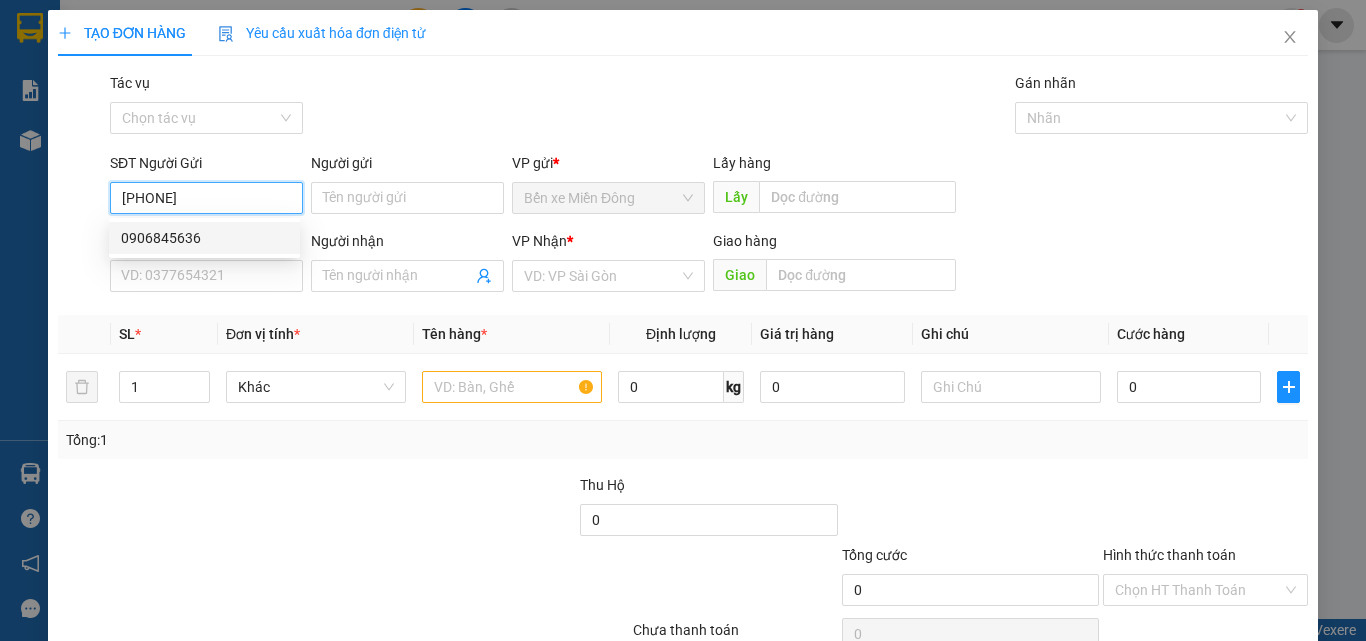 click on "0906845636" at bounding box center [204, 238] 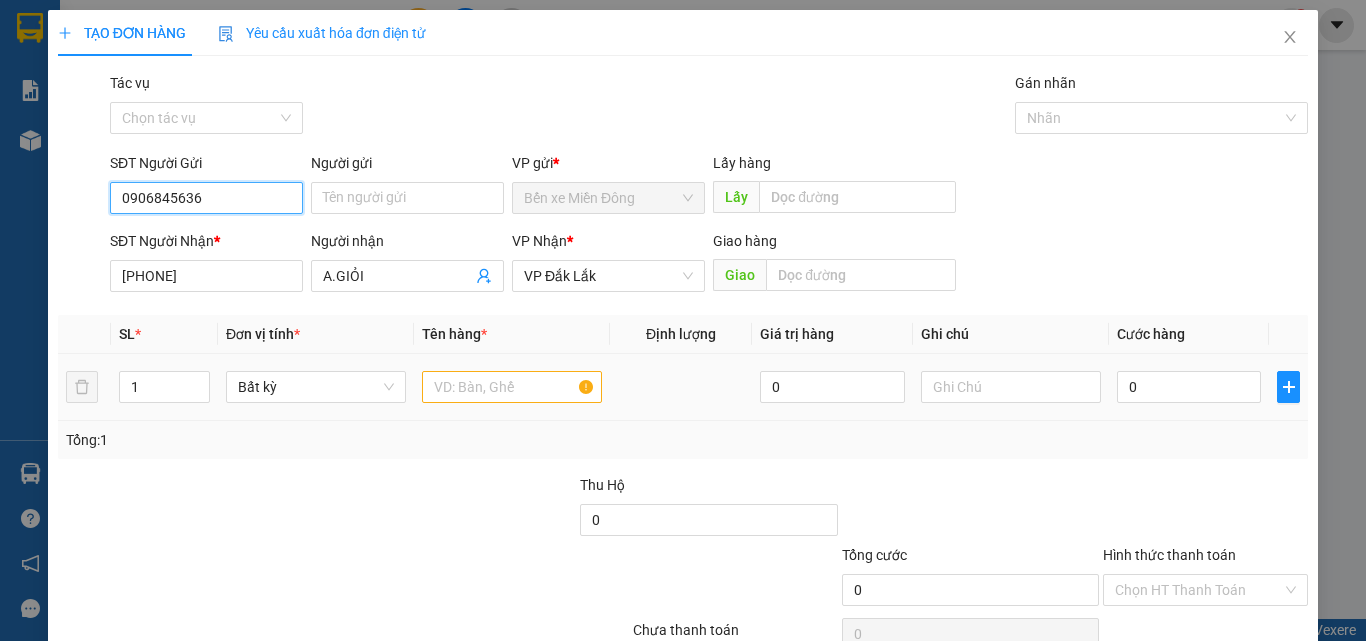 type on "0906845636" 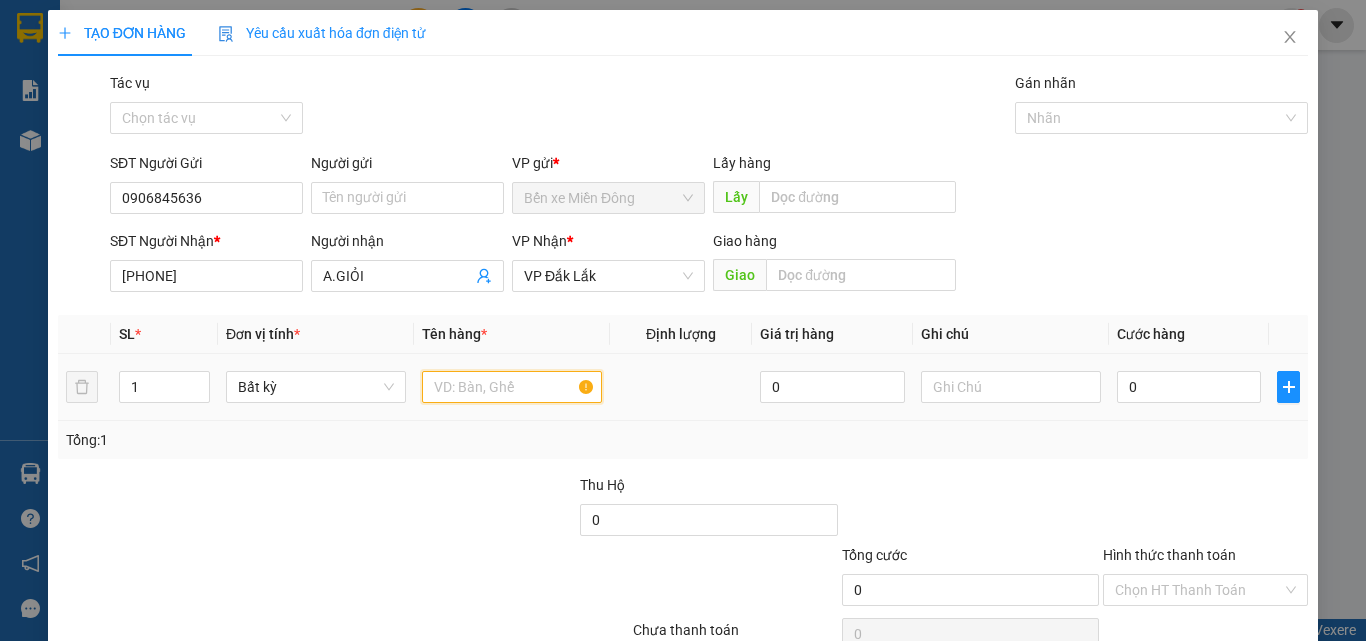 drag, startPoint x: 521, startPoint y: 386, endPoint x: 513, endPoint y: 368, distance: 19.697716 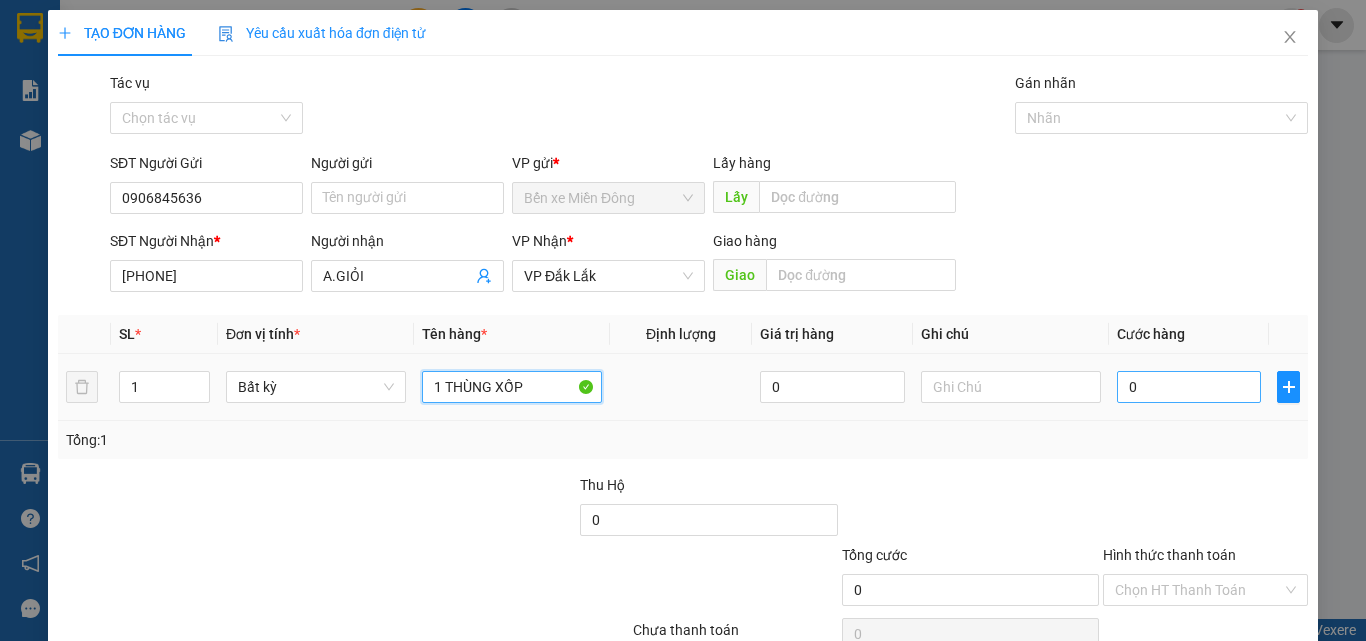 type on "1 THÙNG XỐP" 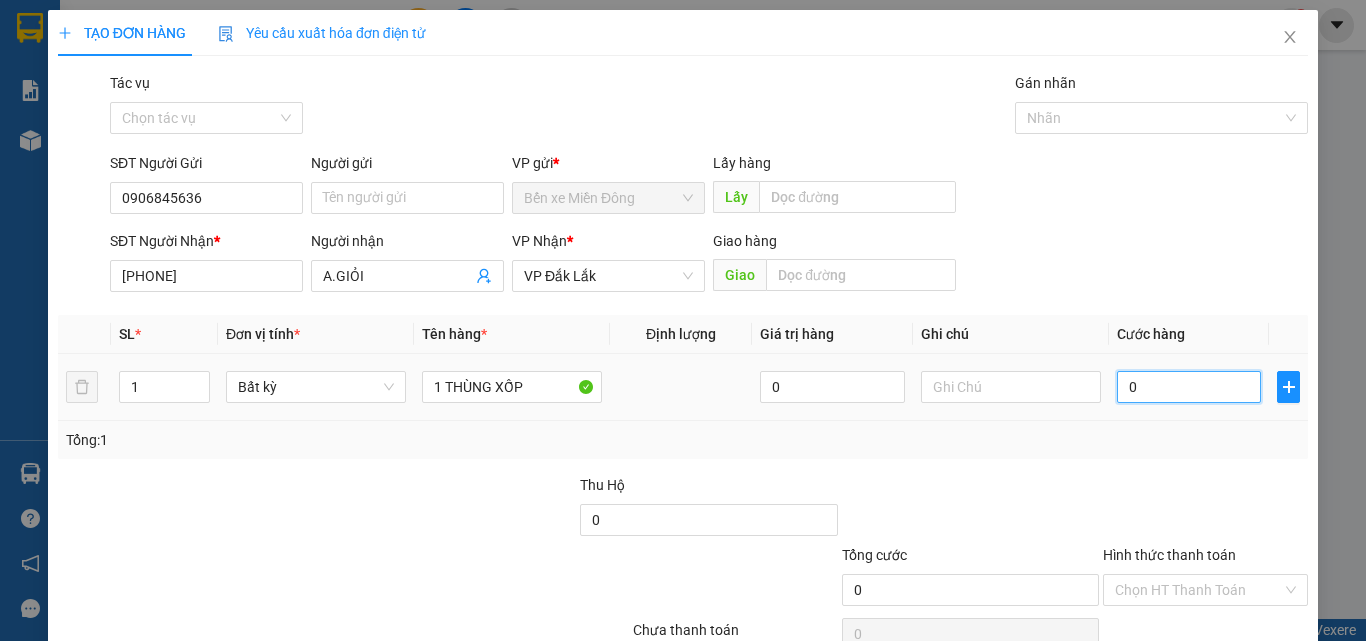 click on "0" at bounding box center [1189, 387] 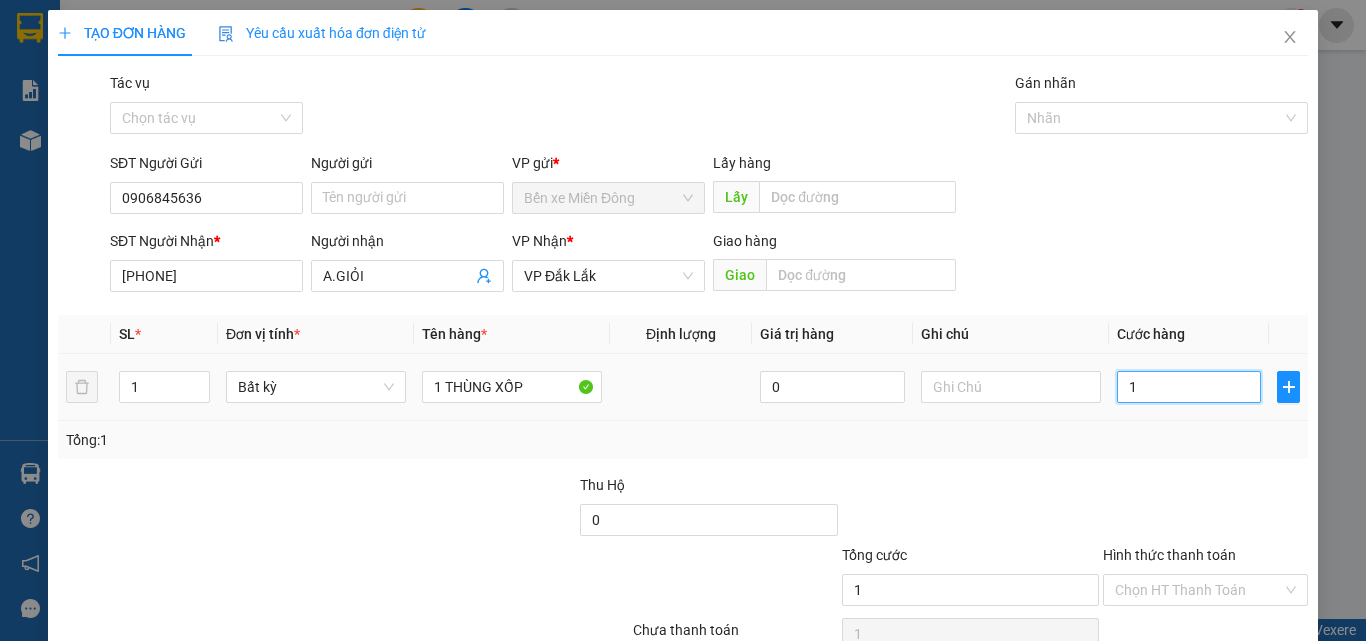 type on "12" 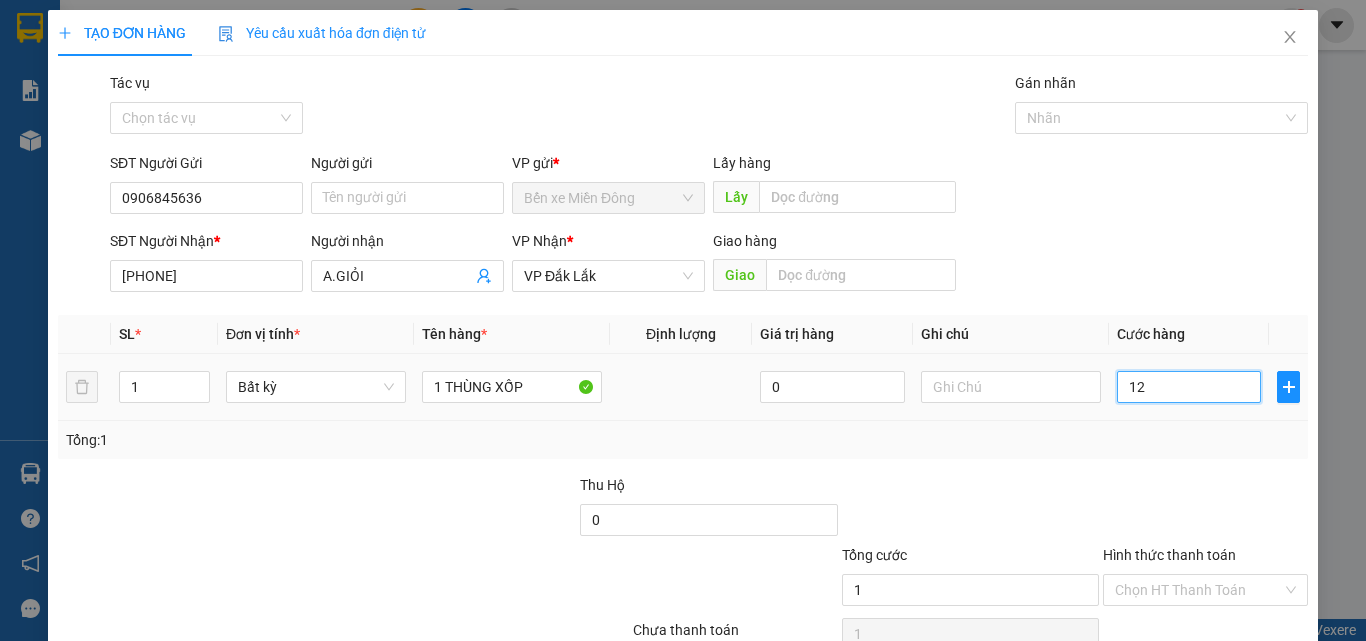 type on "12" 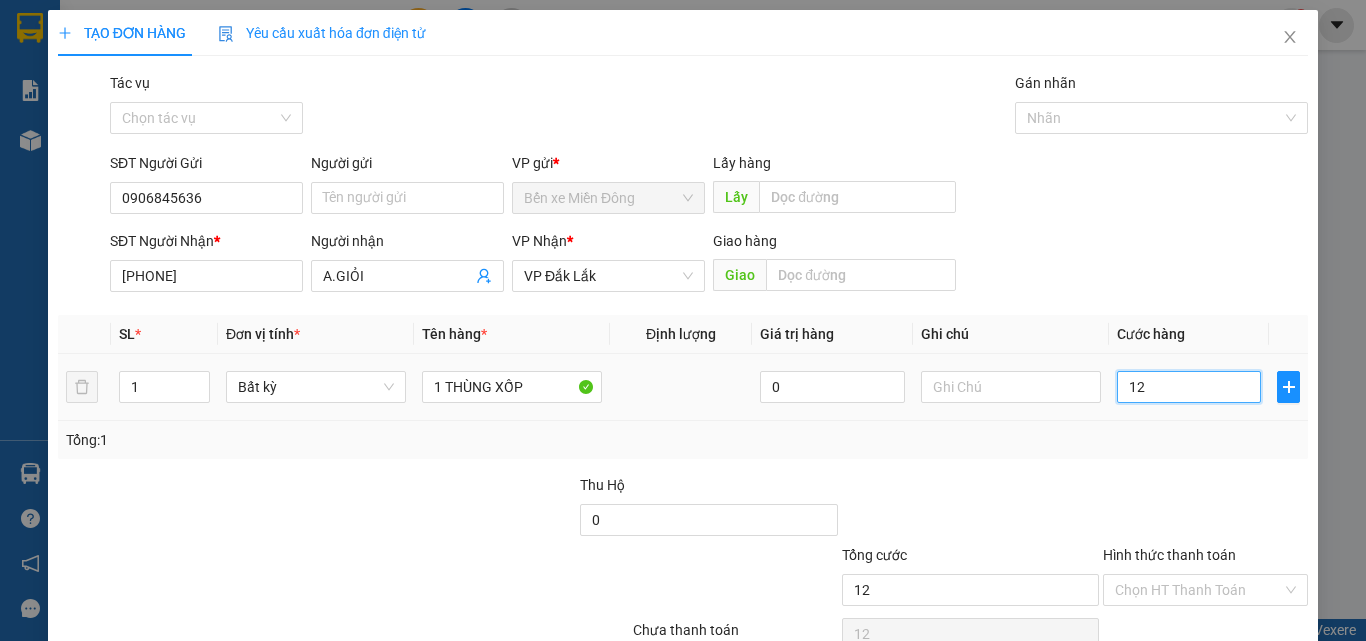 type on "120" 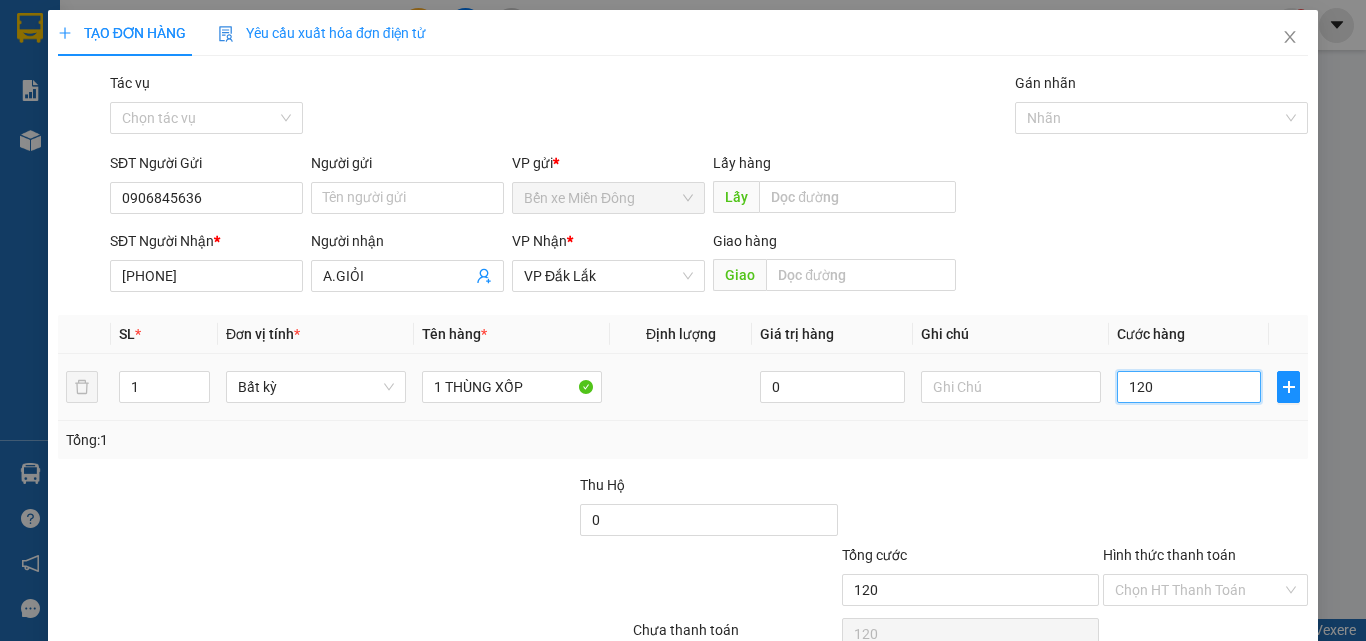 type on "1.200" 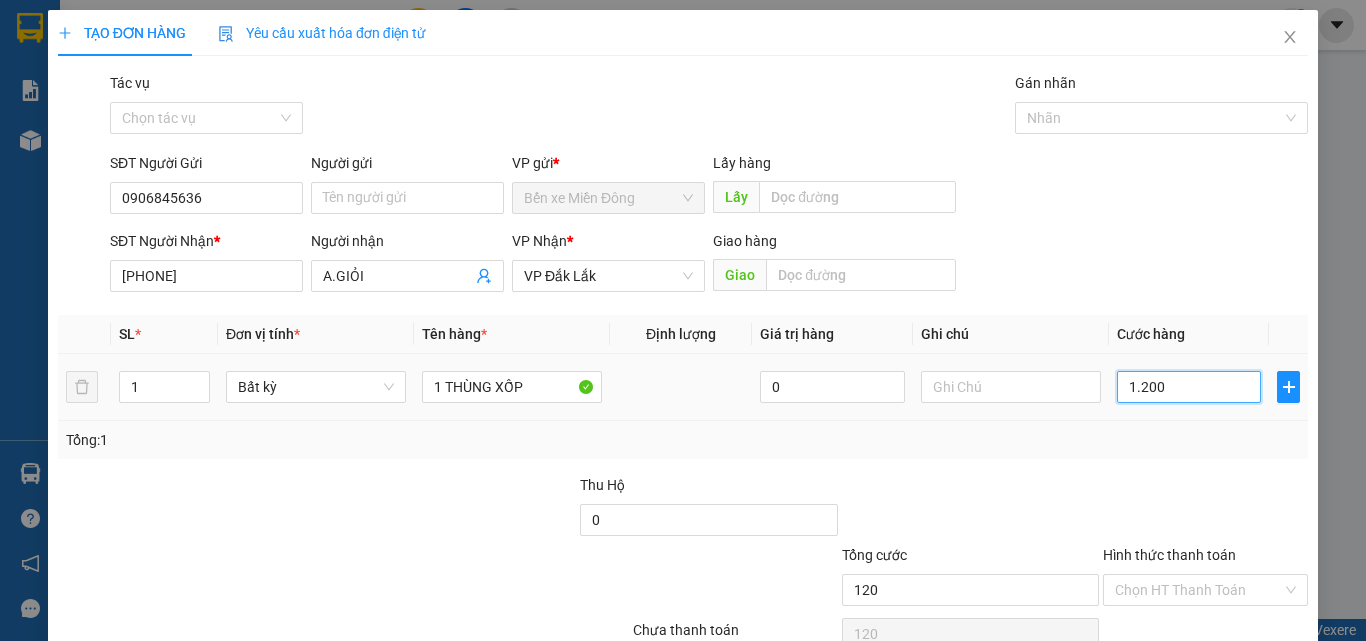 type on "1.200" 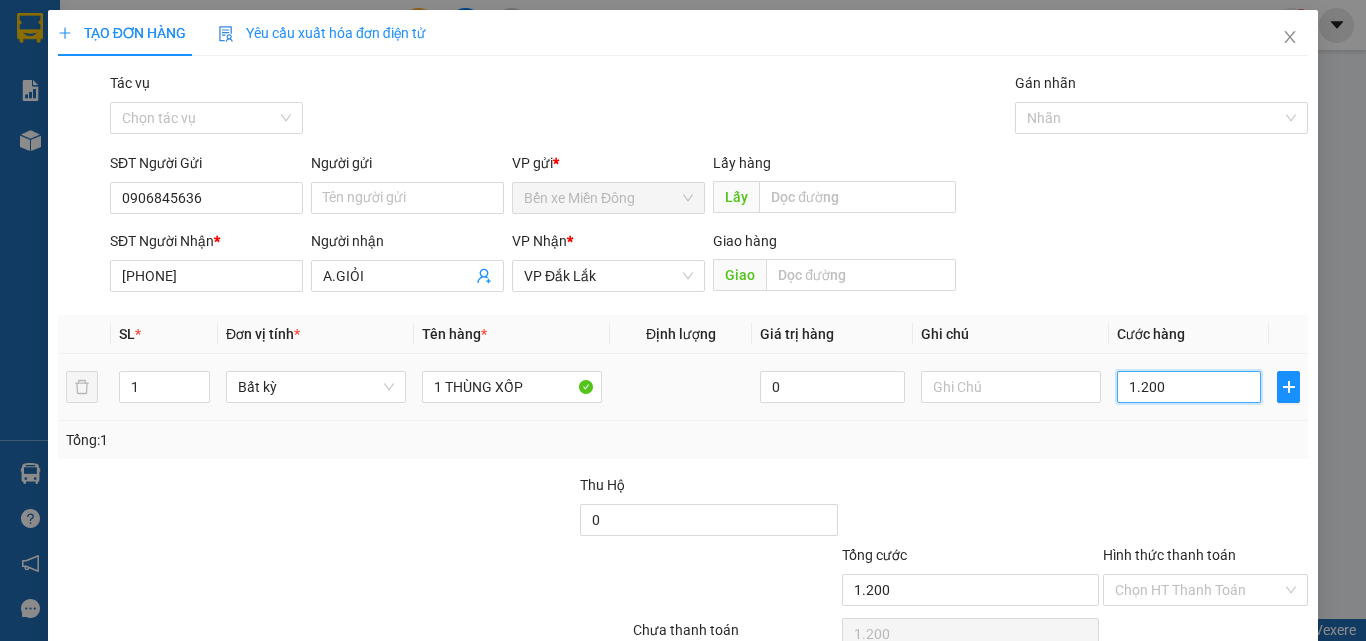 type on "12.000" 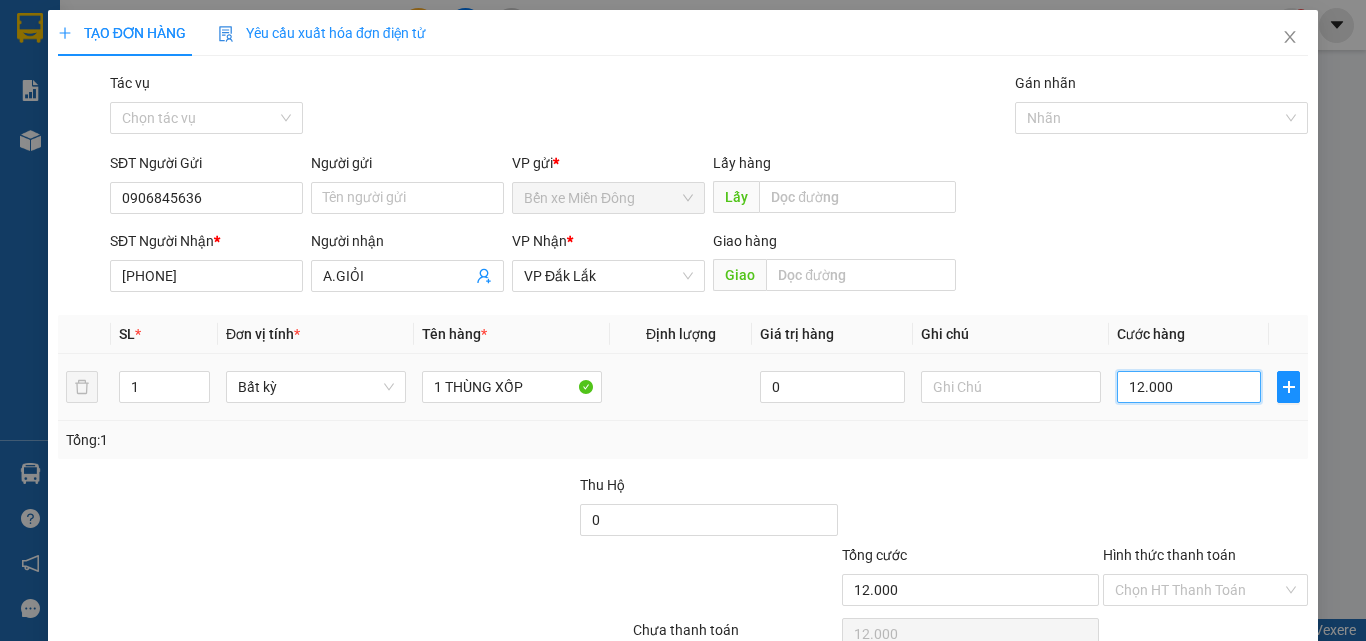 type on "120.000" 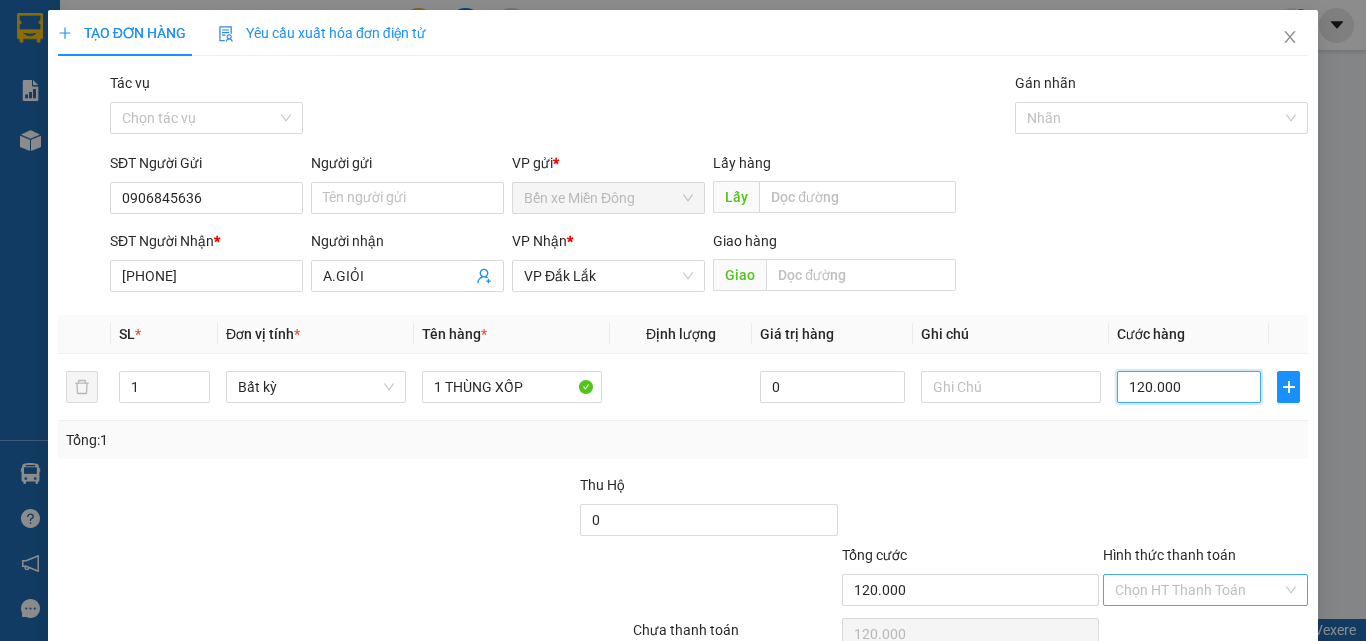 type on "120.000" 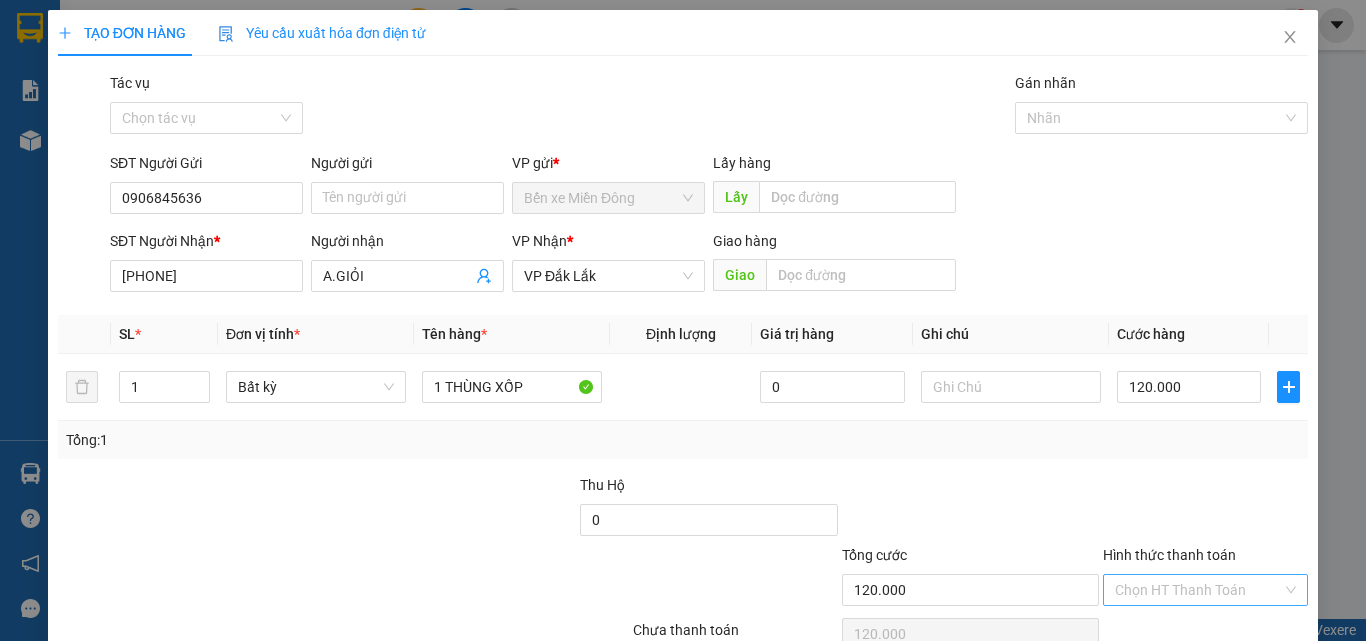 click on "Hình thức thanh toán" at bounding box center [1198, 590] 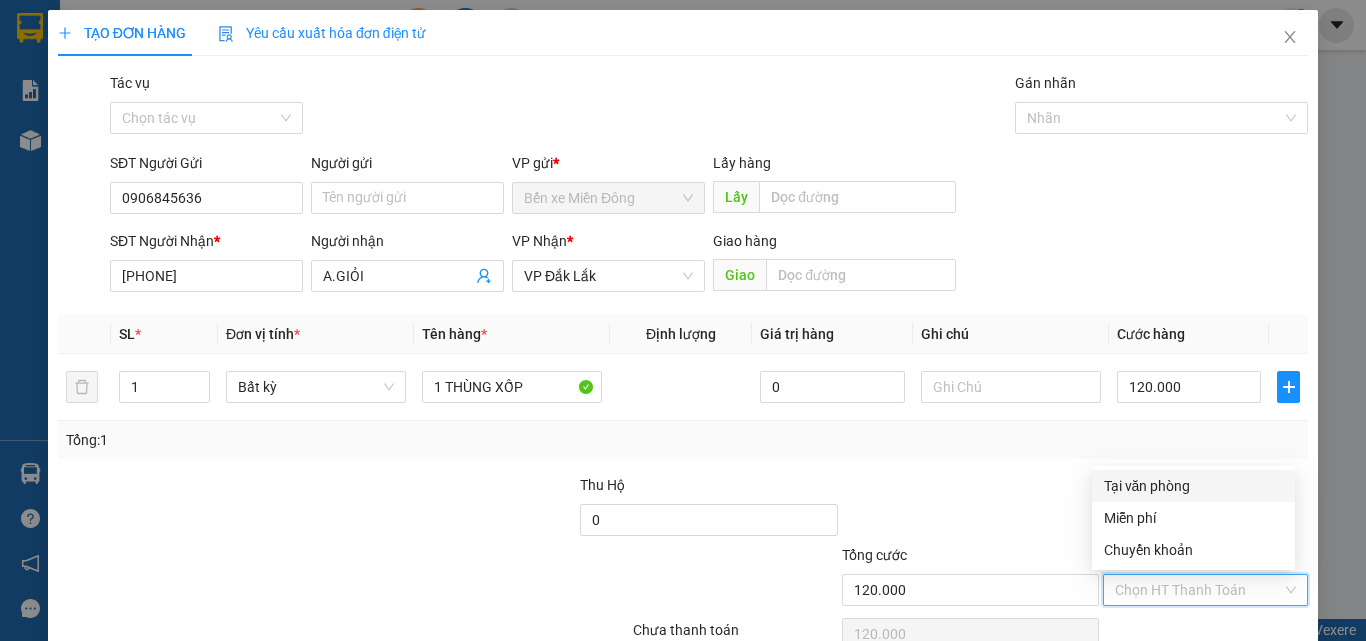 click on "Tại văn phòng" at bounding box center (1193, 486) 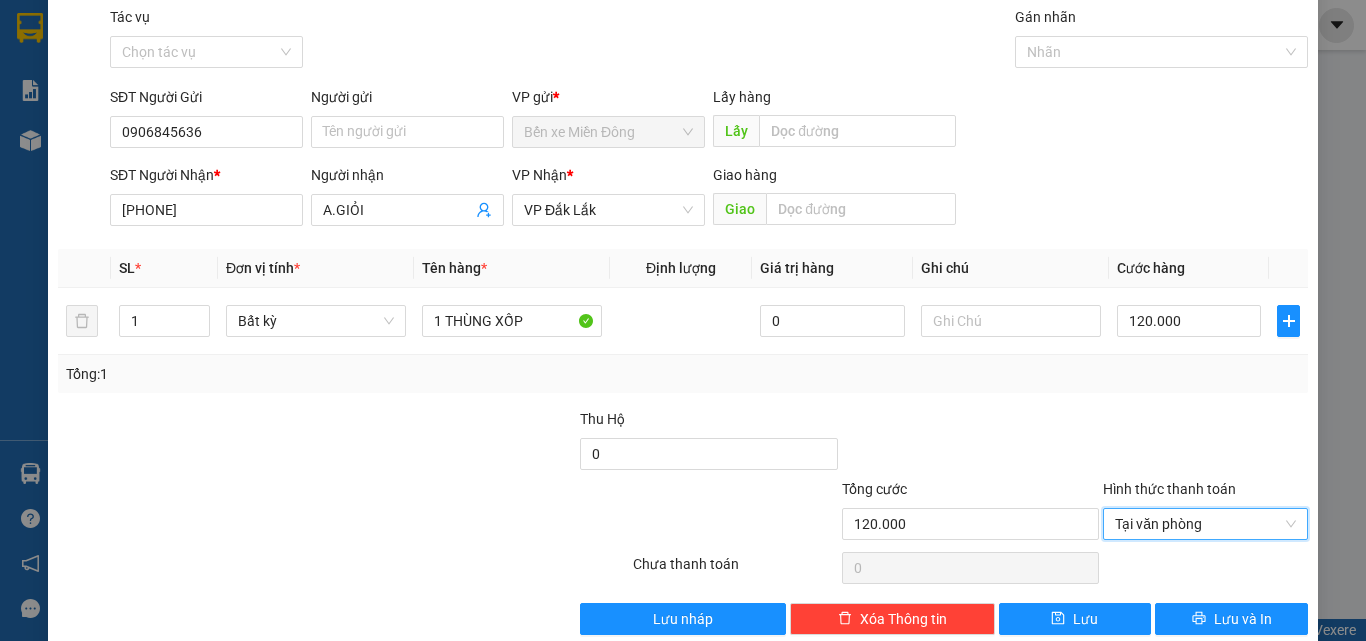scroll, scrollTop: 99, scrollLeft: 0, axis: vertical 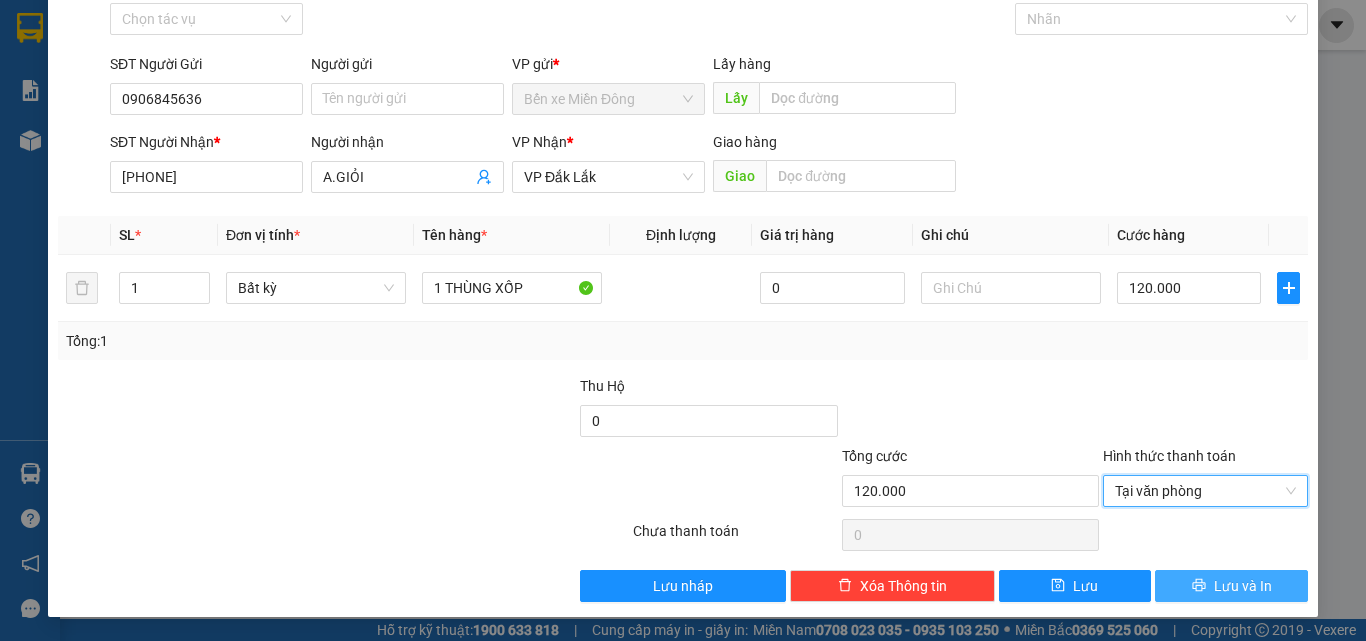 click 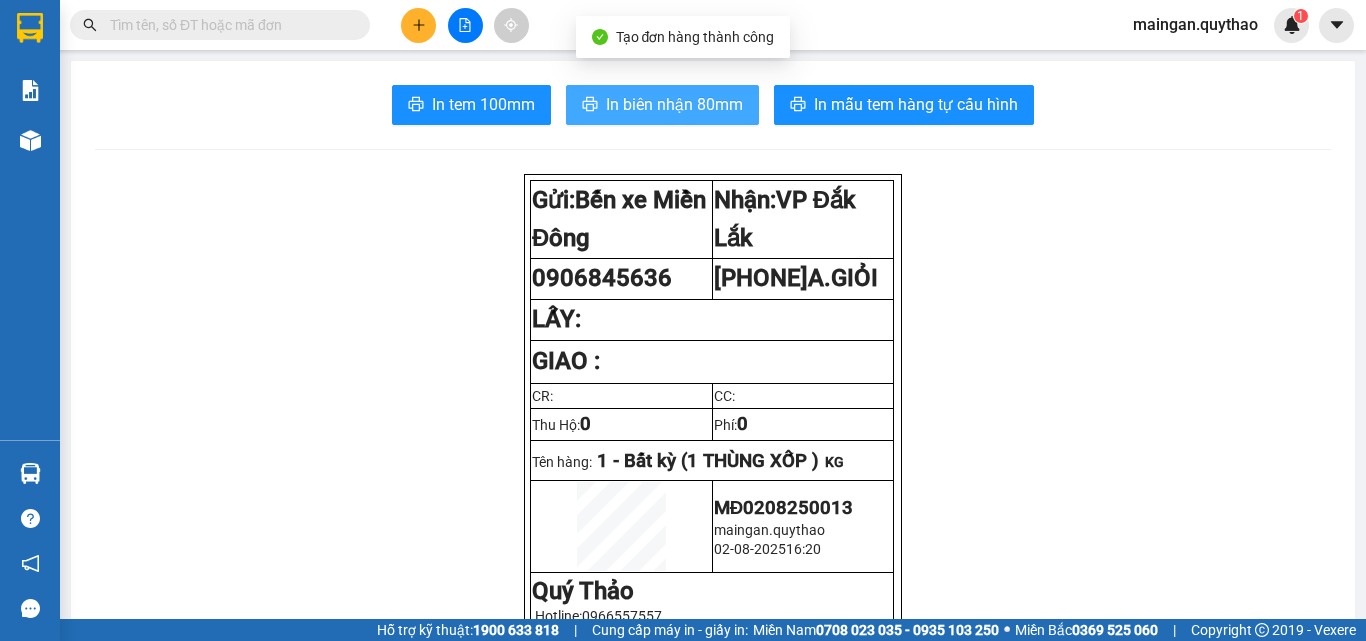click on "In biên nhận 80mm" at bounding box center (674, 104) 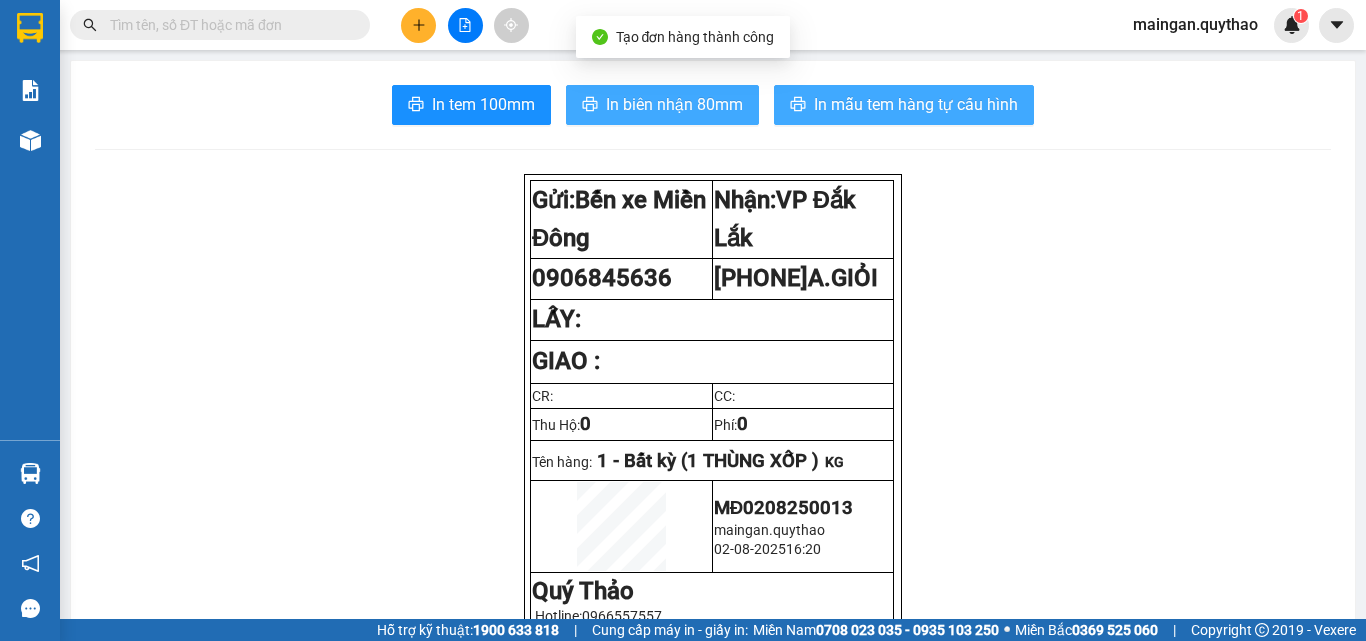 scroll, scrollTop: 0, scrollLeft: 0, axis: both 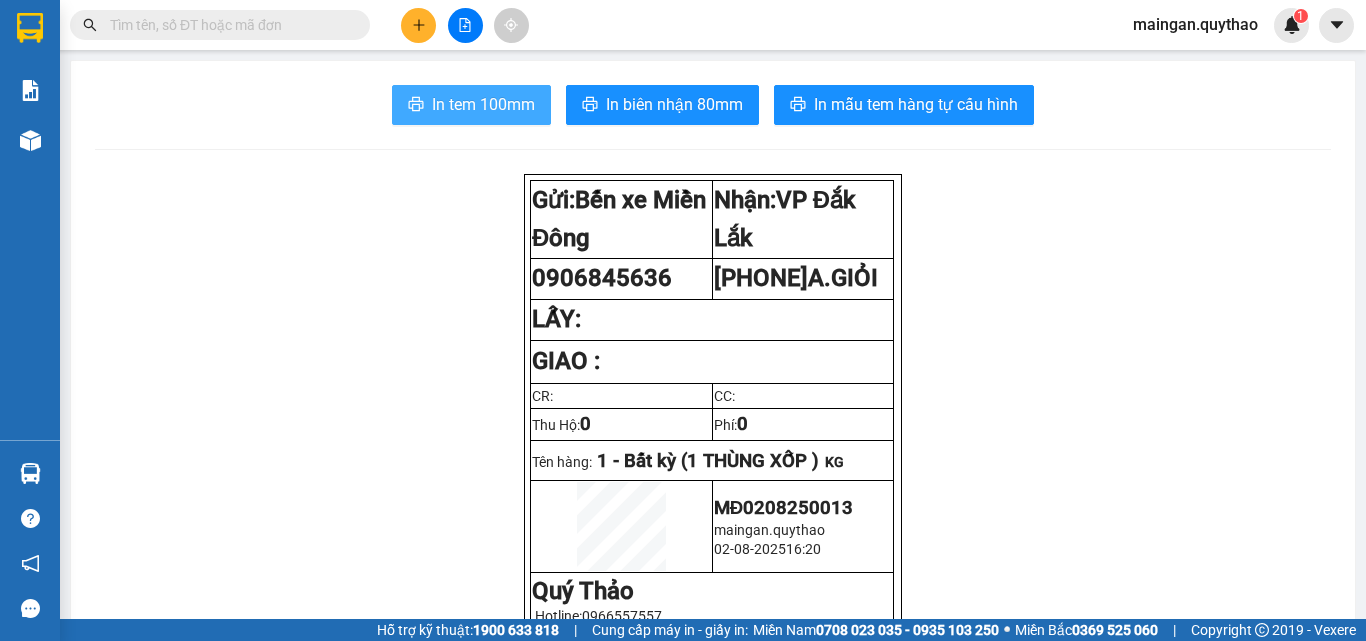 click on "In tem 100mm" at bounding box center (483, 104) 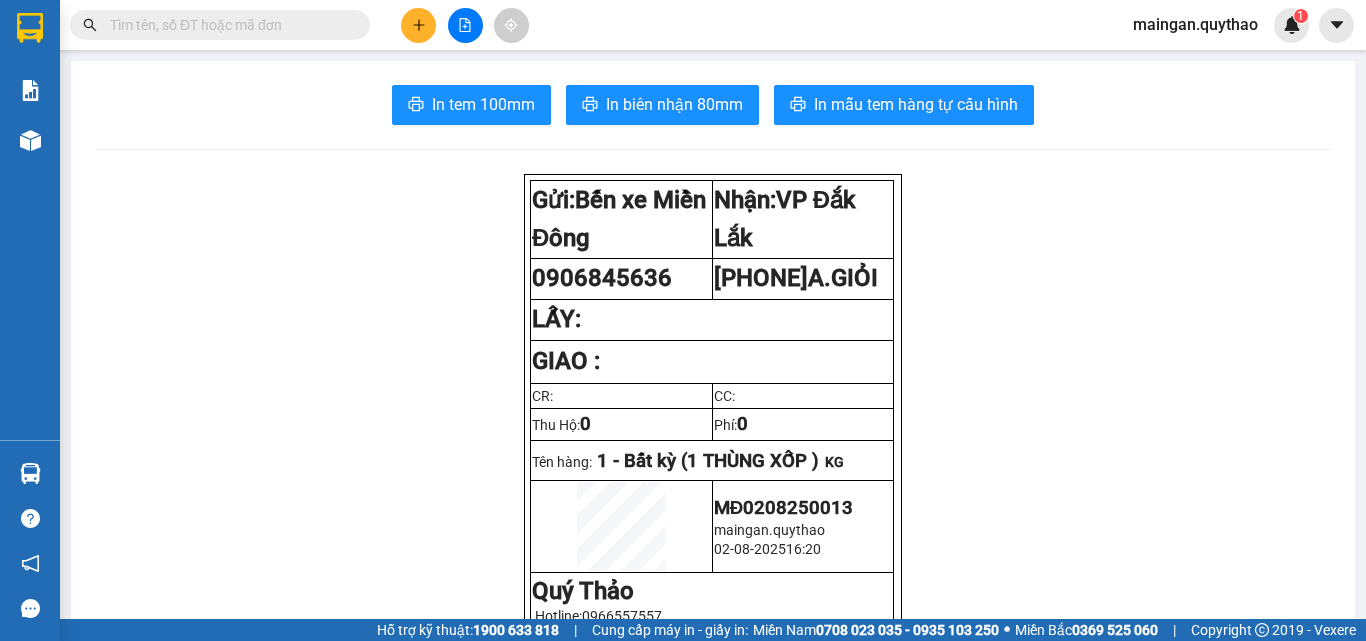 scroll, scrollTop: 354, scrollLeft: 0, axis: vertical 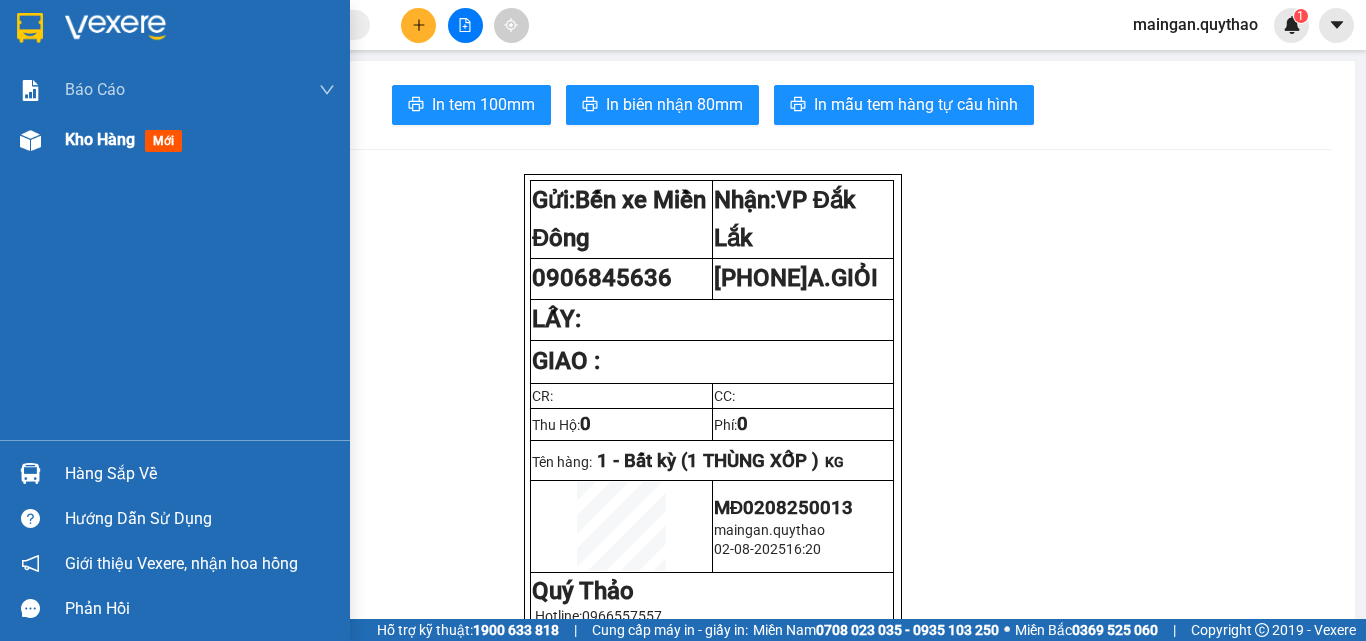 drag, startPoint x: 119, startPoint y: 143, endPoint x: 128, endPoint y: 133, distance: 13.453624 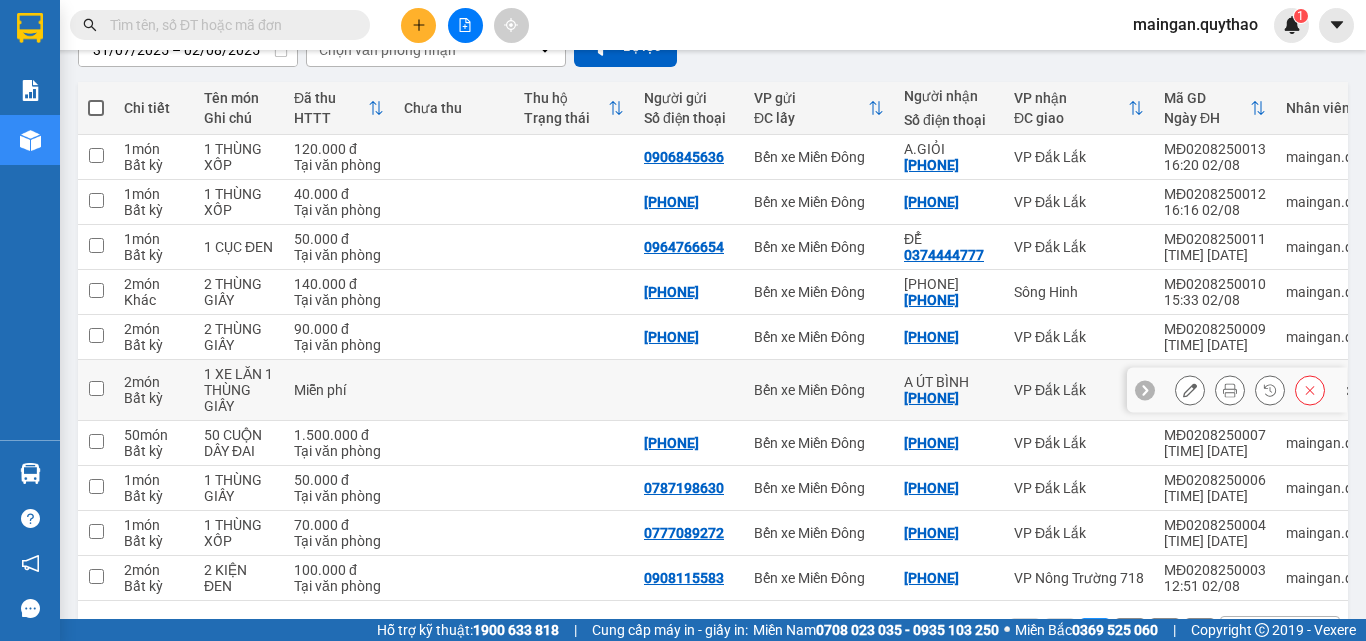 scroll, scrollTop: 272, scrollLeft: 0, axis: vertical 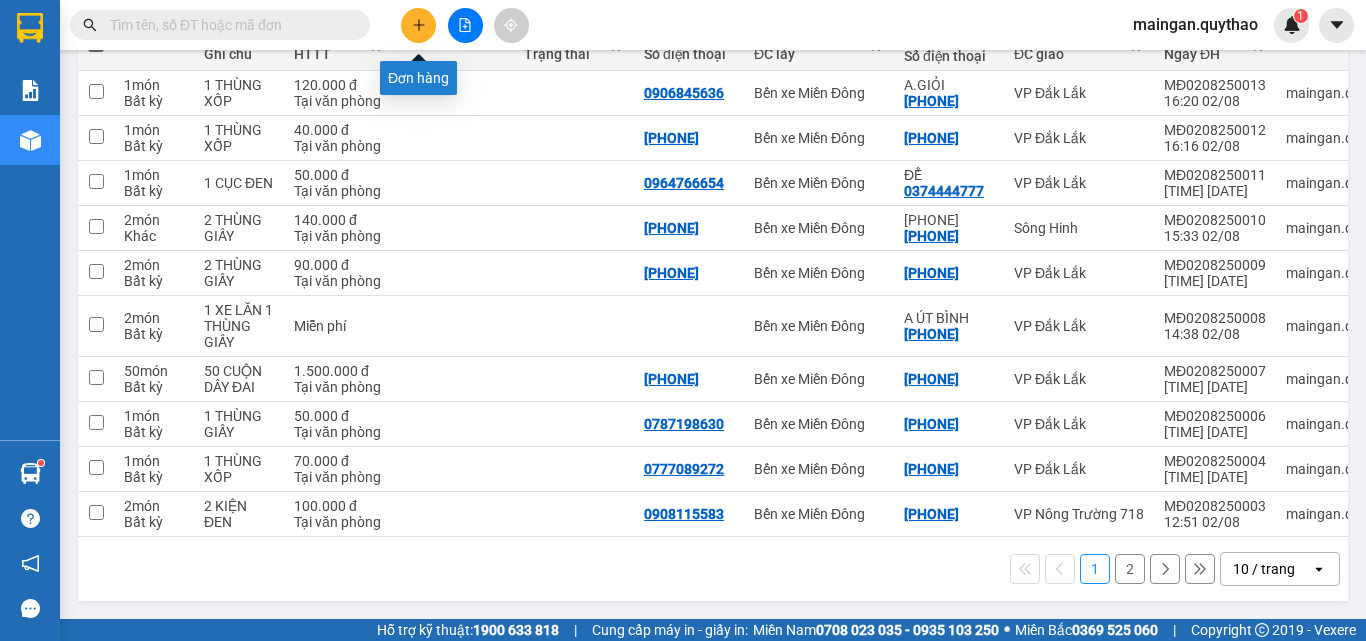 click at bounding box center (418, 25) 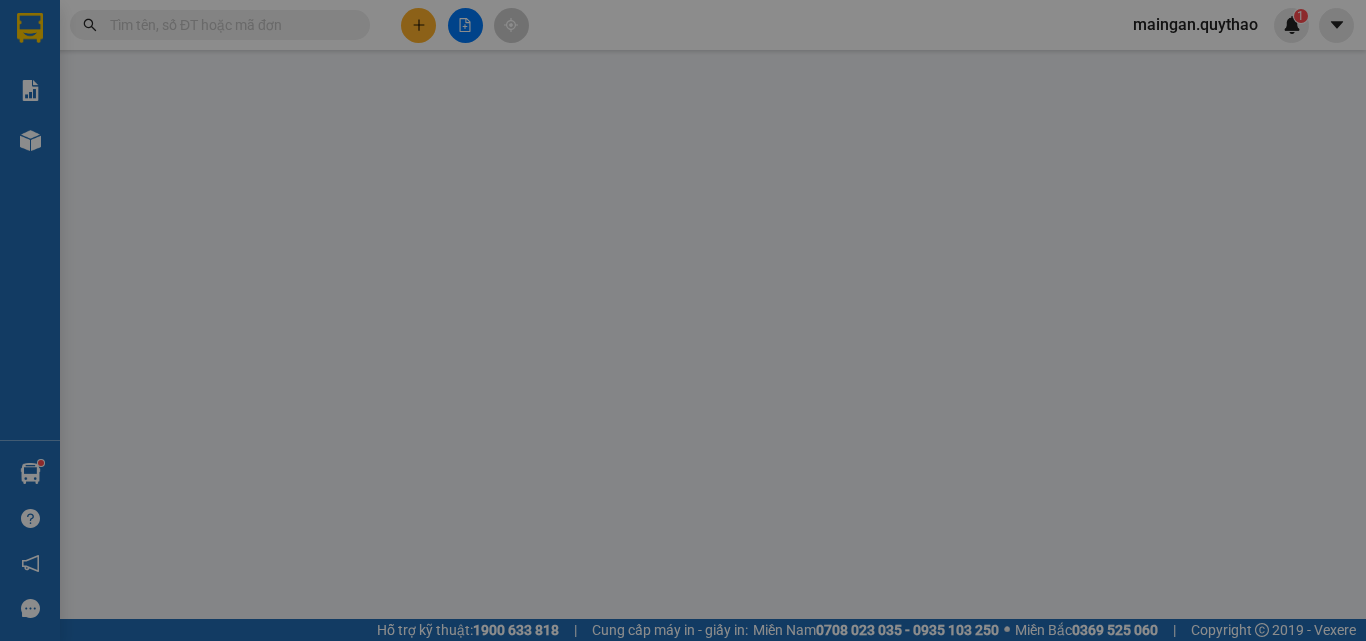 scroll, scrollTop: 0, scrollLeft: 0, axis: both 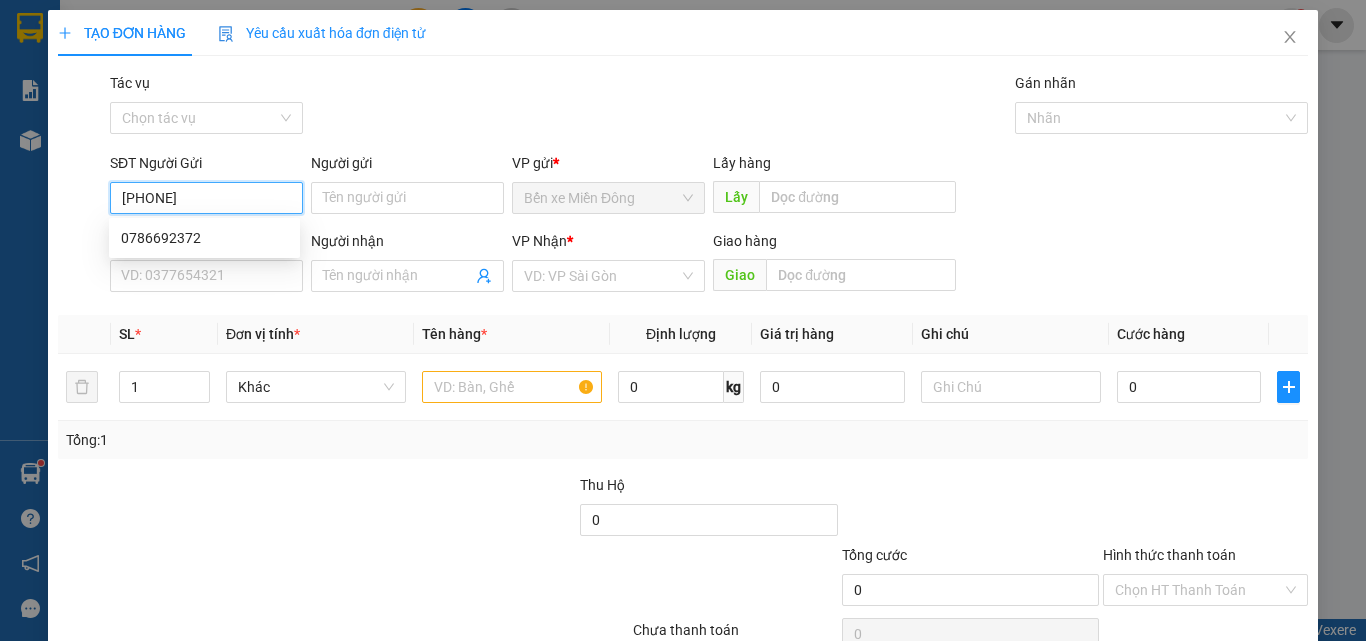 type on "0786692372" 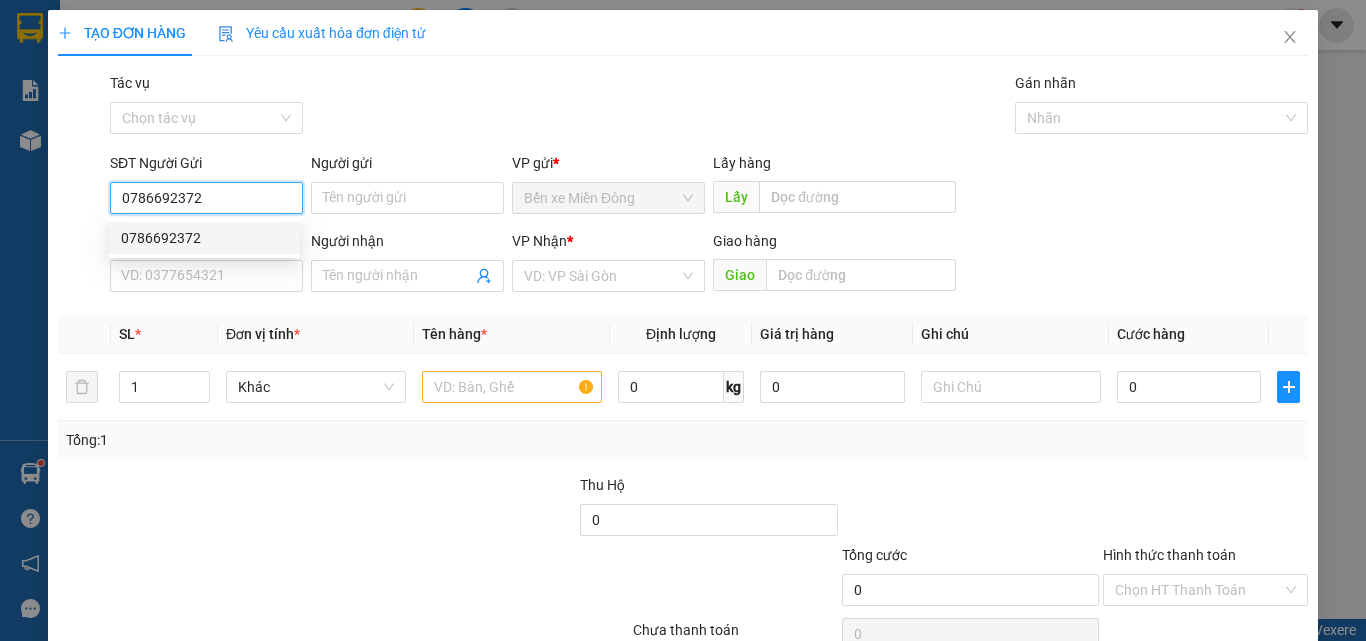 click on "0786692372" at bounding box center (204, 238) 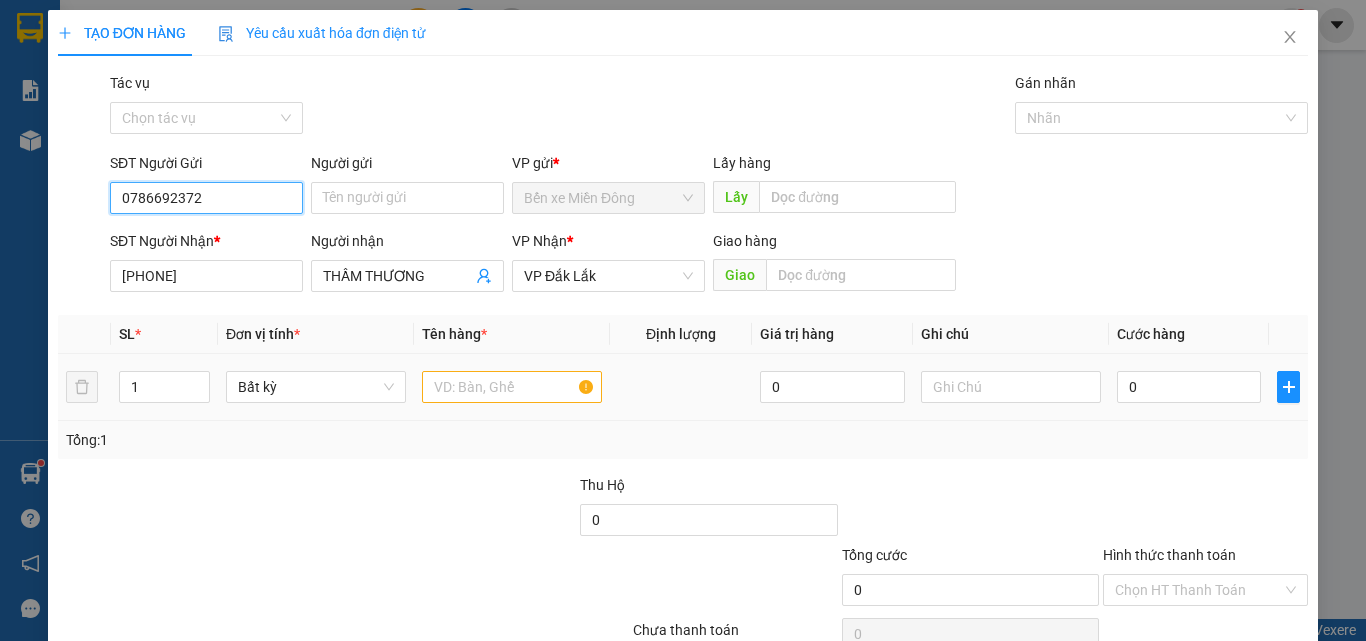 type on "0786692372" 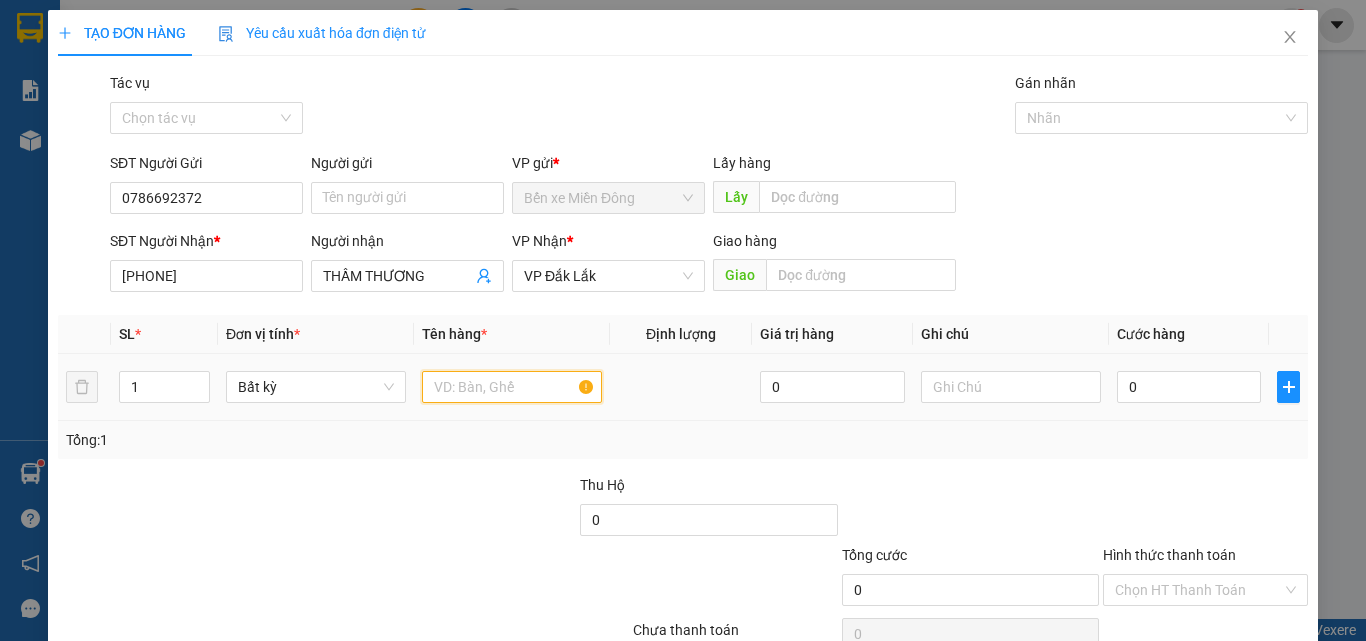 click at bounding box center [512, 387] 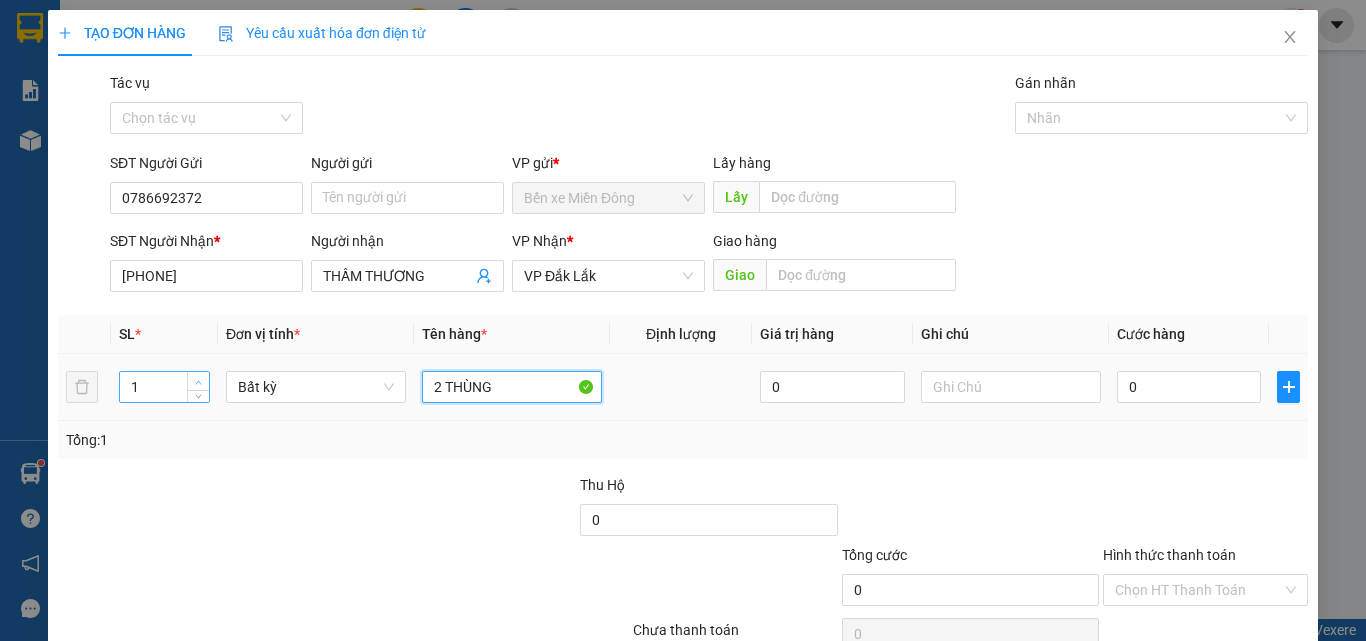 type on "2 THÙNG" 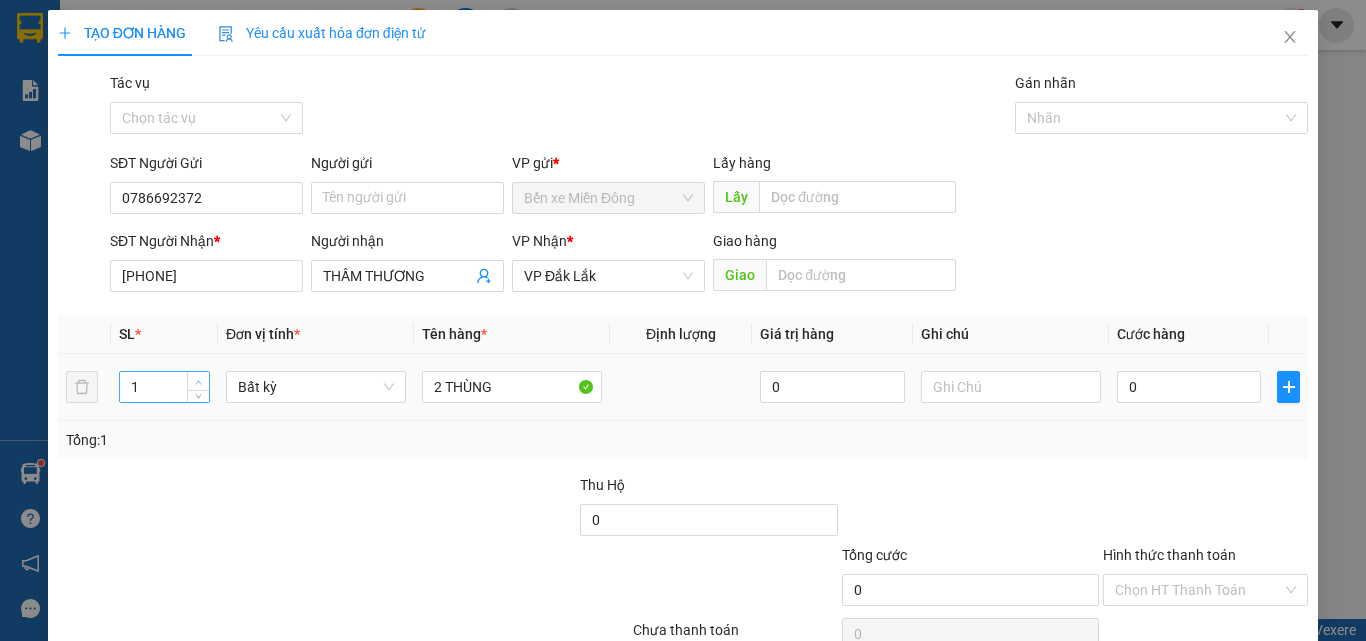 type on "2" 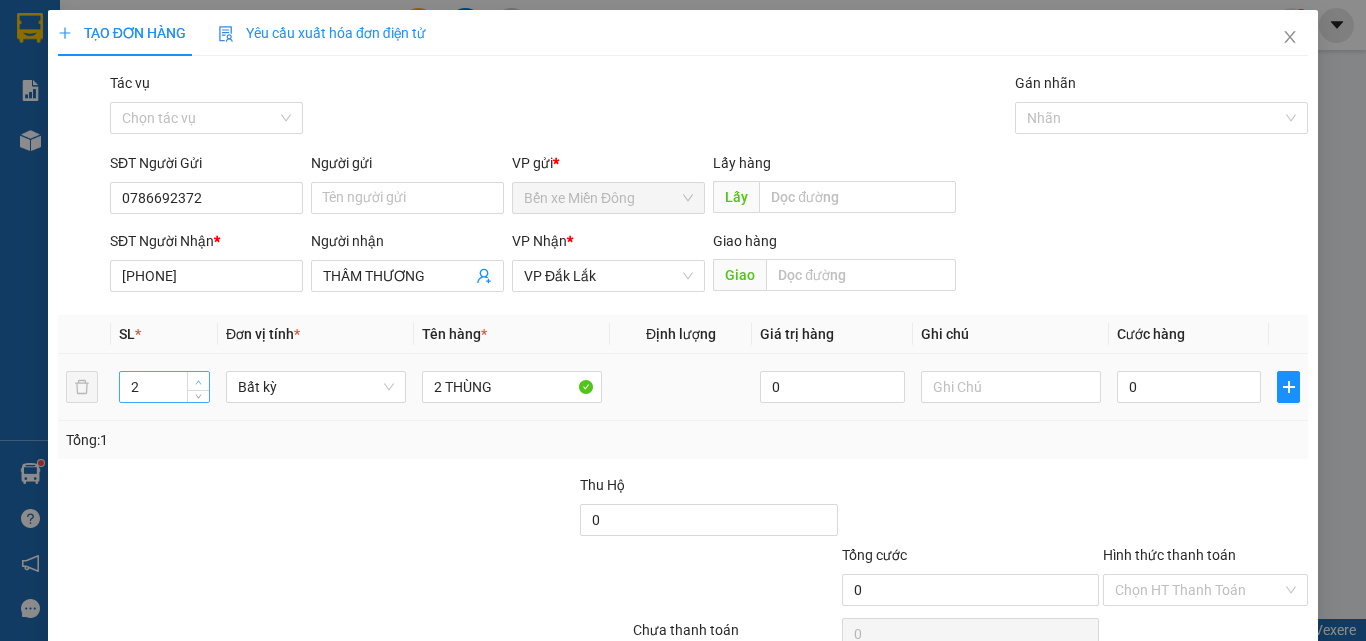 click at bounding box center [199, 382] 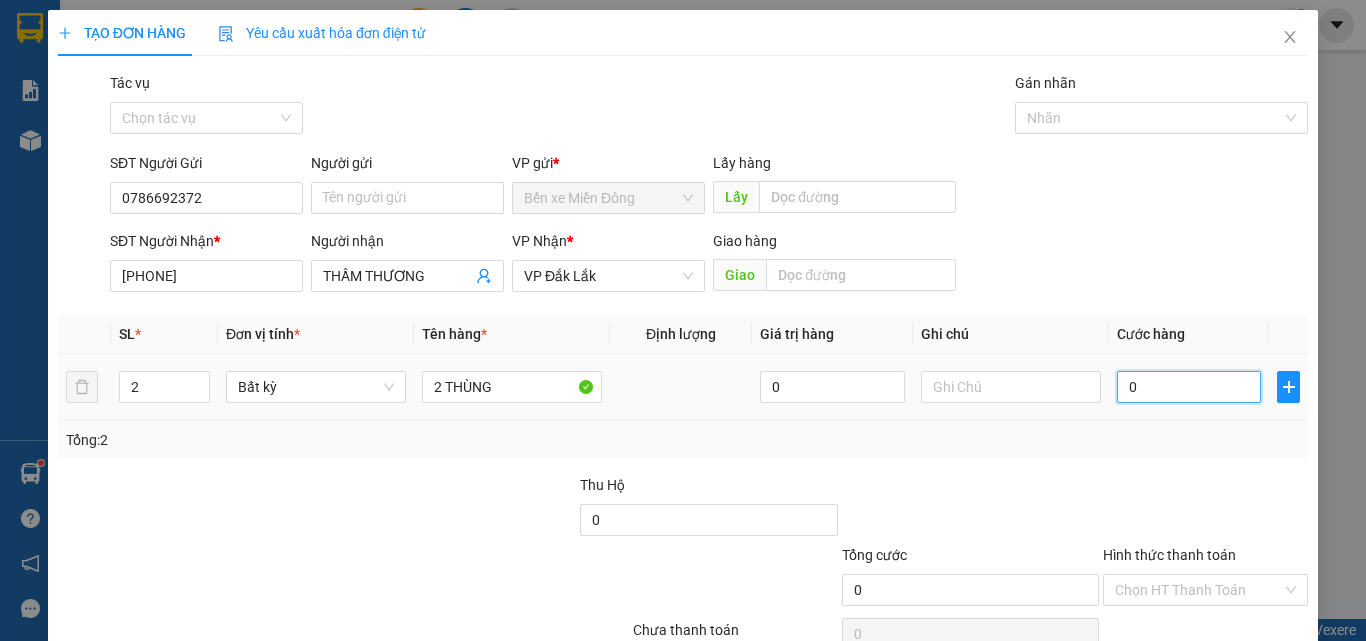 click on "0" at bounding box center (1189, 387) 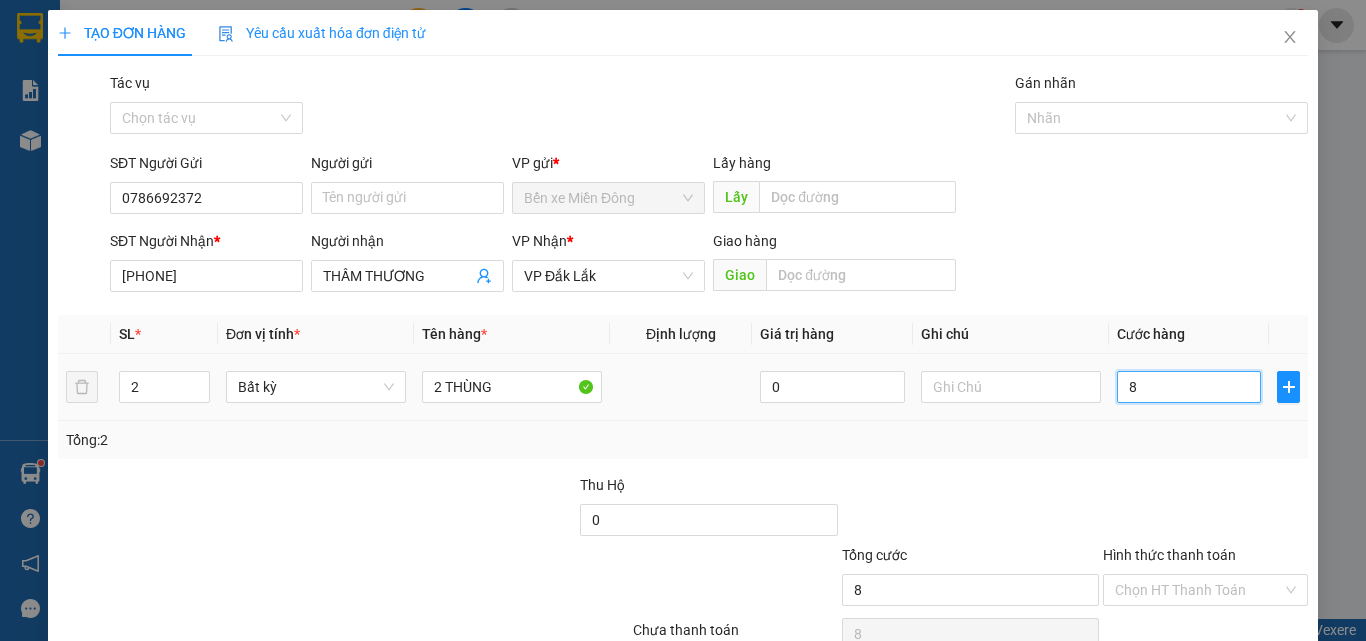 type on "80" 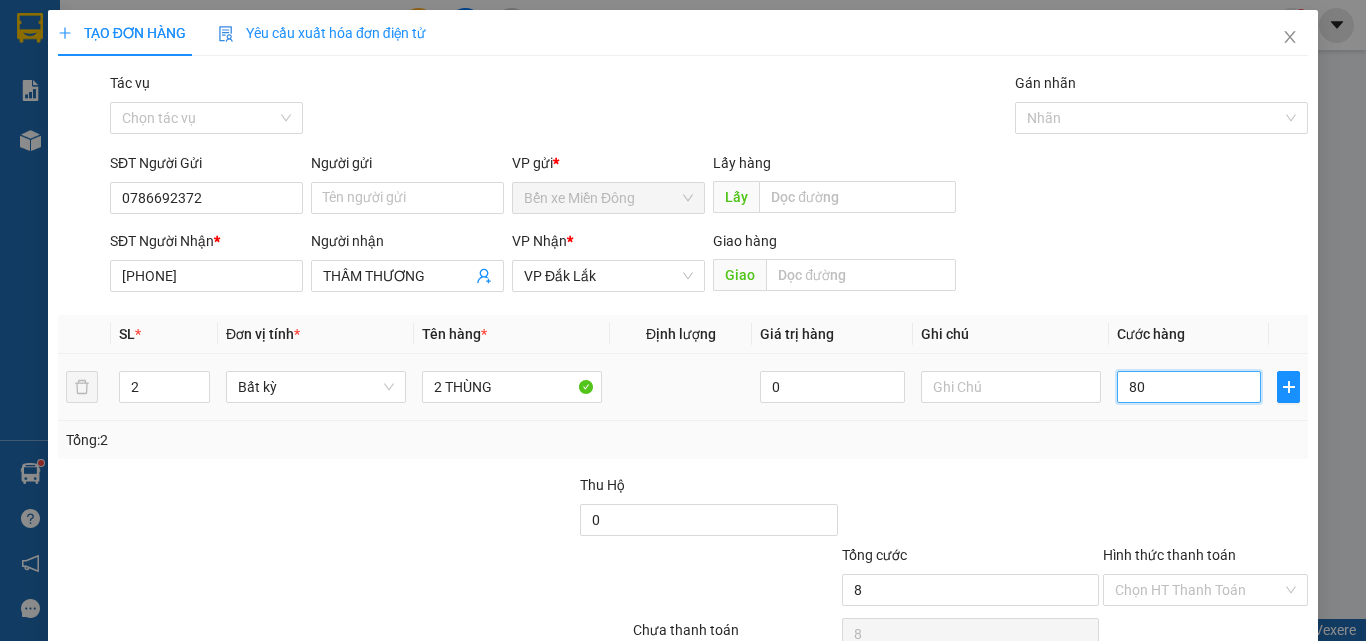type on "80" 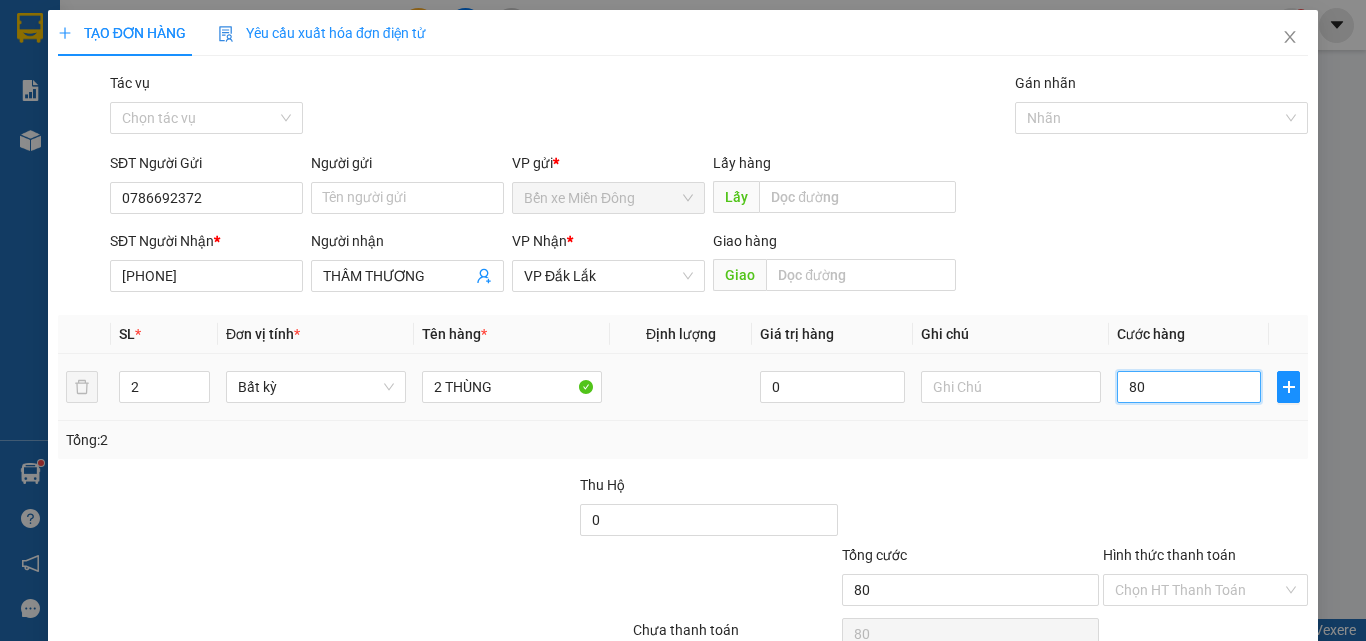 type on "800" 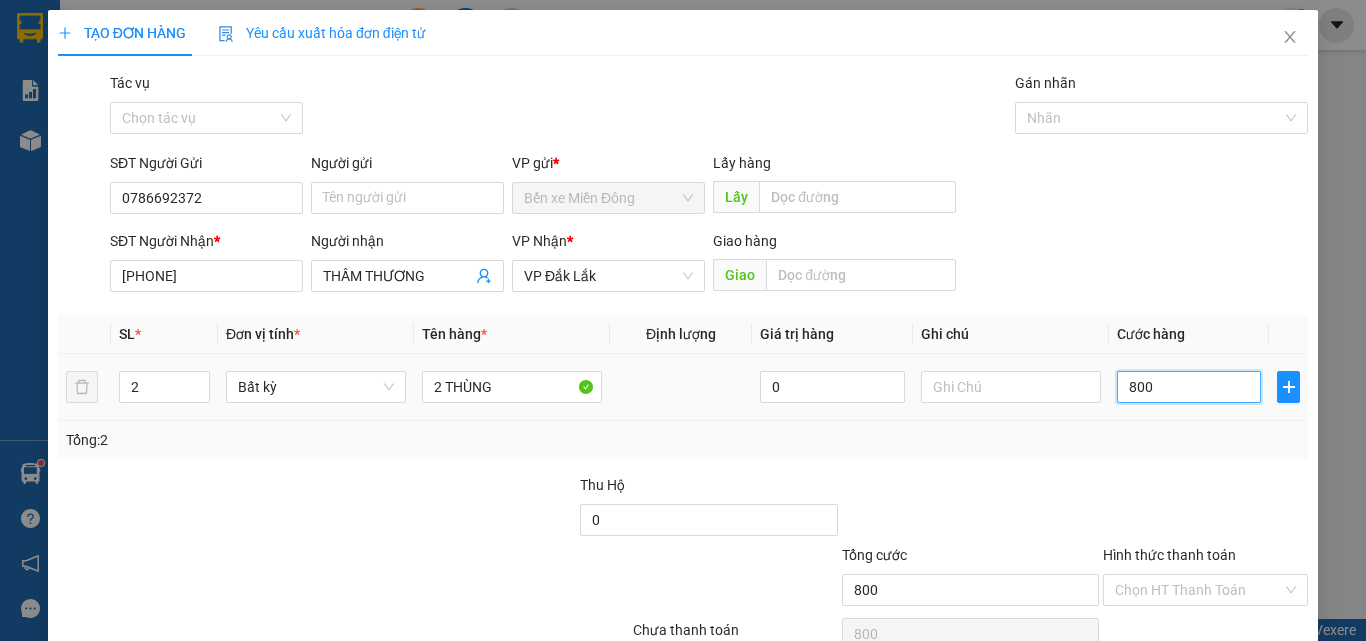 type on "8.000" 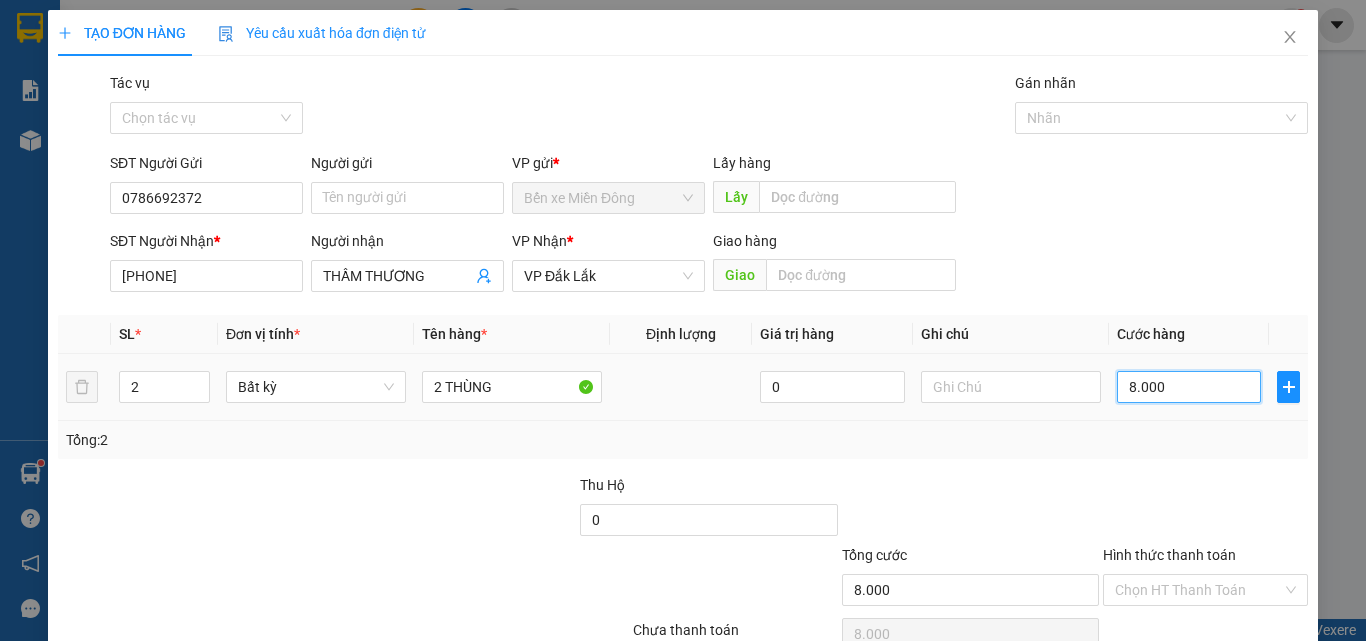 type on "80.000" 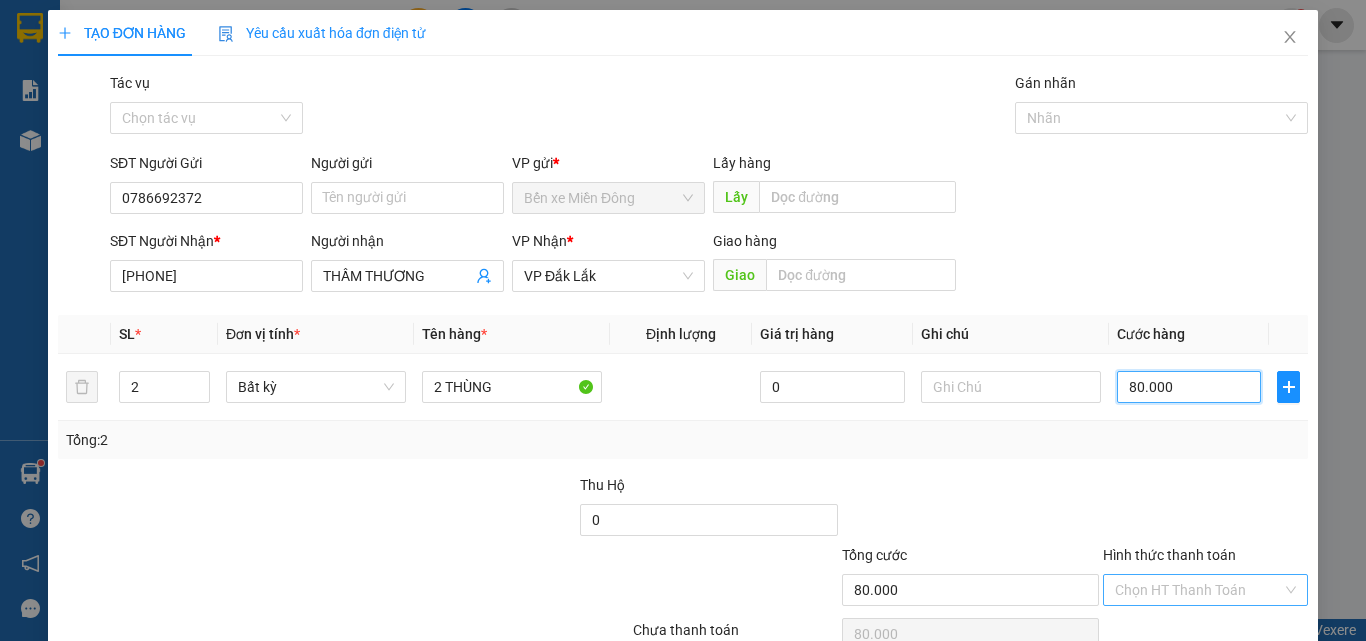 type on "80.000" 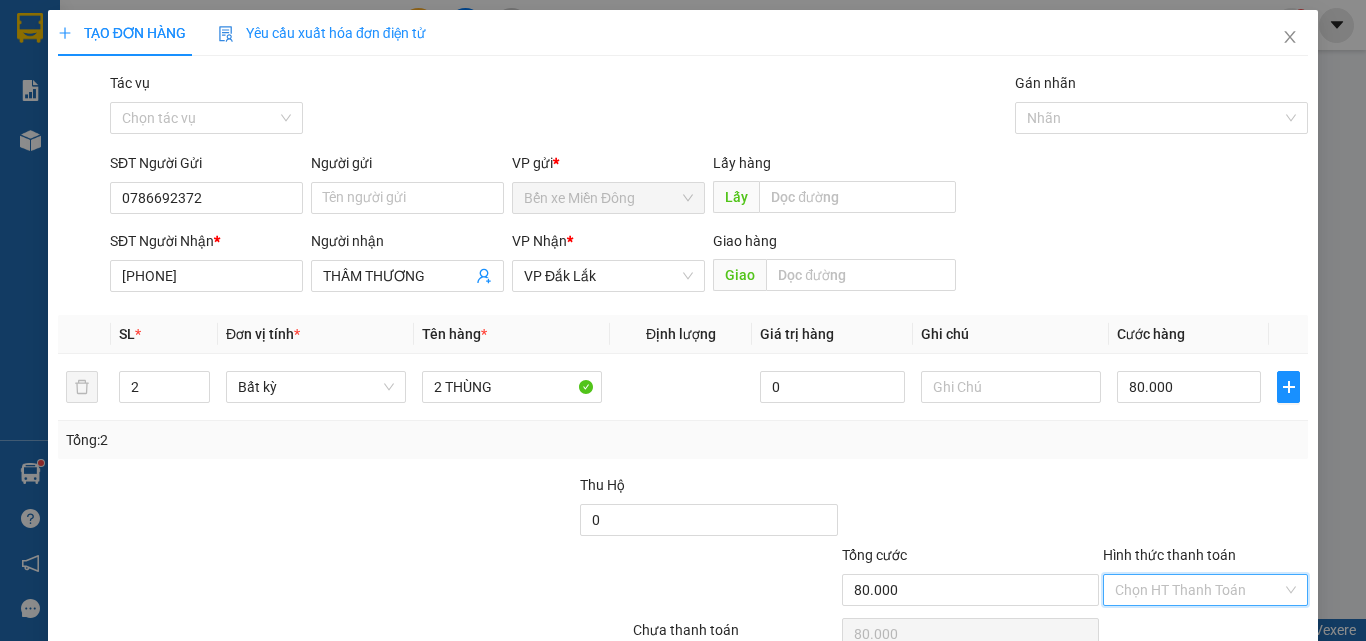 click on "Hình thức thanh toán" at bounding box center (1198, 590) 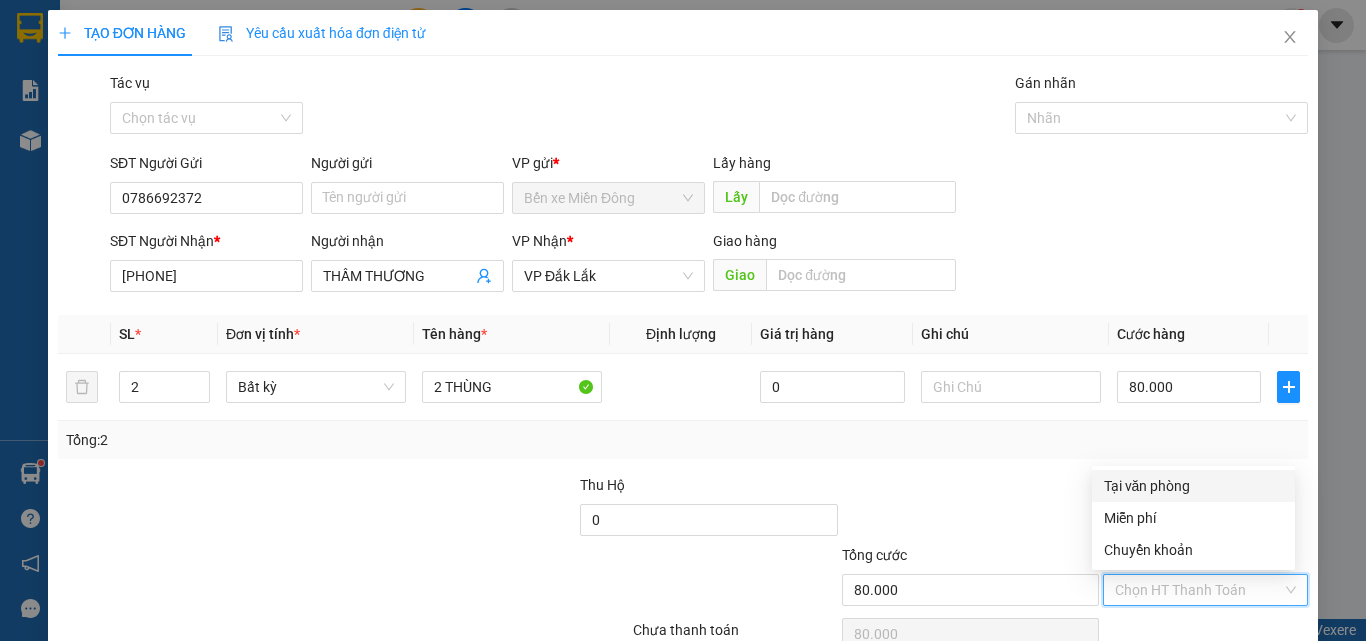 click on "Transit Pickup Surcharge Ids Transit Deliver Surcharge Ids Transit Deliver Surcharge Transit Deliver Surcharge Gói vận chuyển  * Tiêu chuẩn Tác vụ Chọn tác vụ Gán nhãn   Nhãn SĐT Người Gửi [PHONE] Người gửi Tên người gửi VP gửi  * Bến xe Miền Đông Lấy hàng Lấy SĐT Người Nhận  * [PHONE] Người nhận THẦM THƯƠNG VP Nhận  * VP Đắk Lắk Giao hàng Giao SL  * Đơn vị tính  * Tên hàng  * Định lượng Giá trị hàng Ghi chú Cước hàng                   2 Bất kỳ 2 THÙNG 0 80.000 Tổng:  2 Thu Hộ 0 Tổng cước 80.000 Hình thức thanh toán Chọn HT Thanh Toán Số tiền thu trước 0 Chưa thanh toán 80.000 Chọn HT Thanh Toán Lưu nháp Xóa Thông tin Lưu Lưu và In Tại văn phòng Miễn phí Tại văn phòng Miễn phí Chuyển khoản" at bounding box center (683, 386) 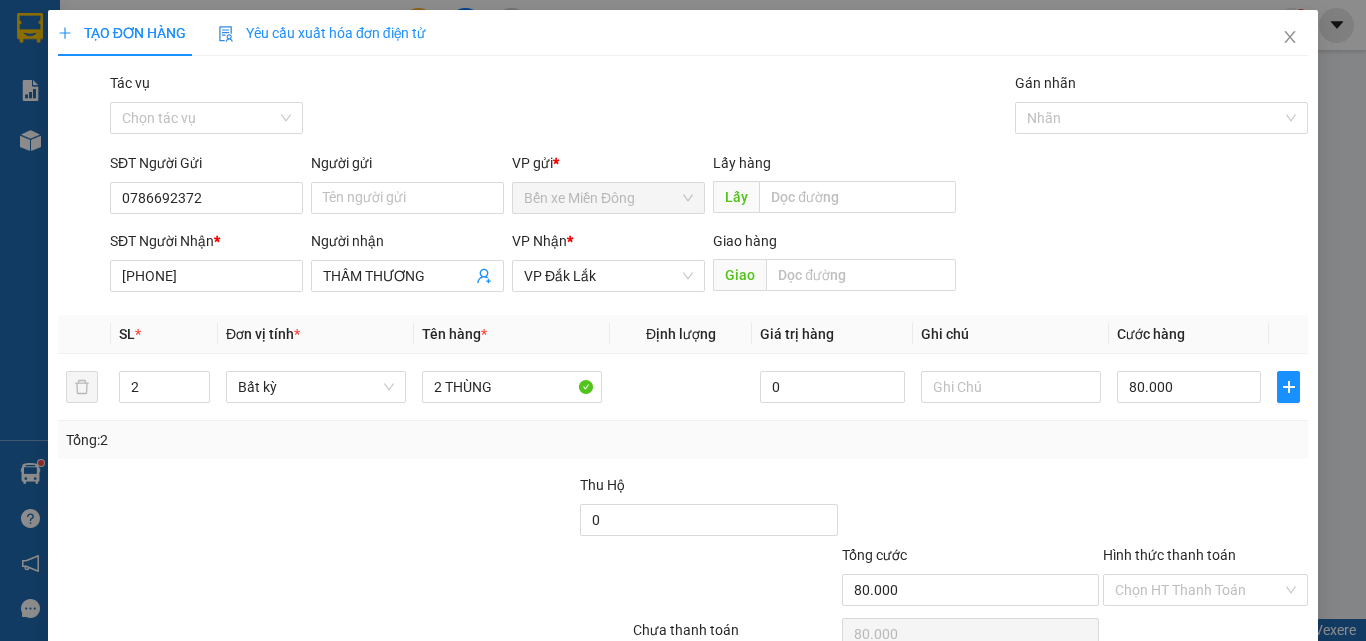 click at bounding box center (1205, 509) 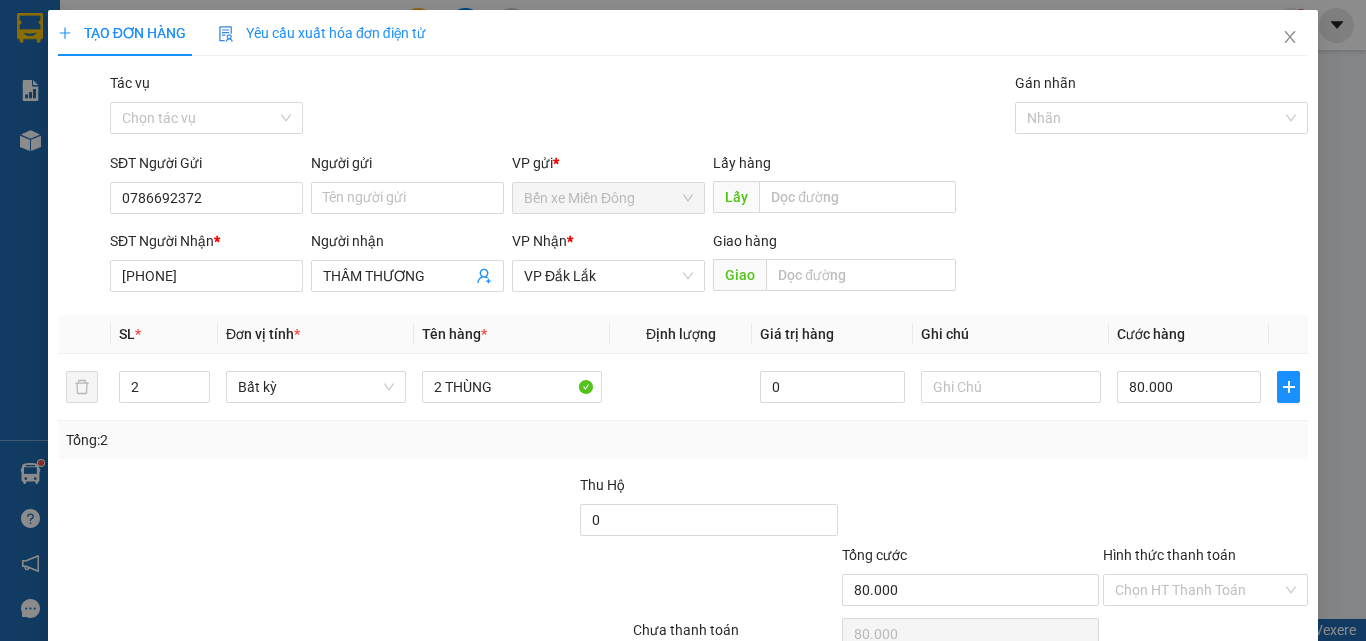 drag, startPoint x: 1178, startPoint y: 584, endPoint x: 1174, endPoint y: 567, distance: 17.464249 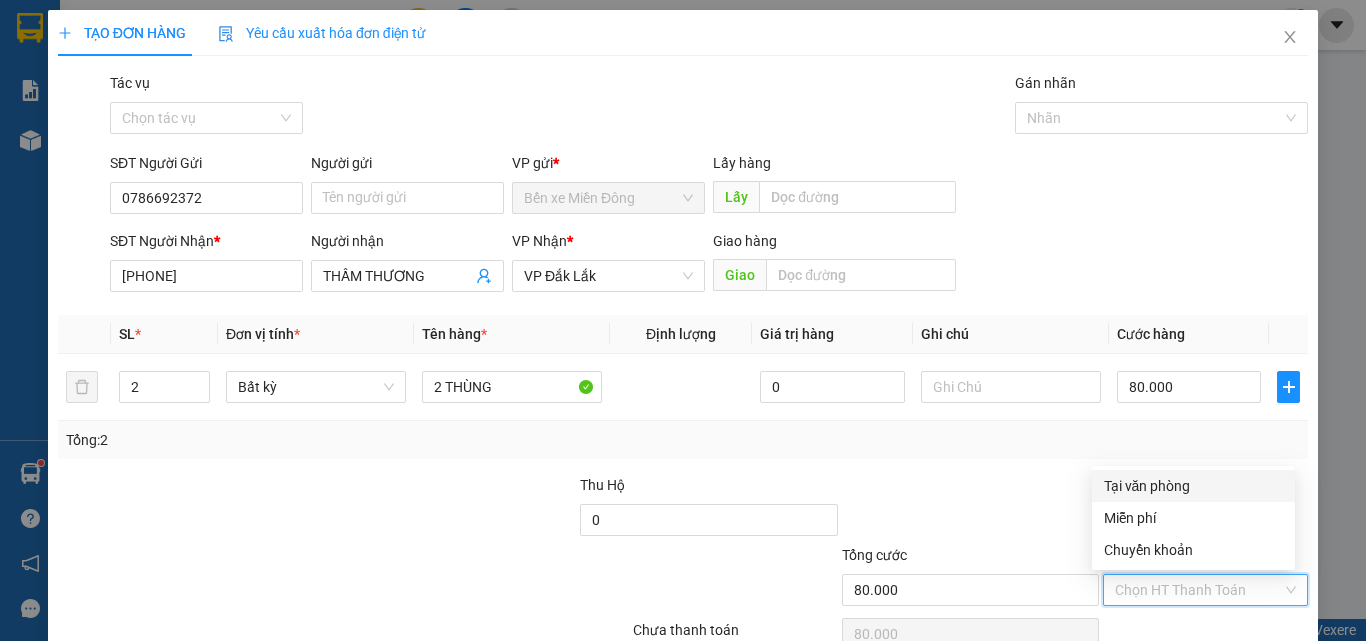 click on "Tại văn phòng" at bounding box center (1193, 486) 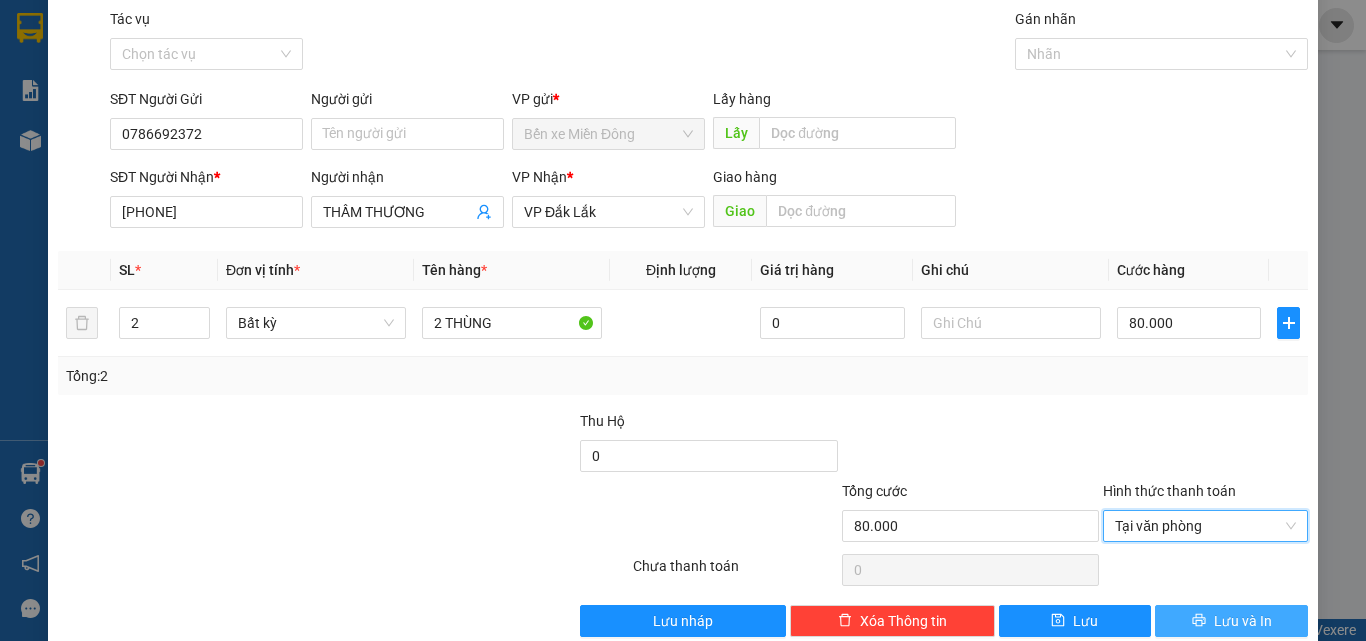 scroll, scrollTop: 99, scrollLeft: 0, axis: vertical 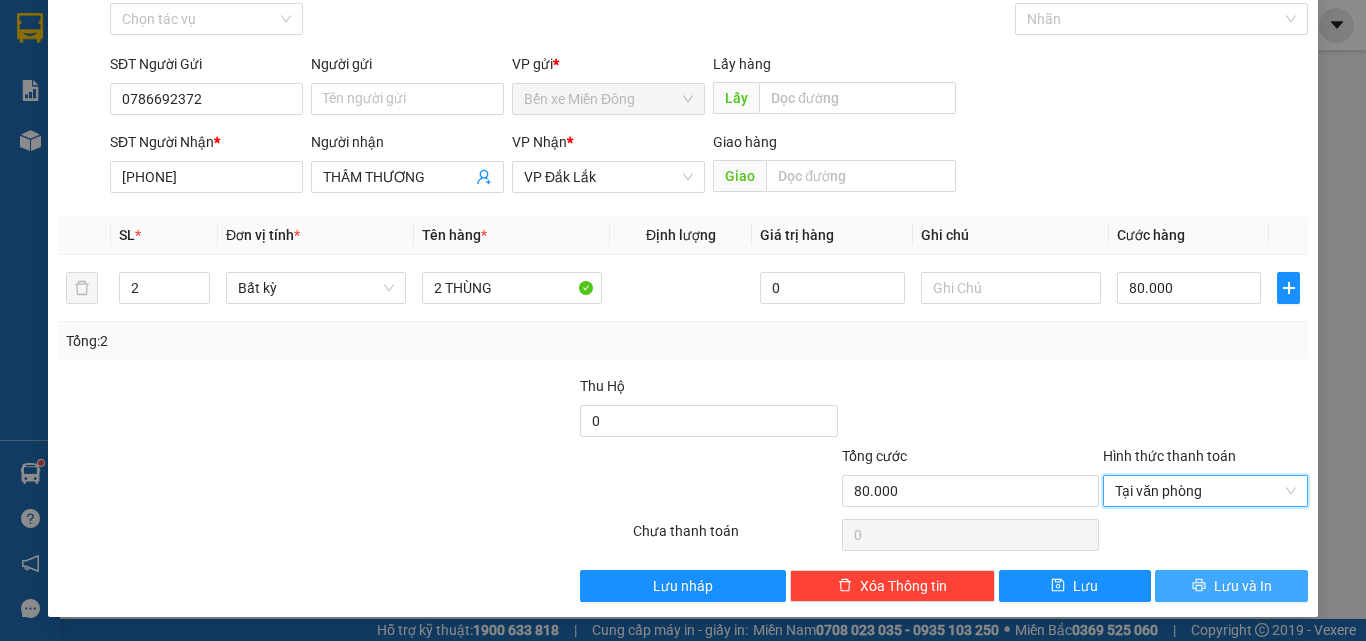 click on "Lưu và In" at bounding box center (1243, 586) 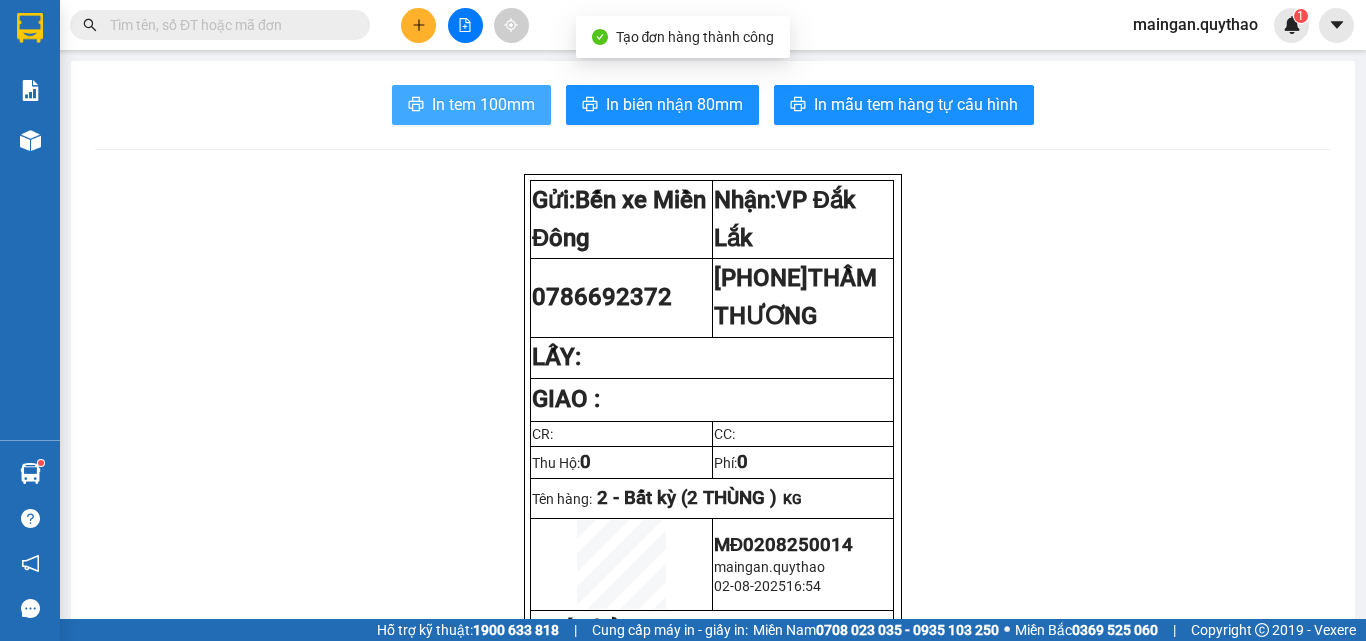 click on "In tem 100mm" at bounding box center [483, 104] 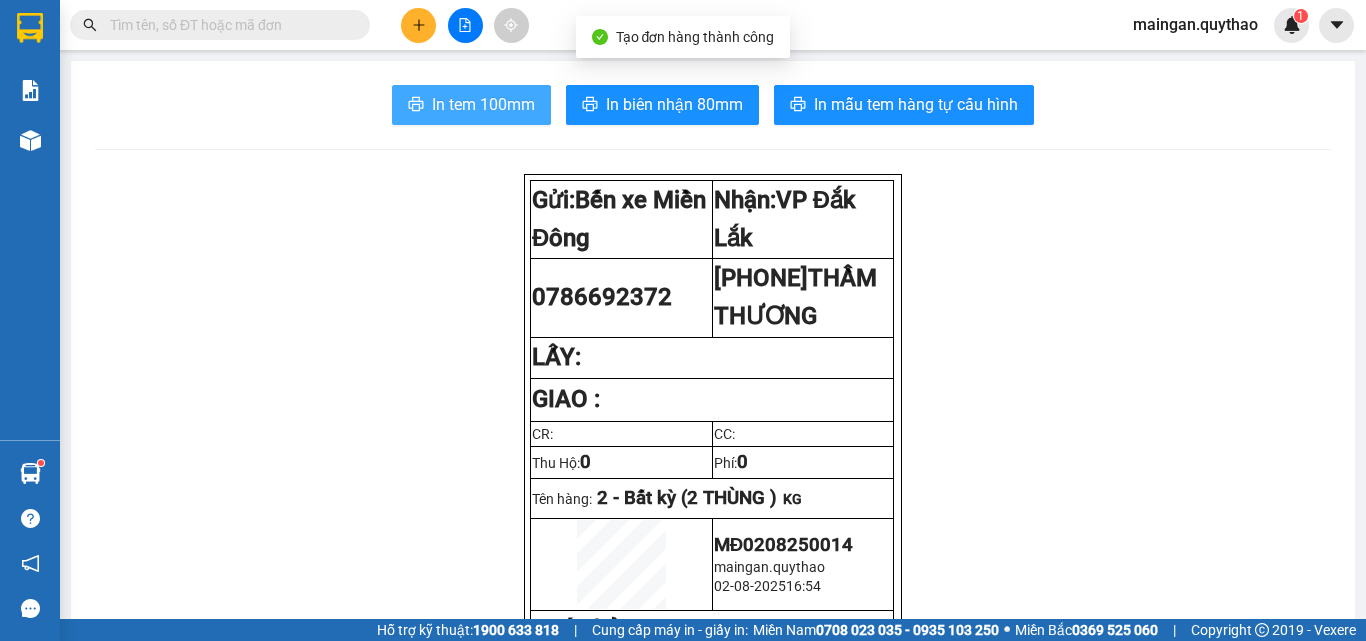 scroll, scrollTop: 0, scrollLeft: 0, axis: both 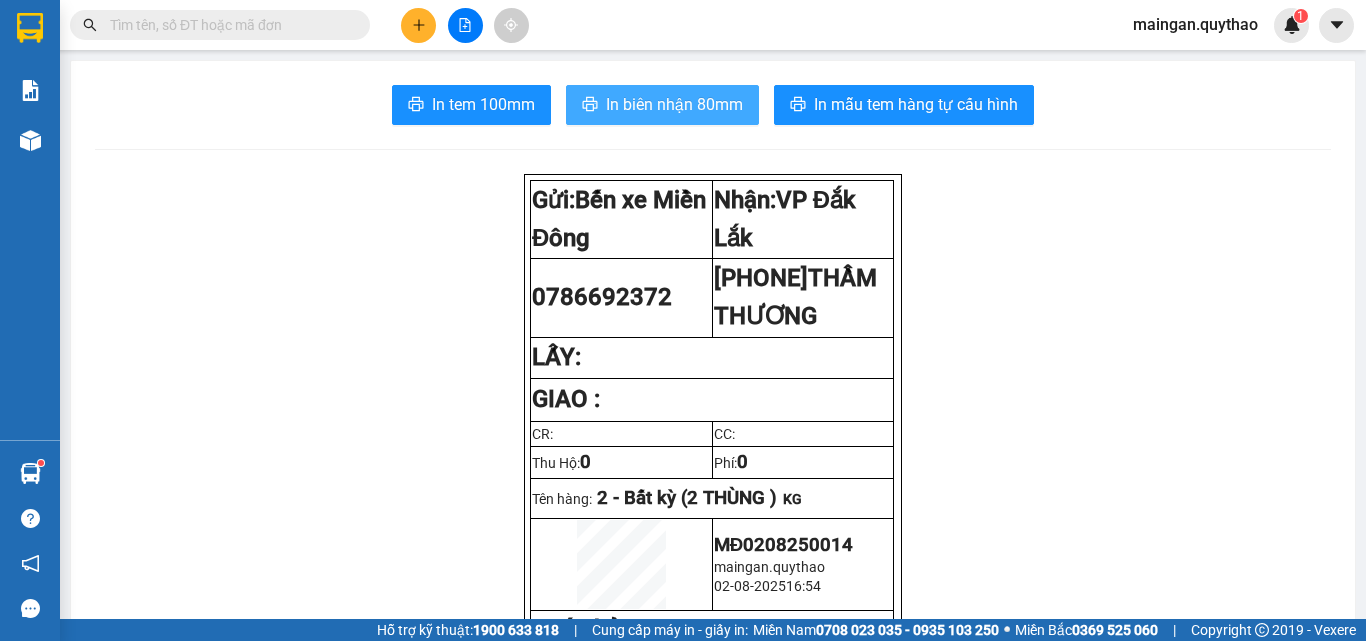 click on "In biên nhận 80mm" at bounding box center [674, 104] 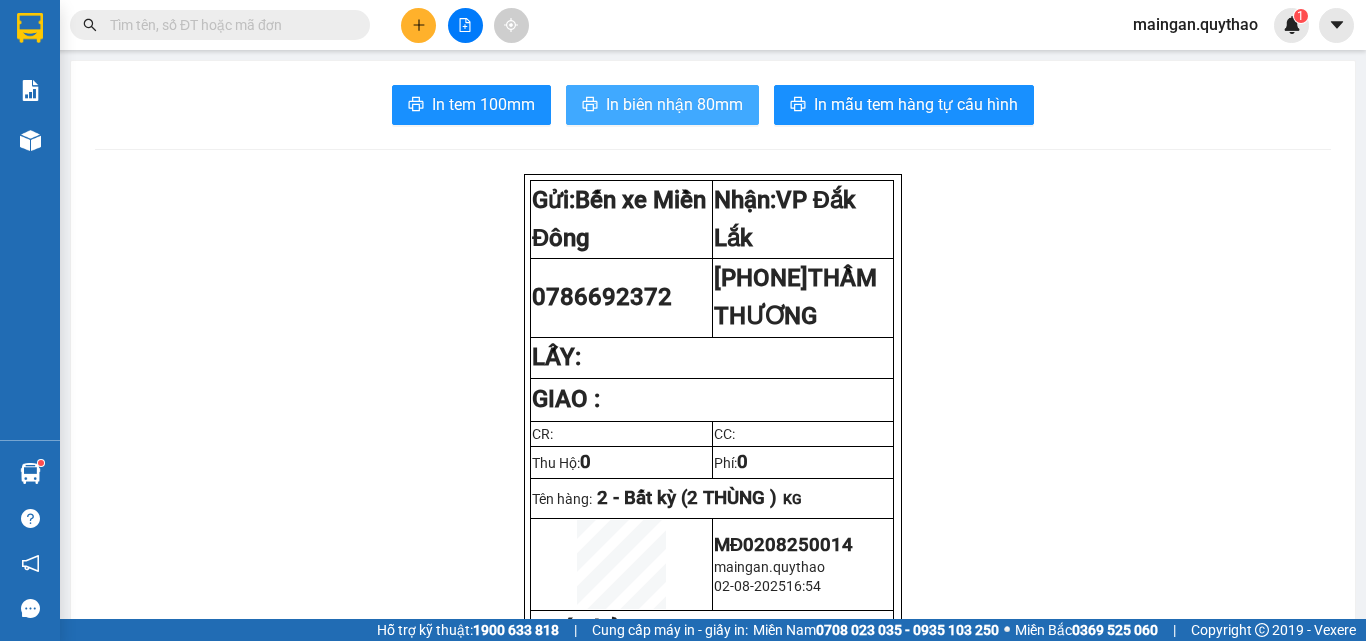 scroll, scrollTop: 0, scrollLeft: 0, axis: both 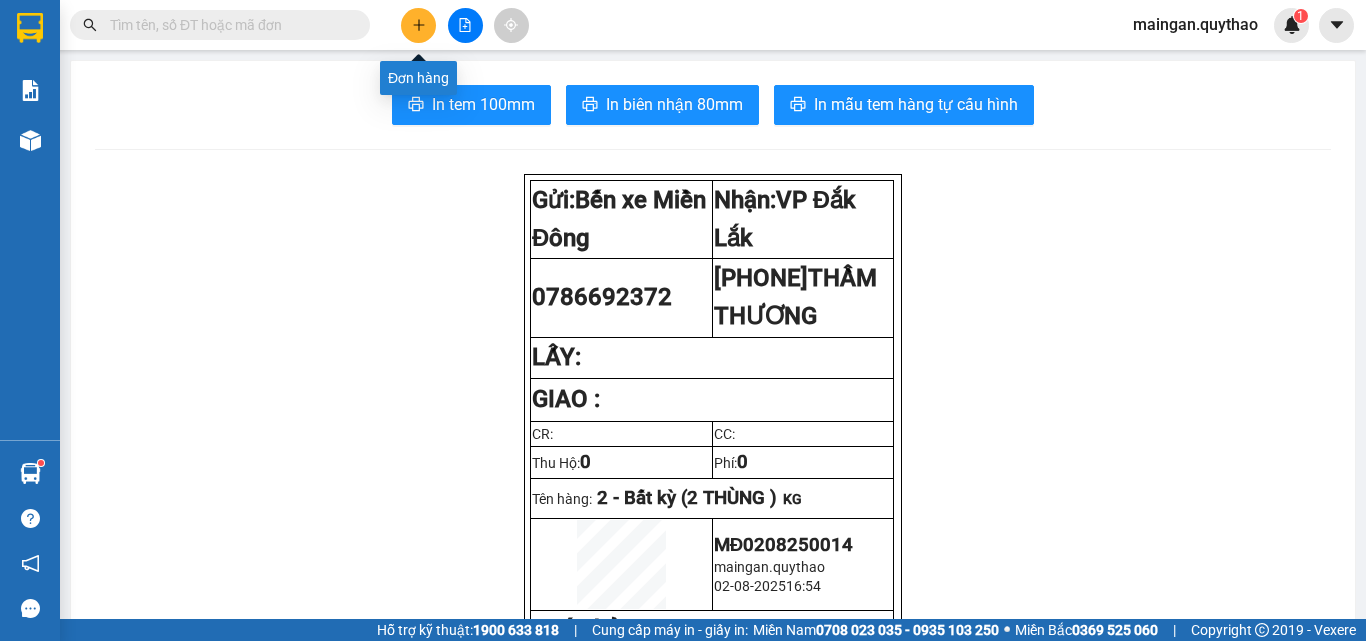 click at bounding box center [418, 25] 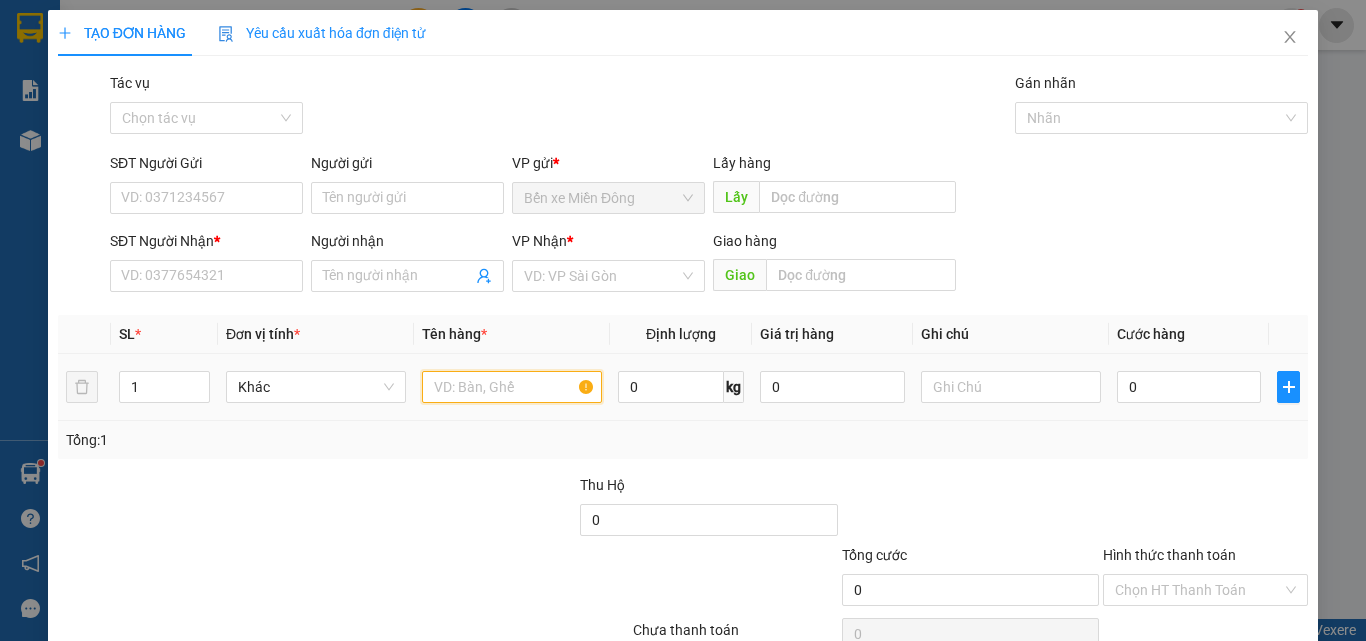 click at bounding box center (512, 387) 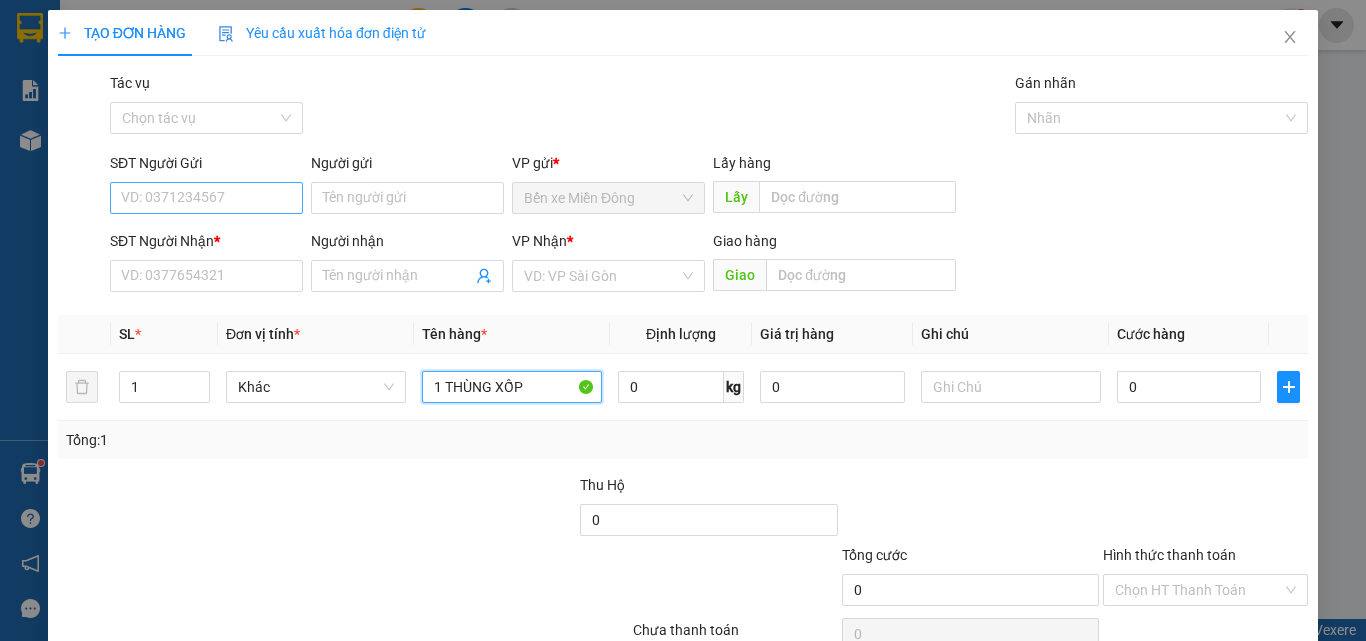 type on "1 THÙNG XỐP" 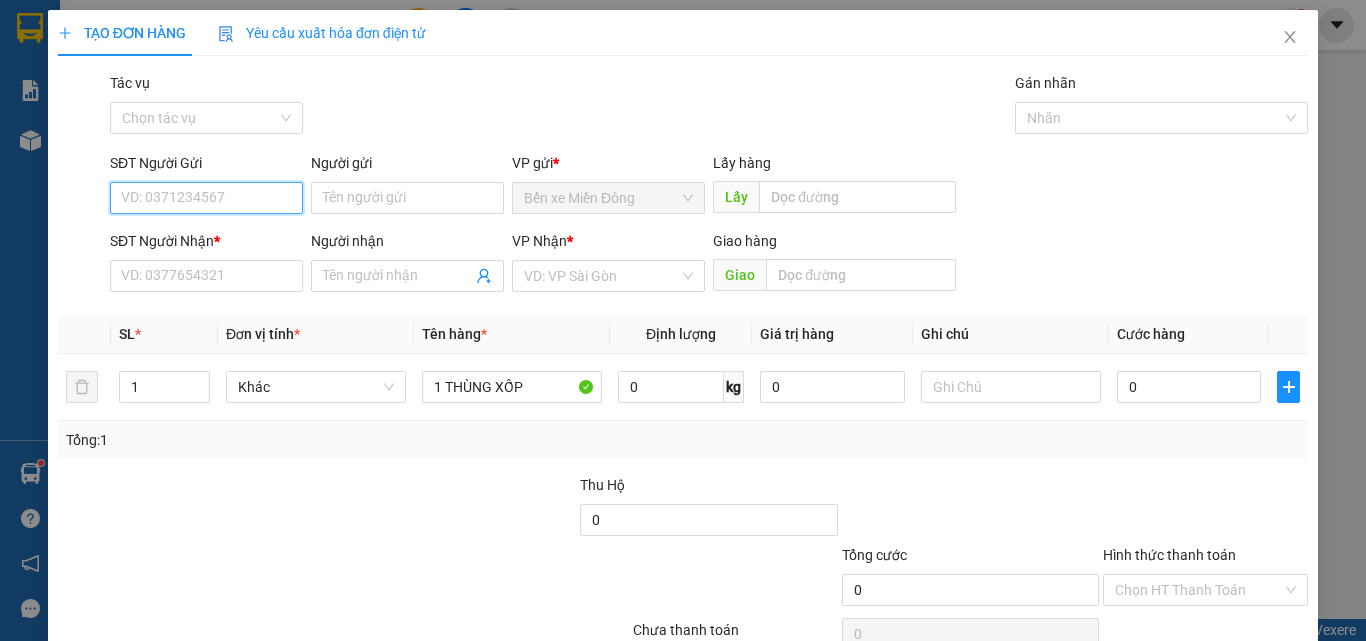 click on "SĐT Người Gửi" at bounding box center (206, 198) 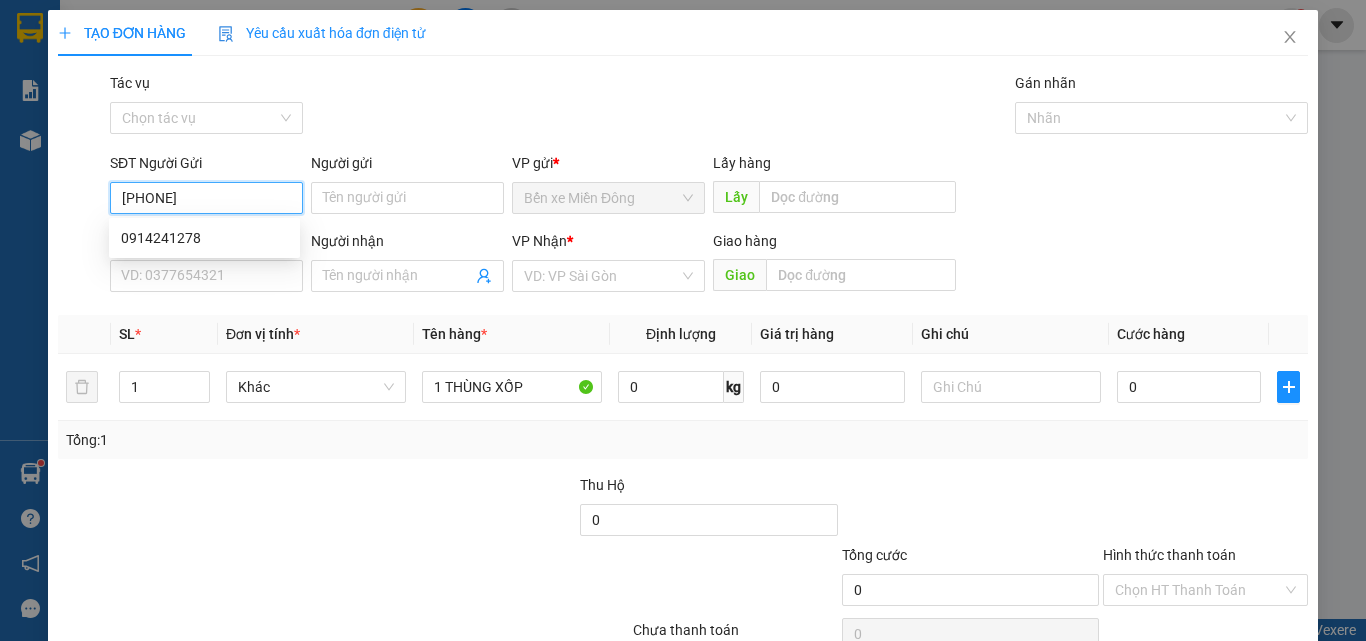 type on "0914241278" 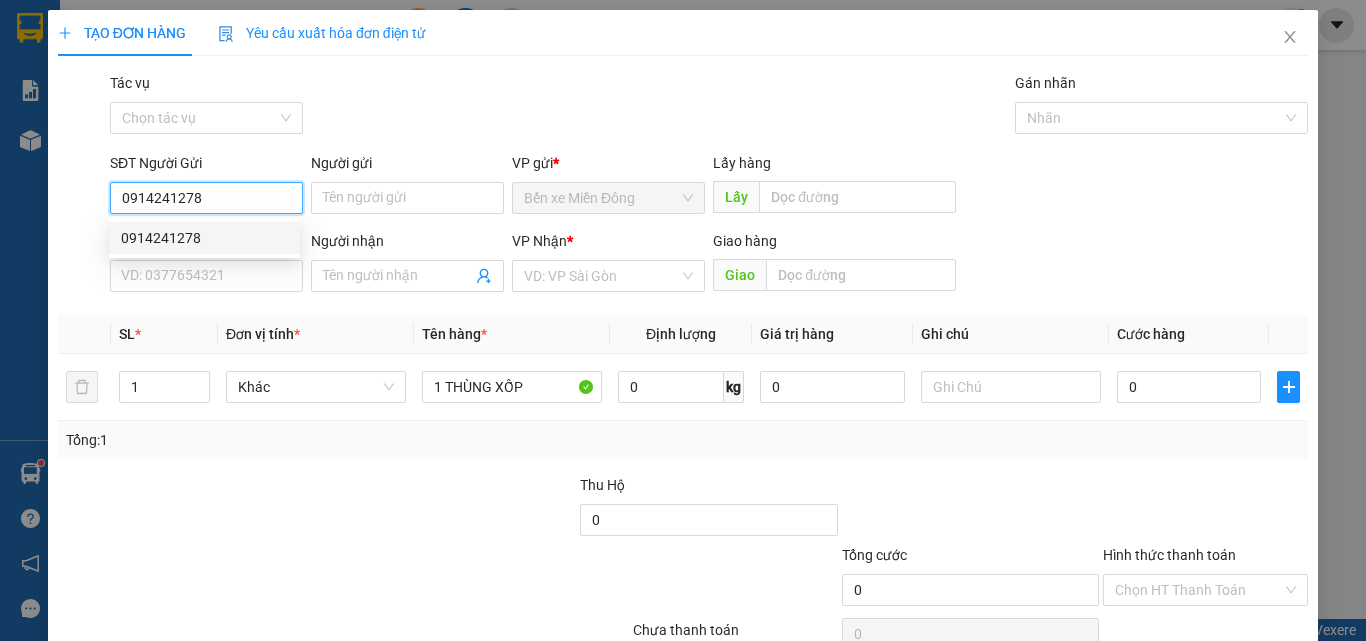 click on "0914241278" at bounding box center (204, 238) 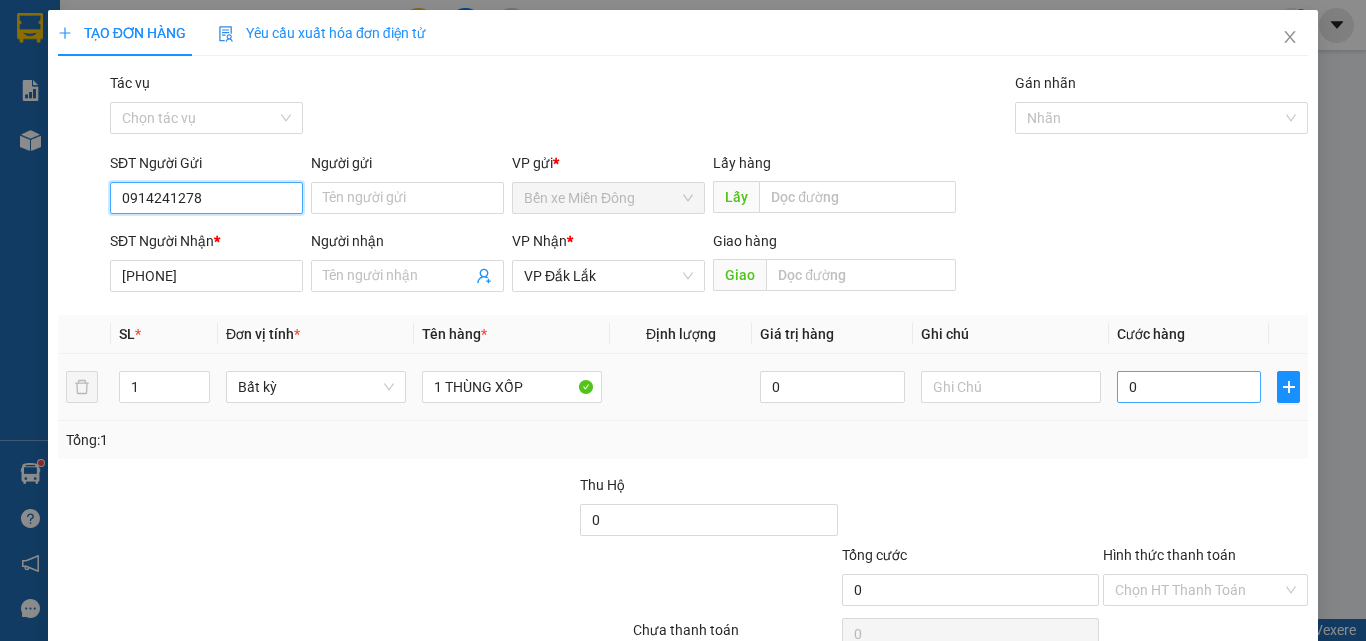 type on "0914241278" 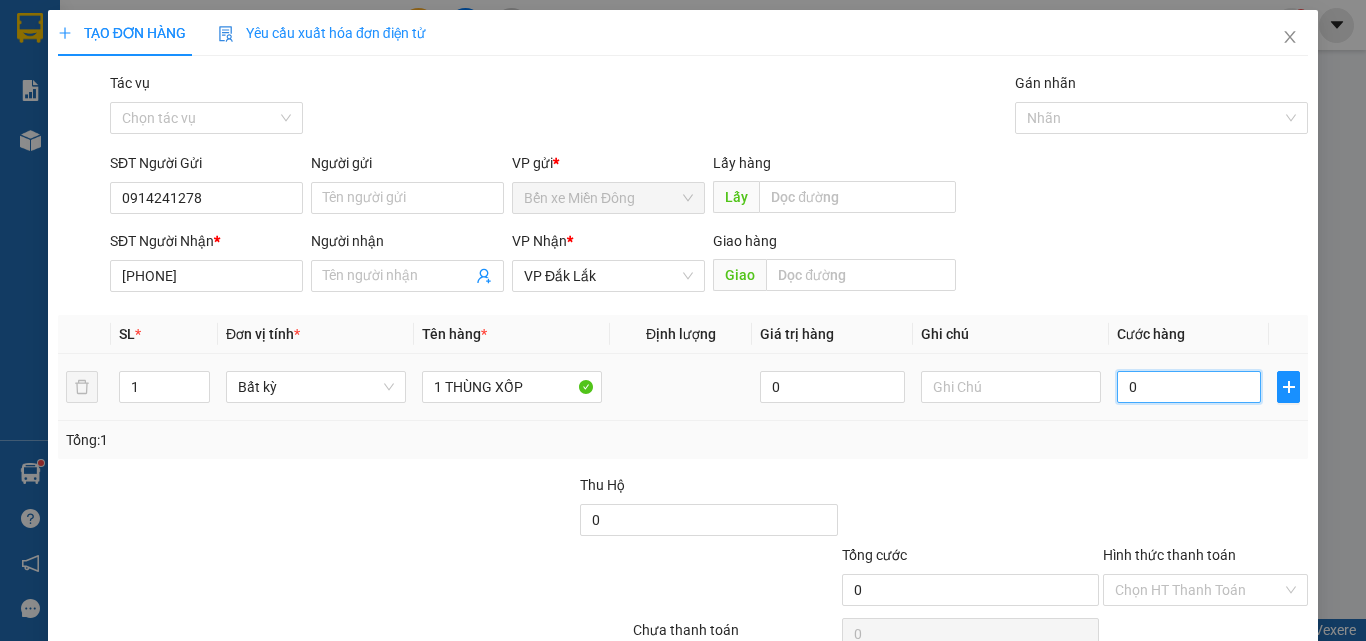 click on "0" at bounding box center (1189, 387) 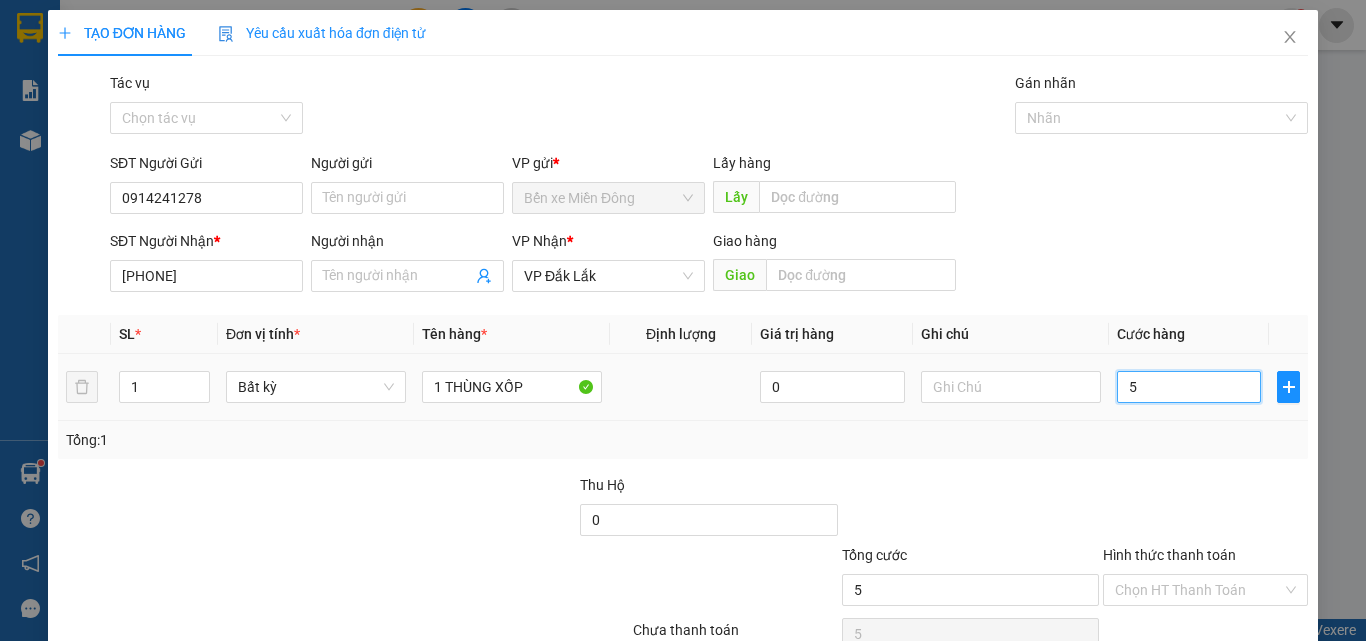 type on "50" 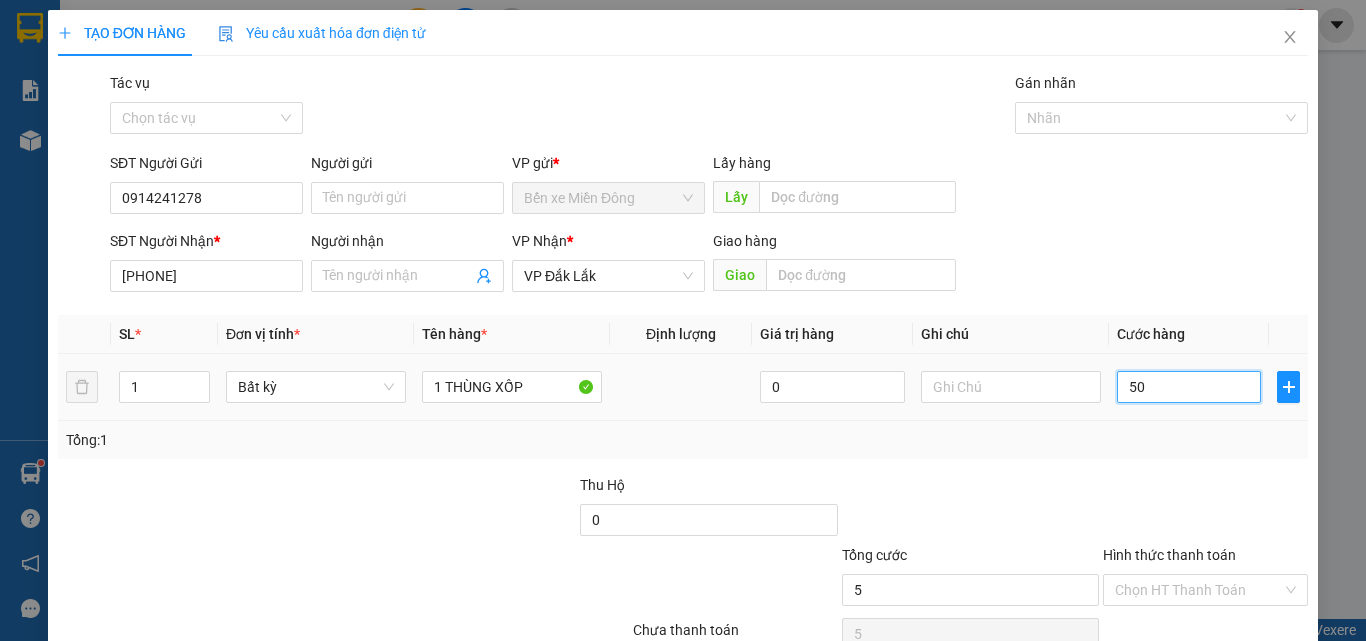 type on "50" 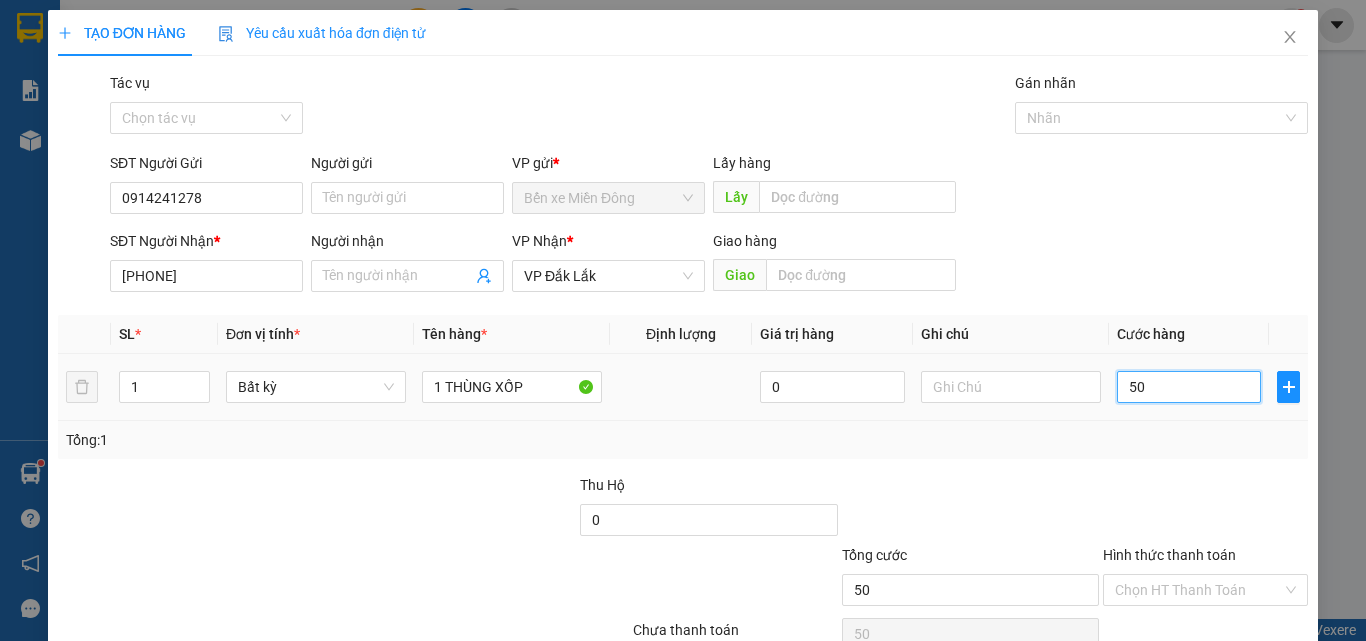type on "500" 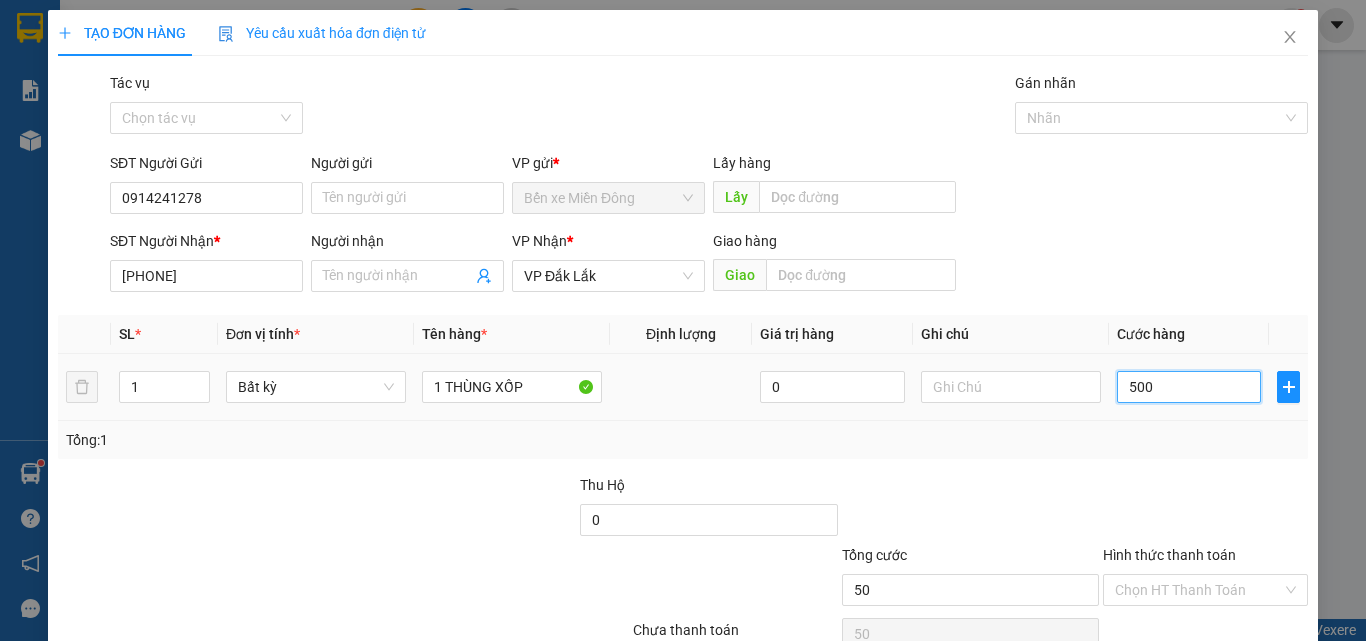 type on "500" 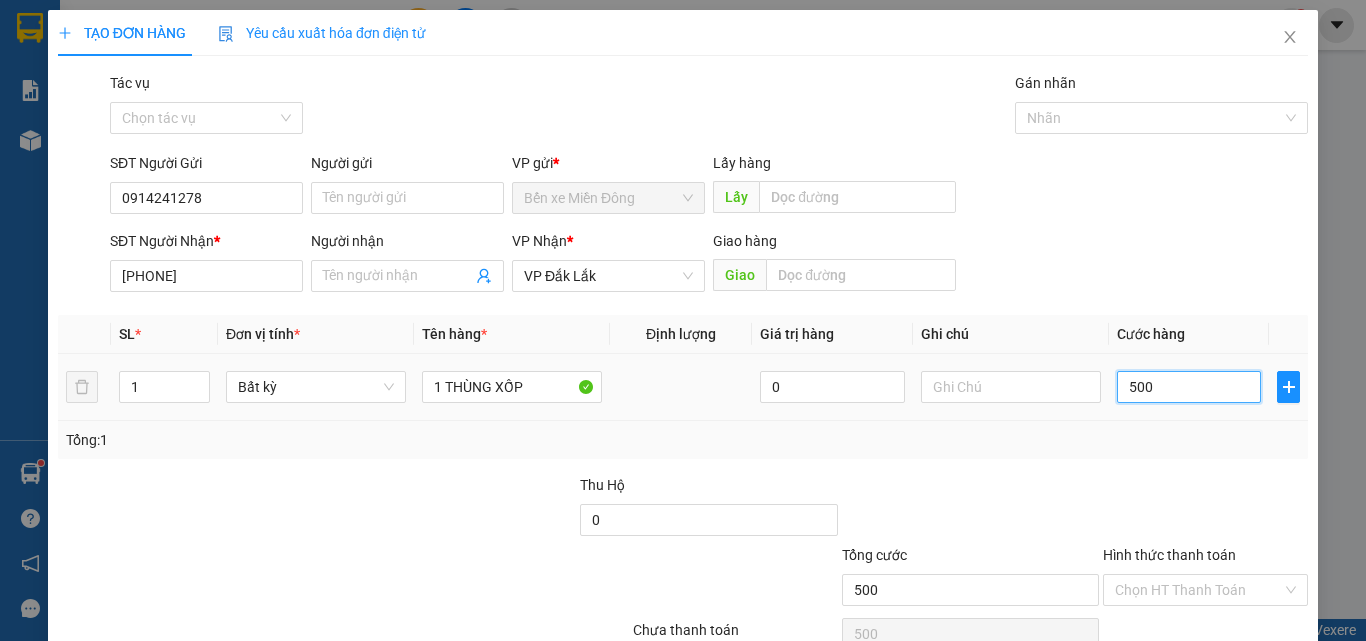 type on "5.000" 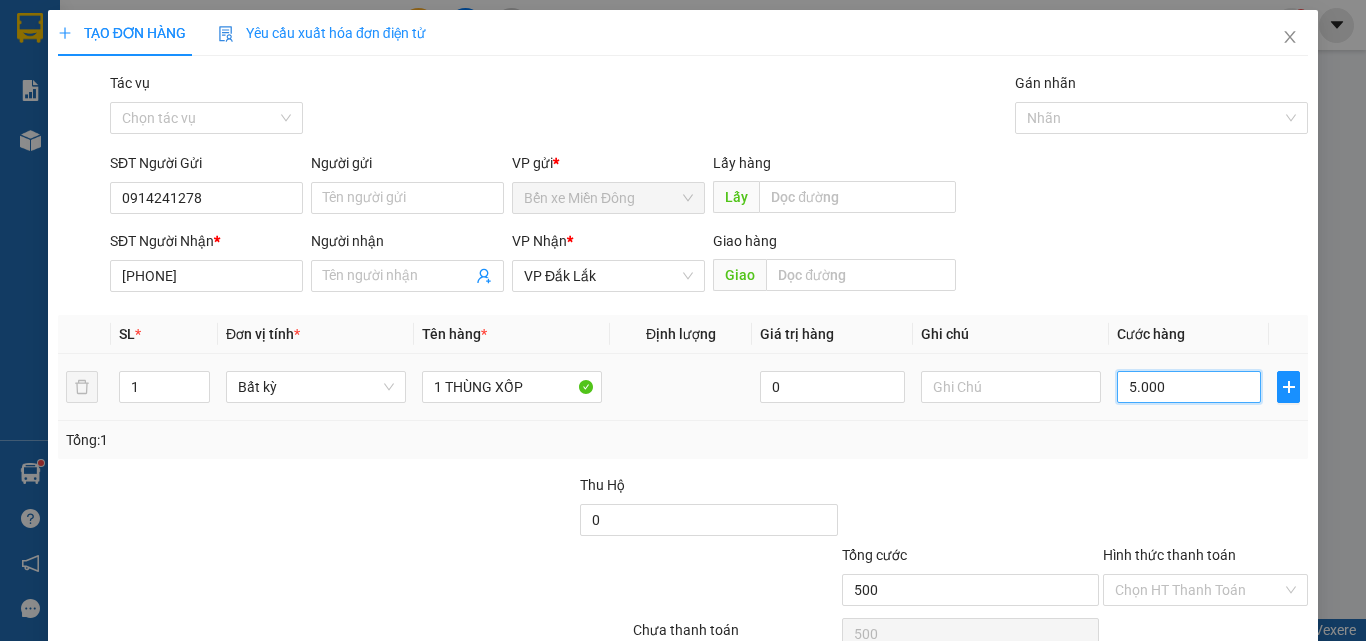 type on "5.000" 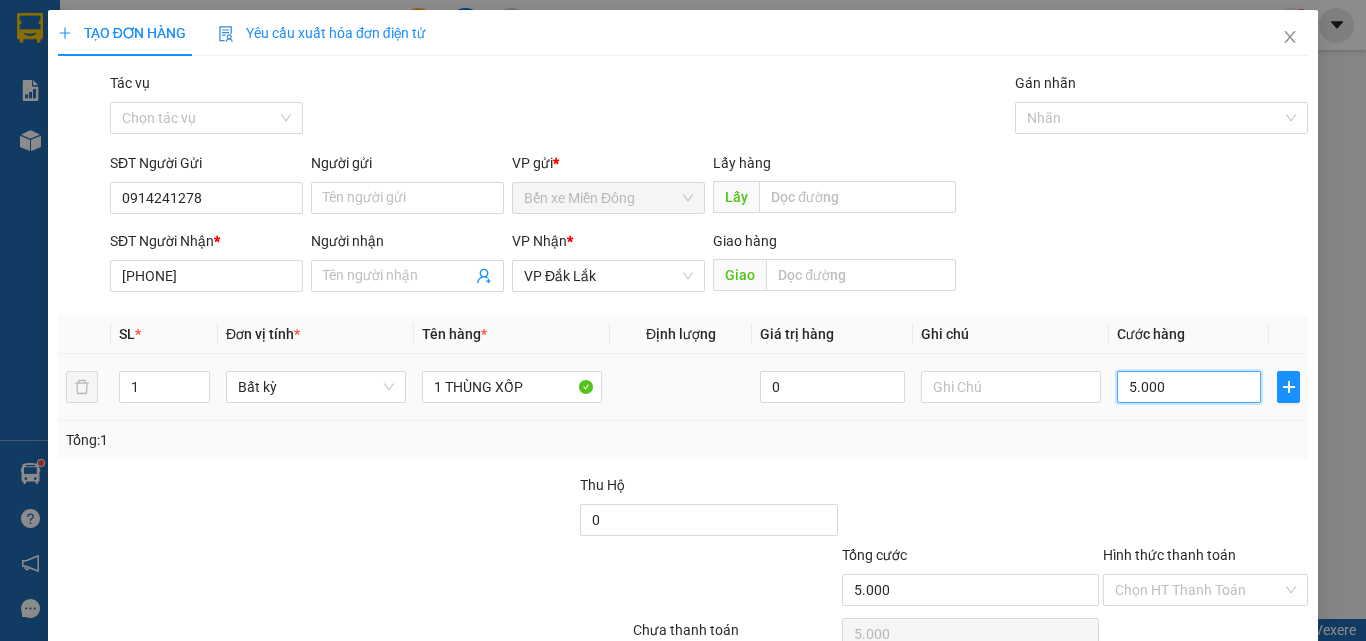 type on "50.000" 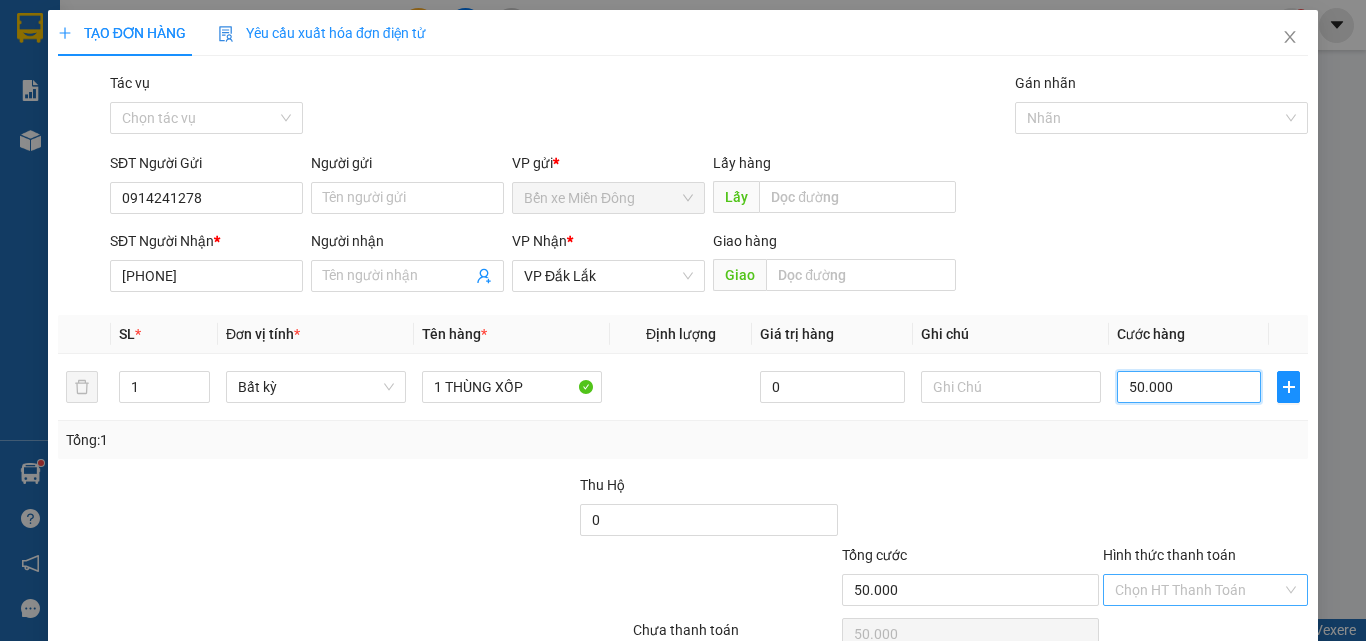 type on "50.000" 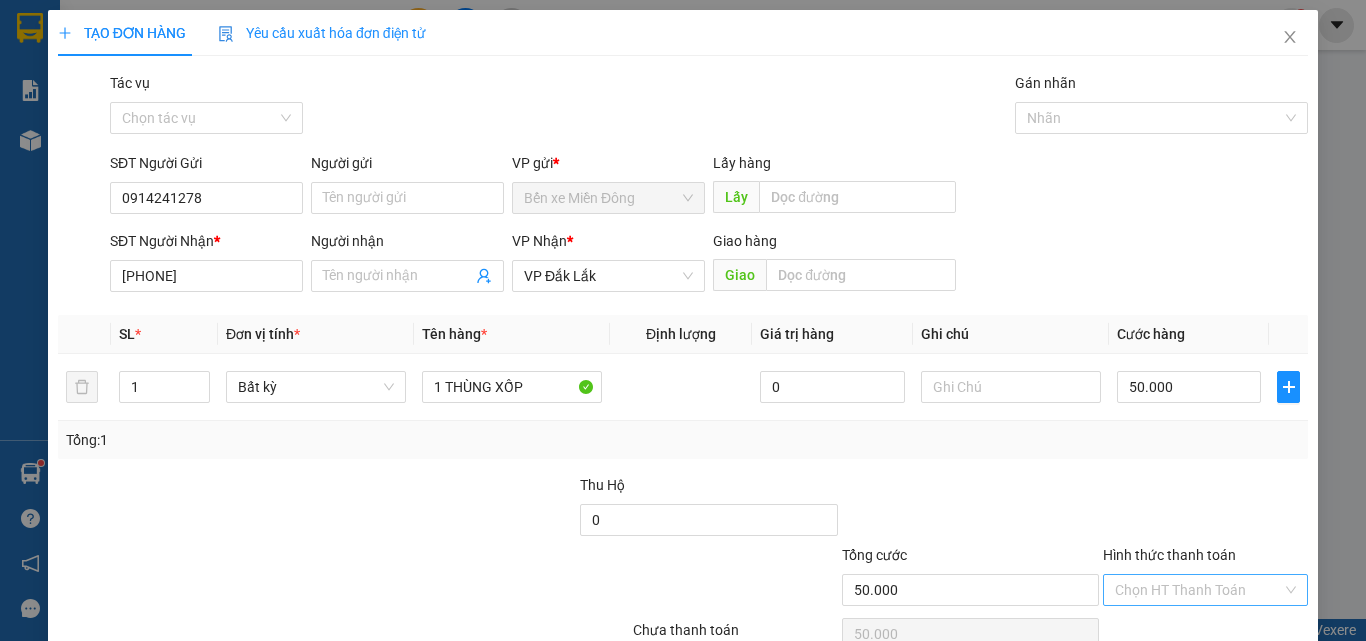 click on "Hình thức thanh toán" at bounding box center (1198, 590) 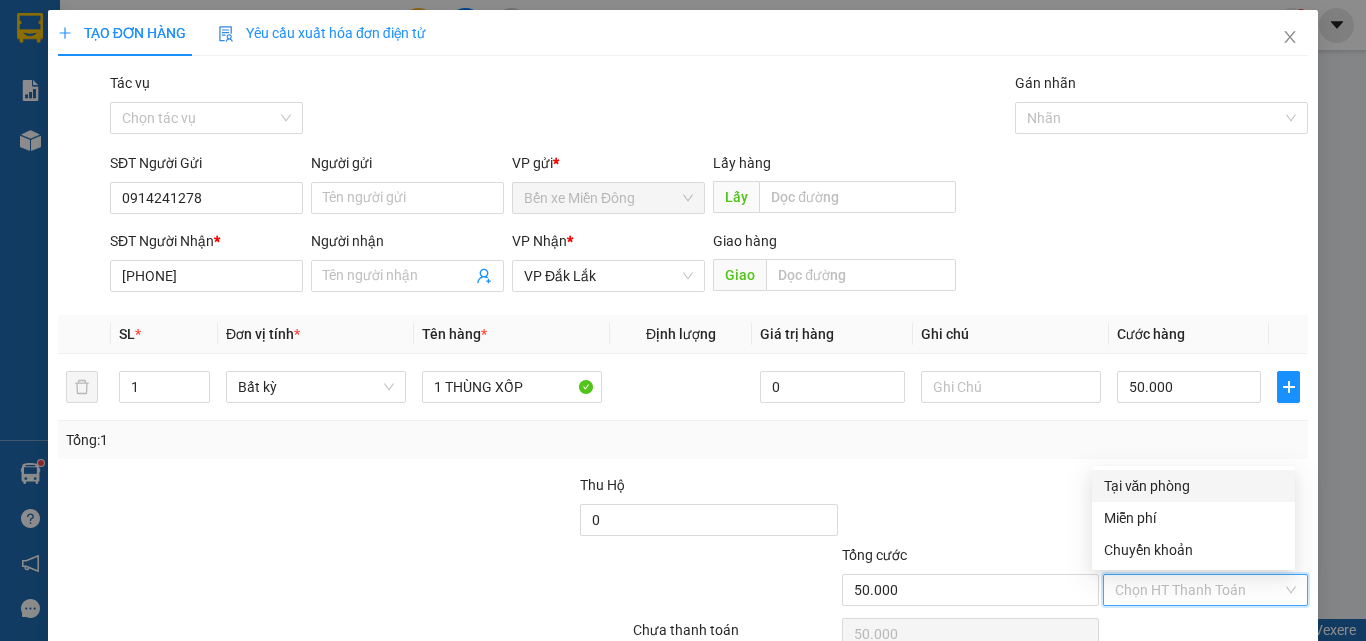 click on "Tại văn phòng" at bounding box center (1193, 486) 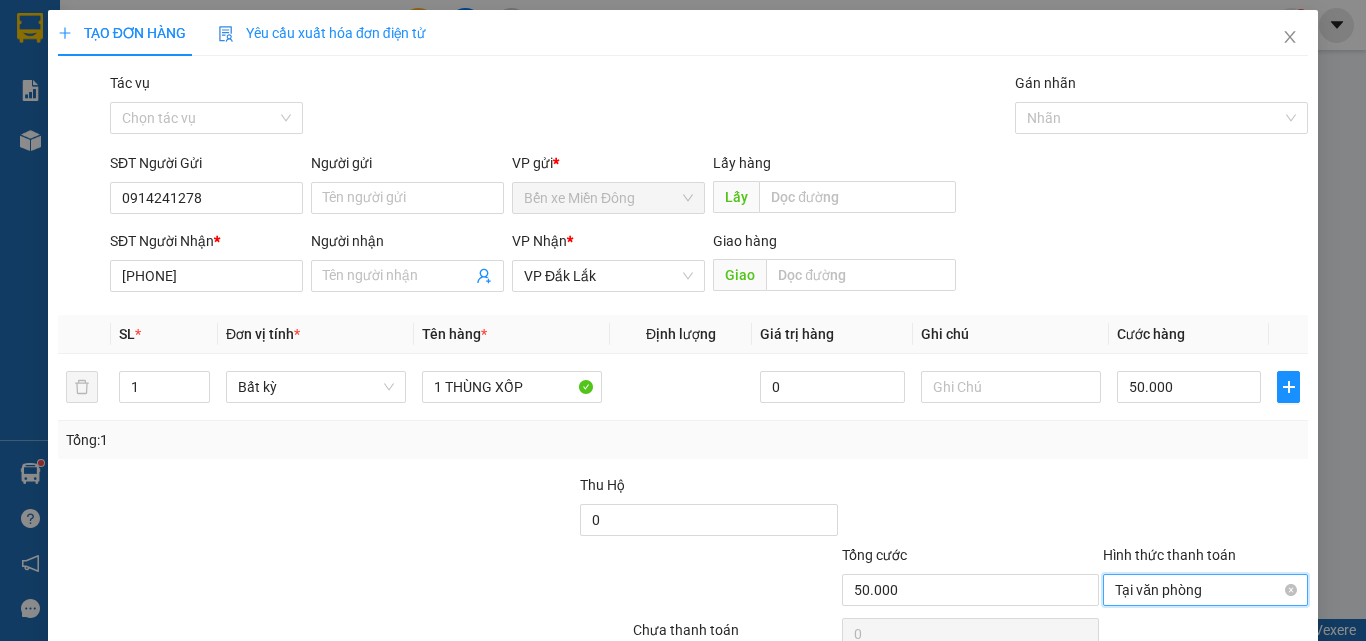 click on "Tại văn phòng" at bounding box center (1205, 590) 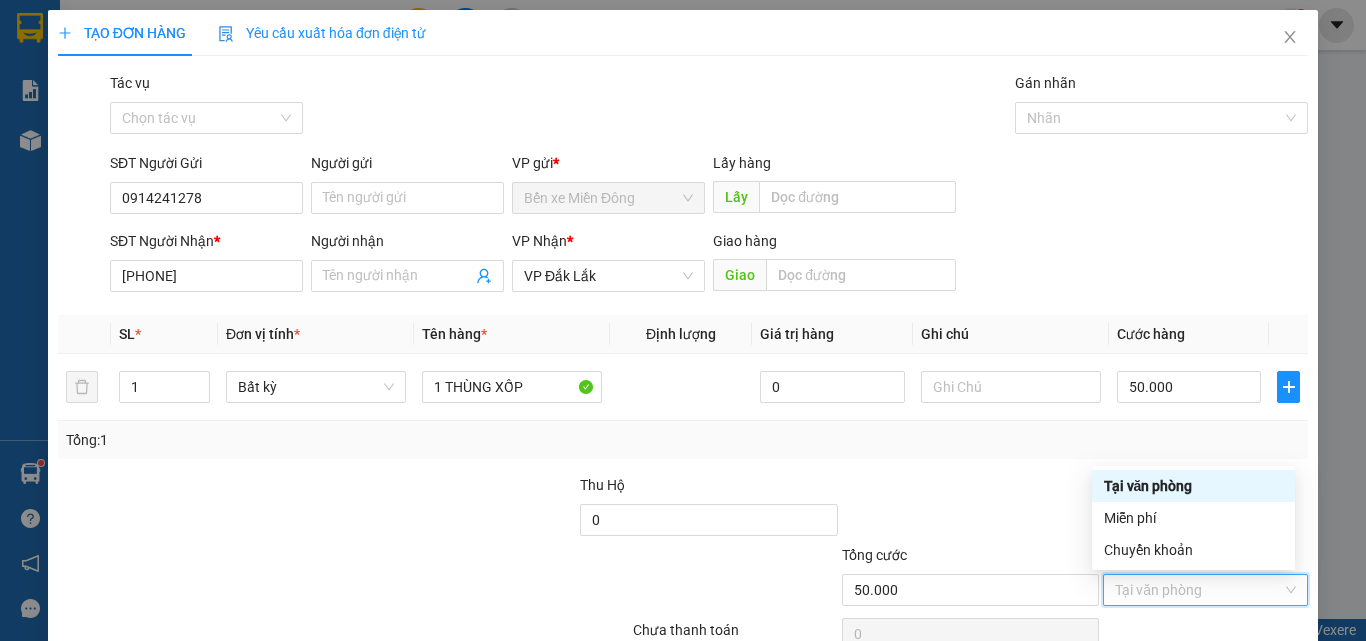 click on "Tại văn phòng" at bounding box center (1193, 486) 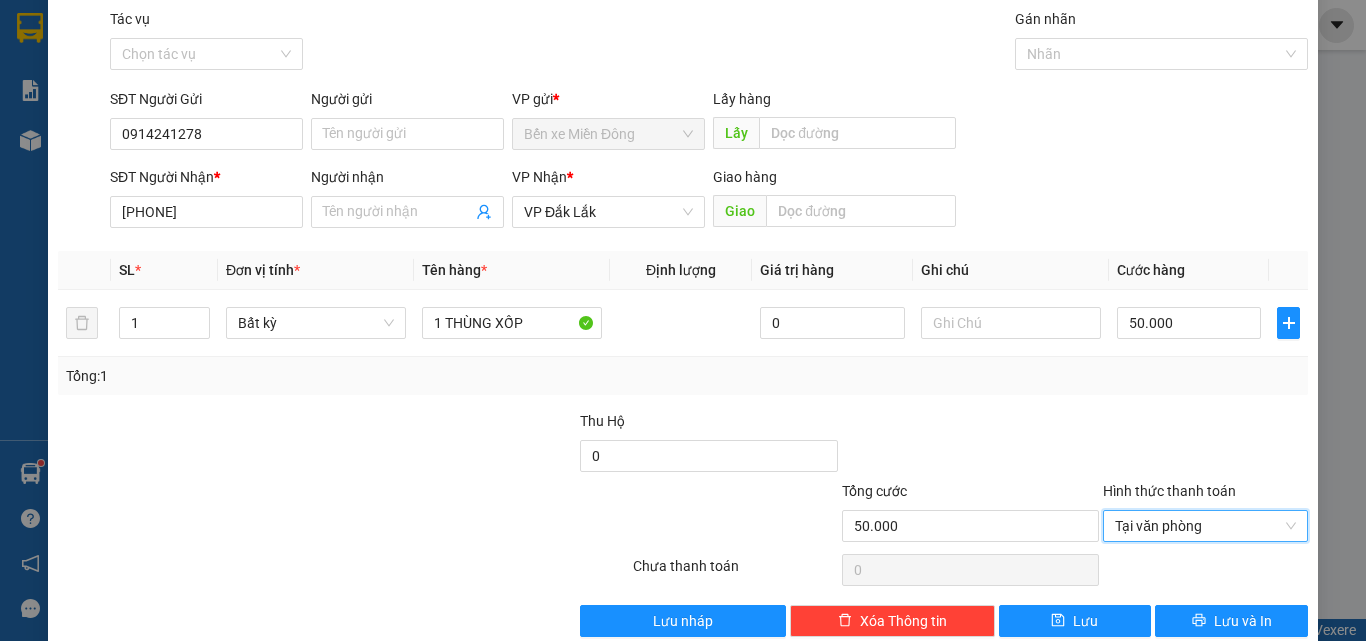 scroll, scrollTop: 99, scrollLeft: 0, axis: vertical 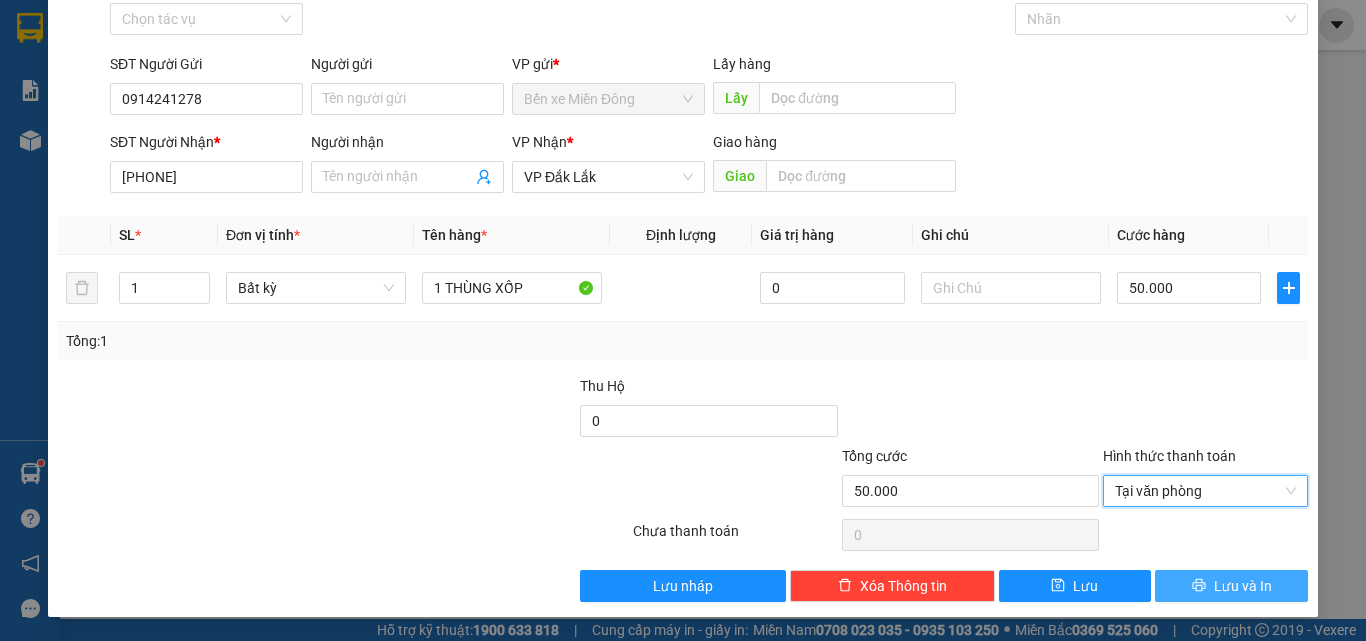drag, startPoint x: 1200, startPoint y: 584, endPoint x: 1217, endPoint y: 566, distance: 24.758837 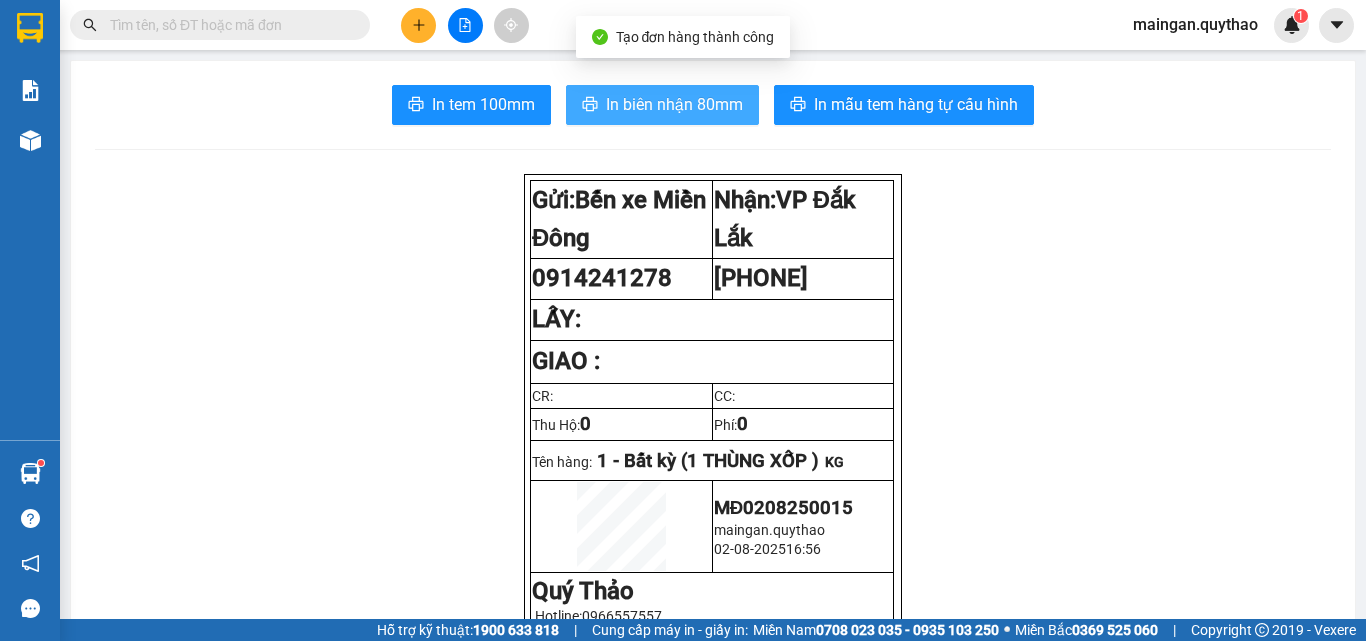 click on "In biên nhận 80mm" at bounding box center (674, 104) 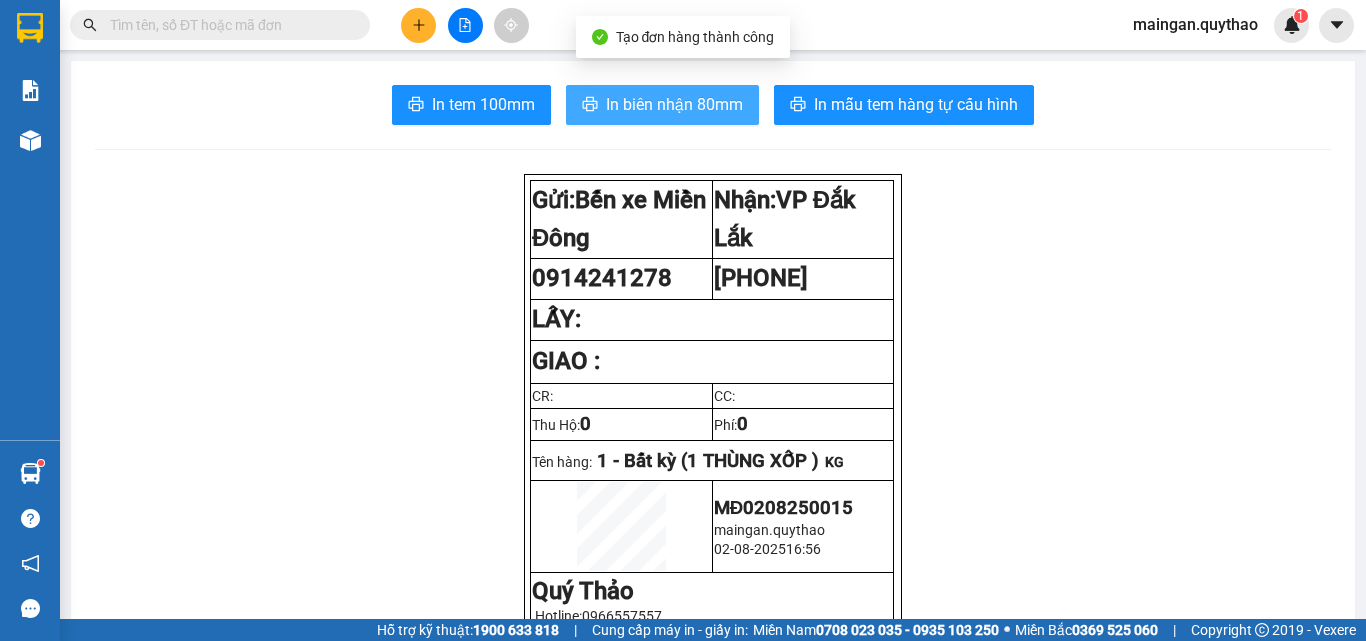 scroll, scrollTop: 0, scrollLeft: 0, axis: both 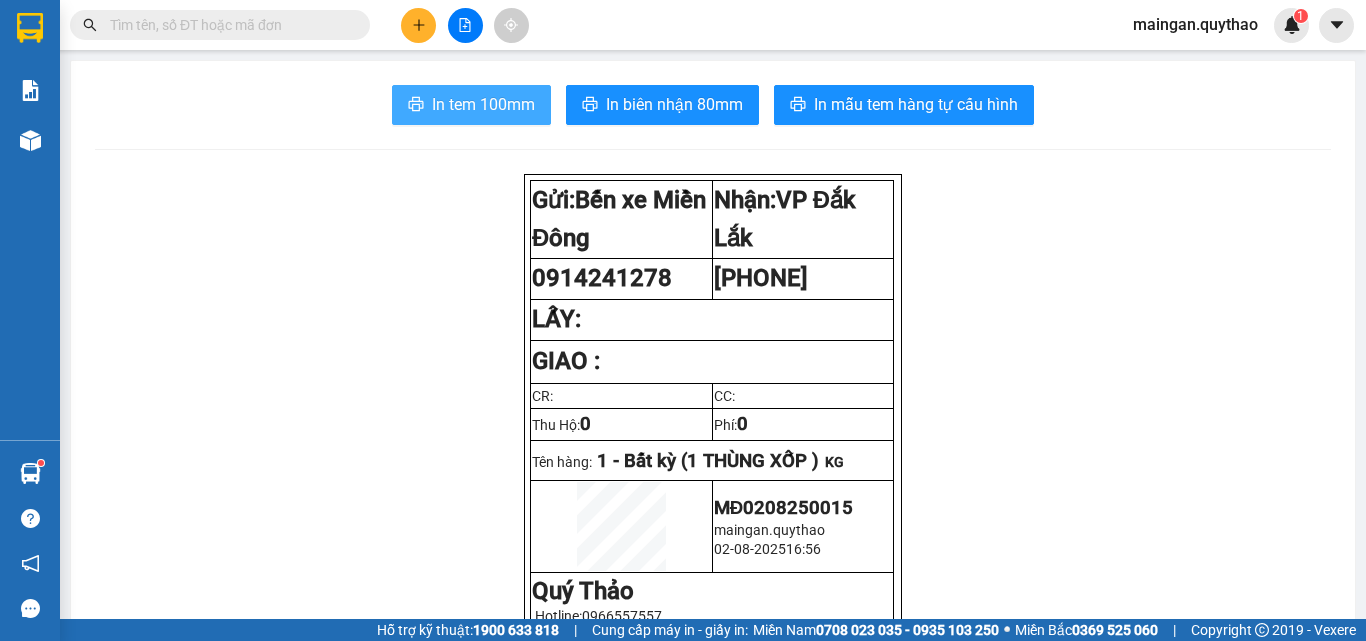 click on "In tem 100mm" at bounding box center (483, 104) 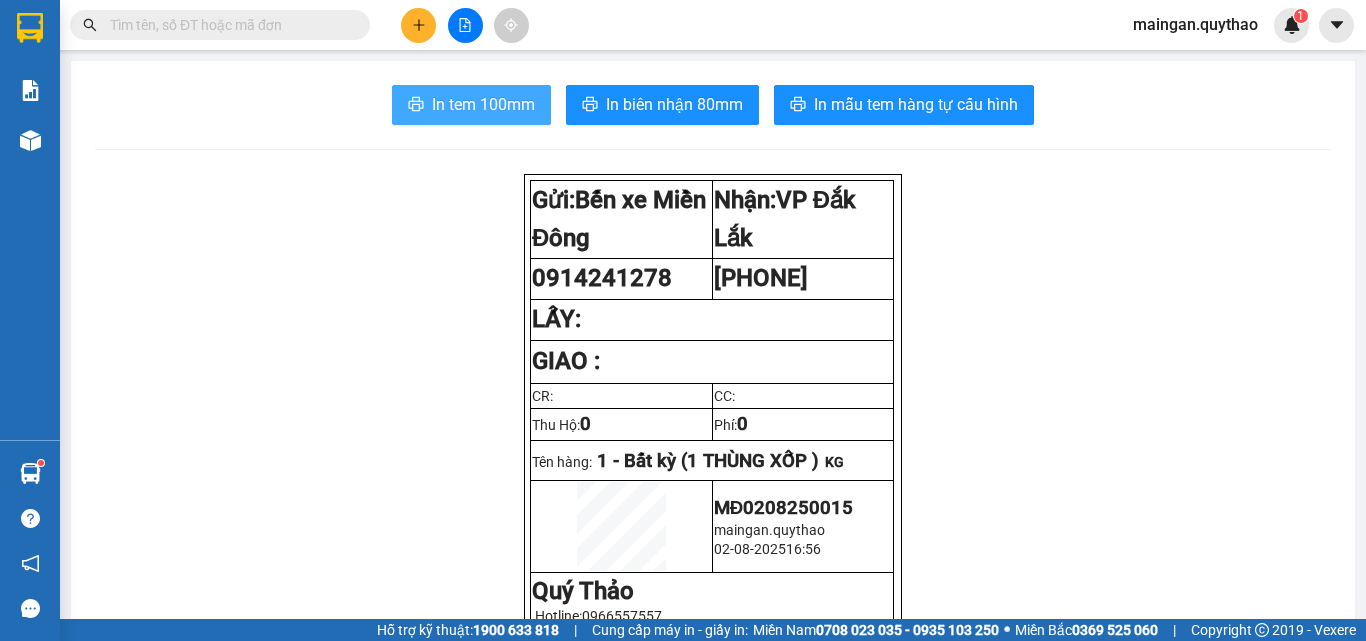 scroll, scrollTop: 0, scrollLeft: 0, axis: both 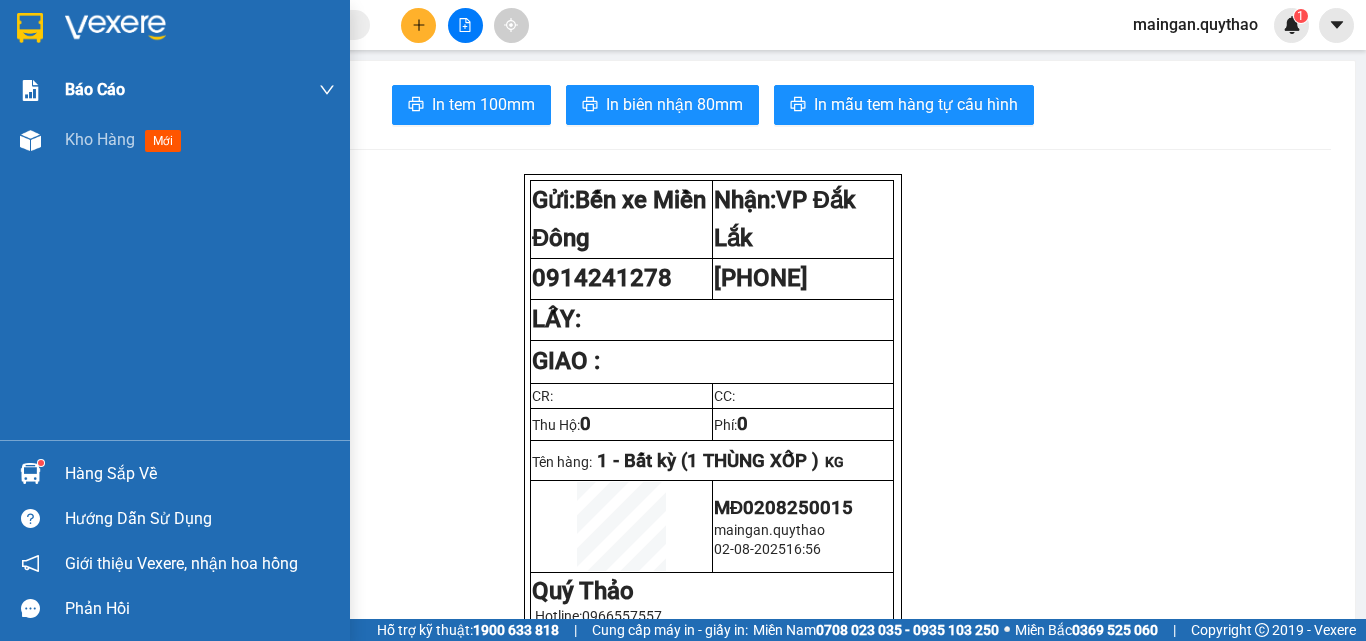 drag, startPoint x: 92, startPoint y: 140, endPoint x: 325, endPoint y: 87, distance: 238.95187 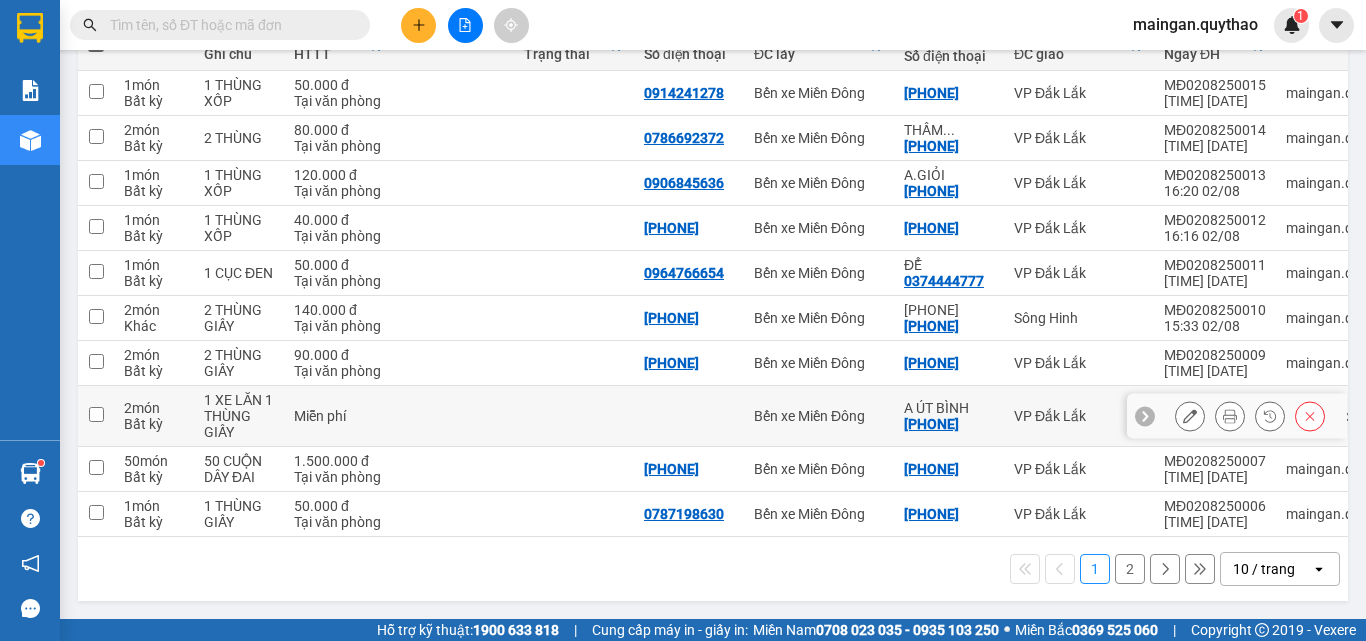 scroll, scrollTop: 0, scrollLeft: 0, axis: both 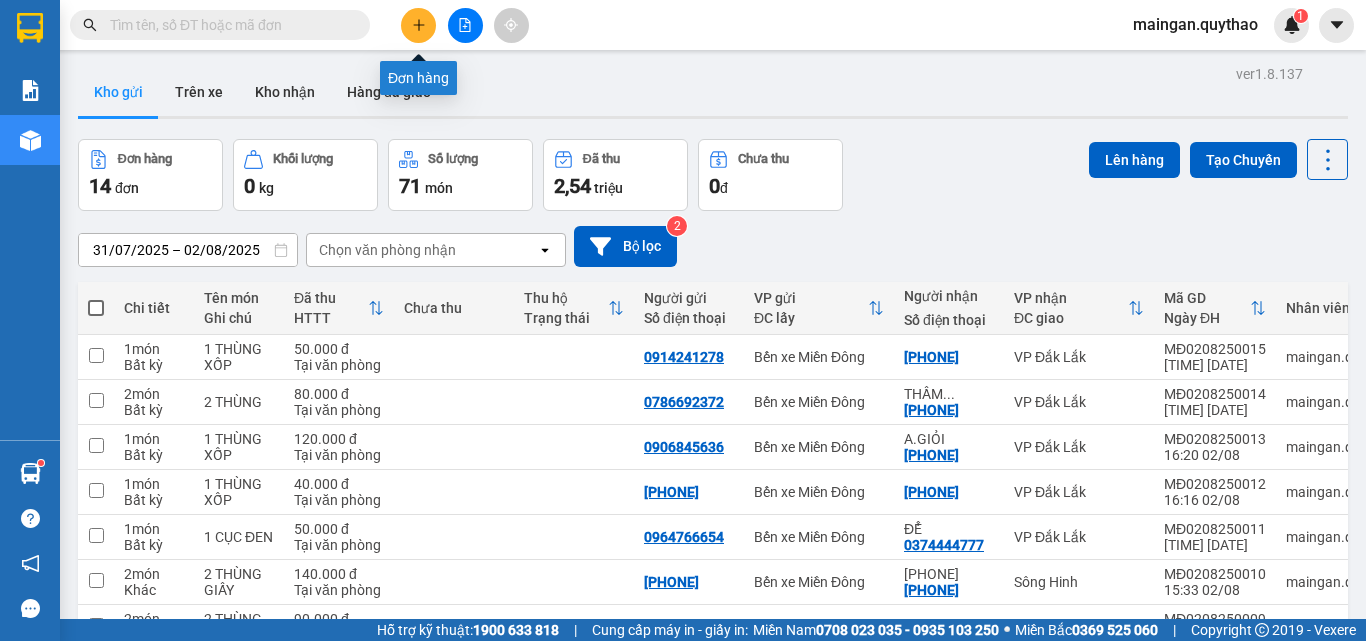 click at bounding box center [418, 25] 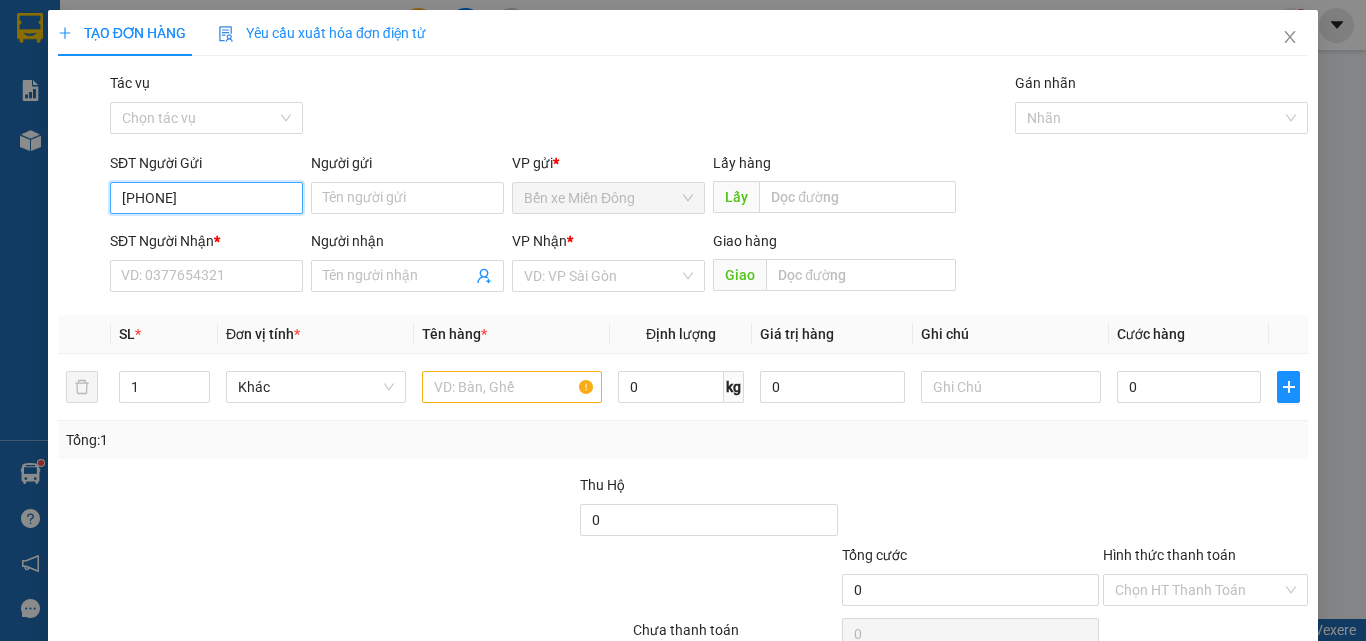 type on "0877828668" 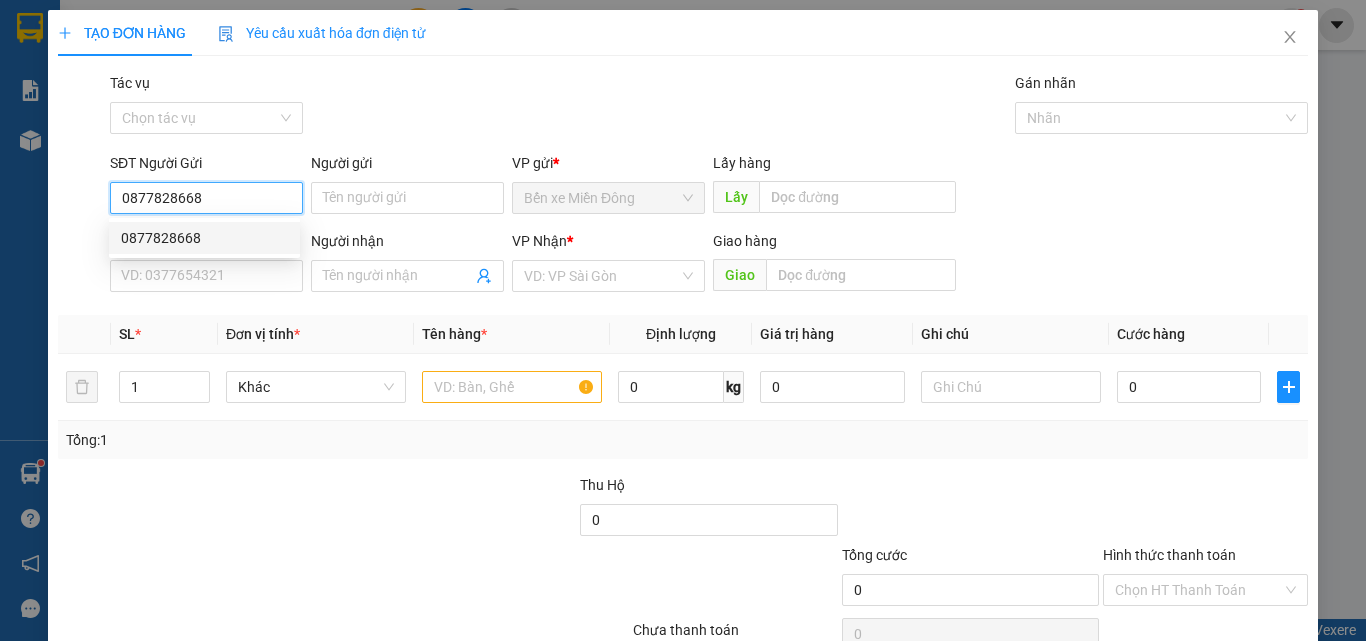 click on "0877828668" at bounding box center (204, 238) 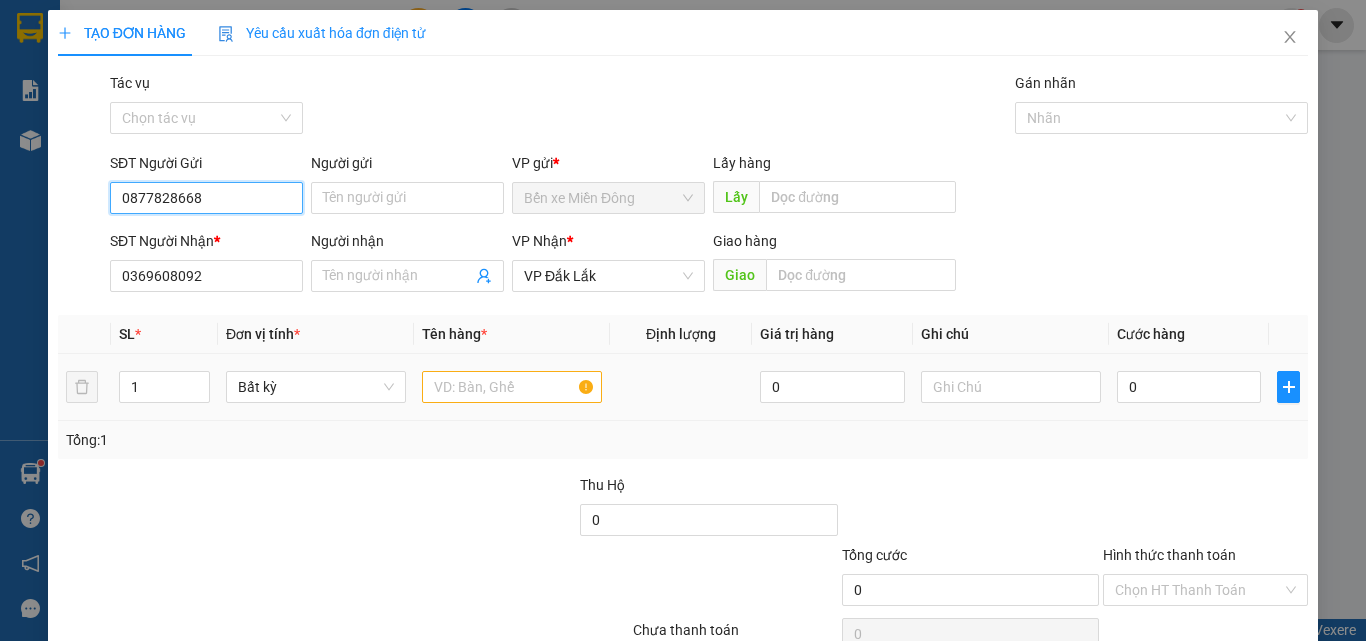 type on "0877828668" 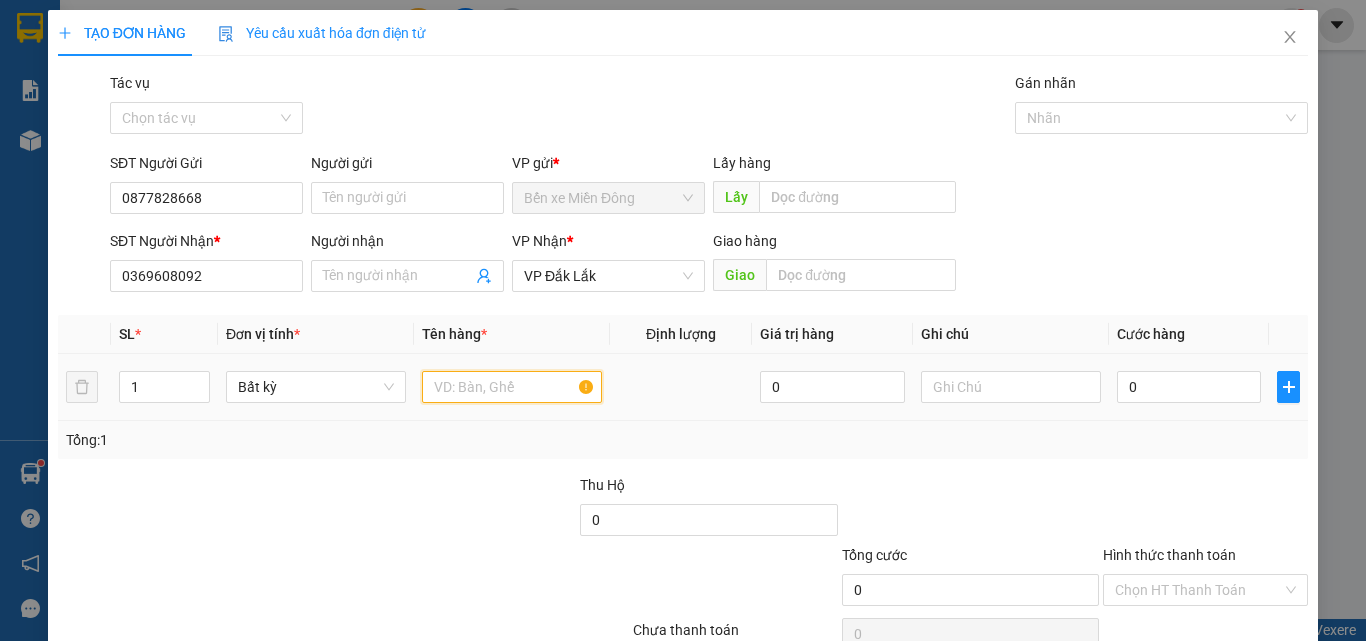 click at bounding box center (512, 387) 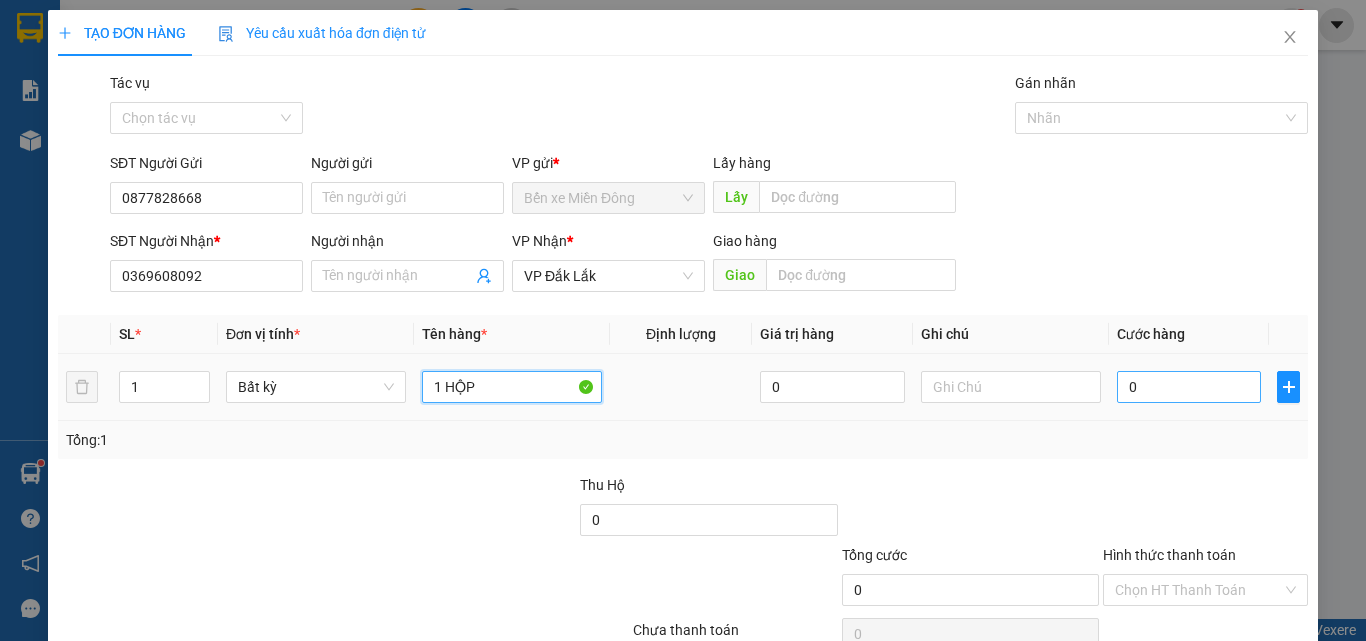 type on "1 HỘP" 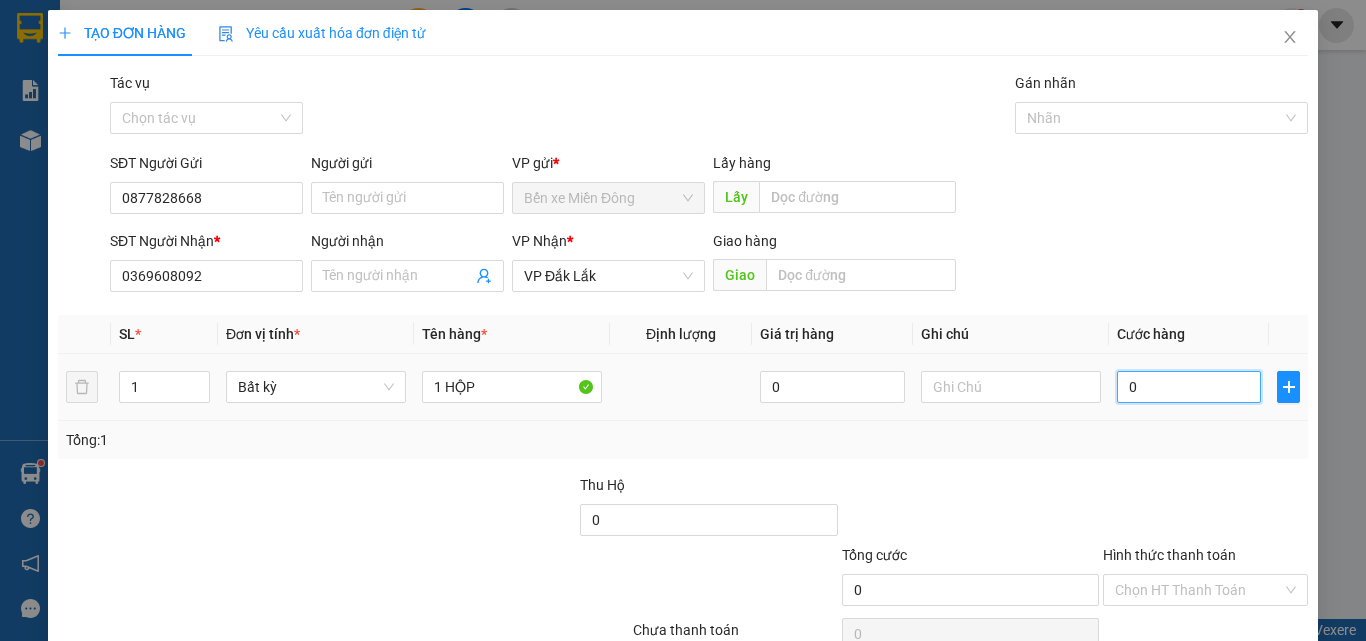 click on "0" at bounding box center (1189, 387) 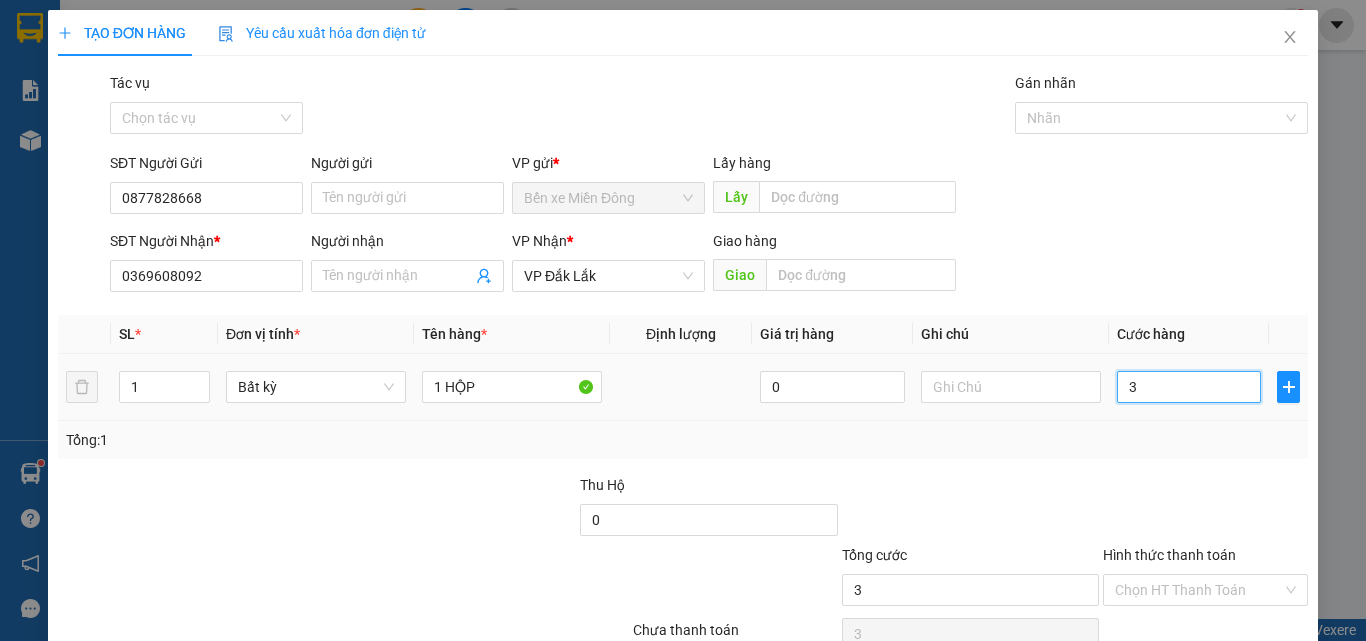 type on "30" 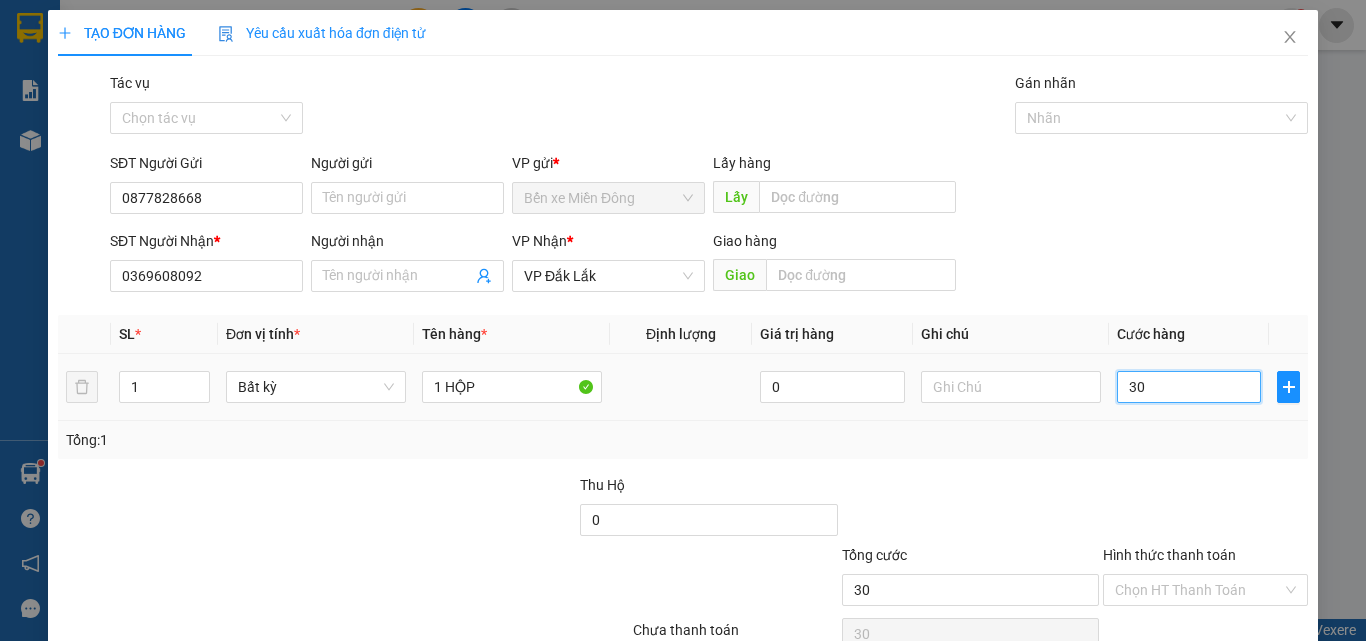 type on "300" 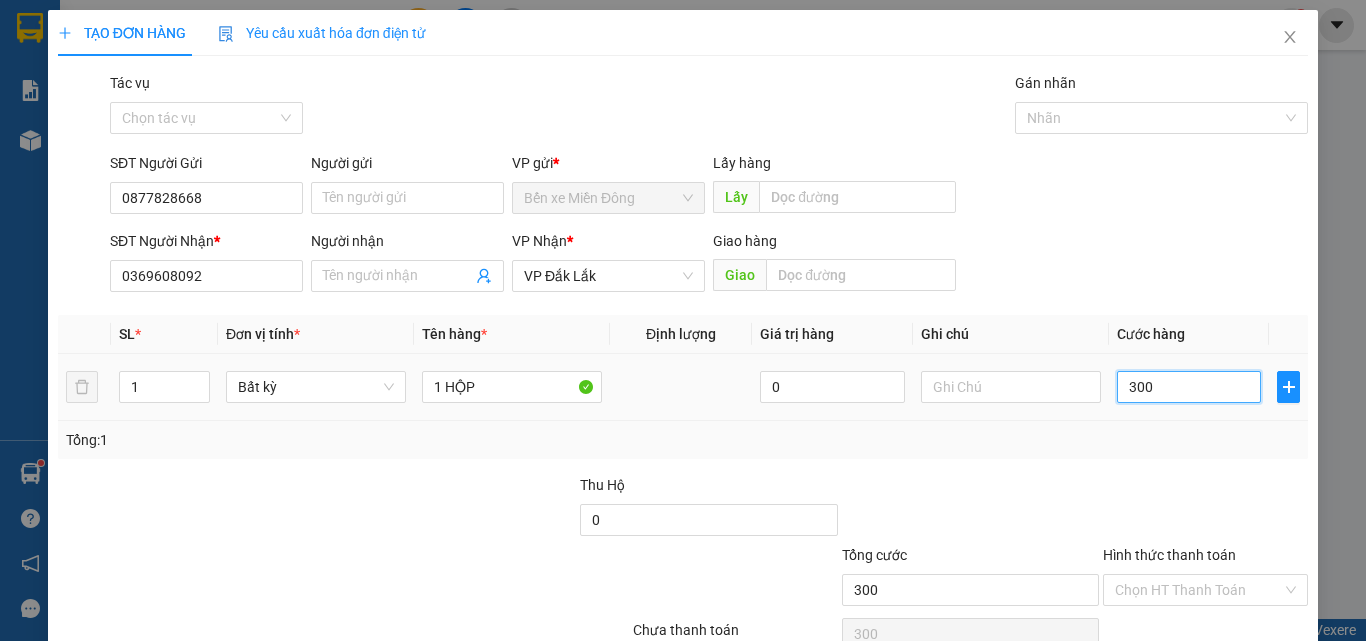 type on "3.000" 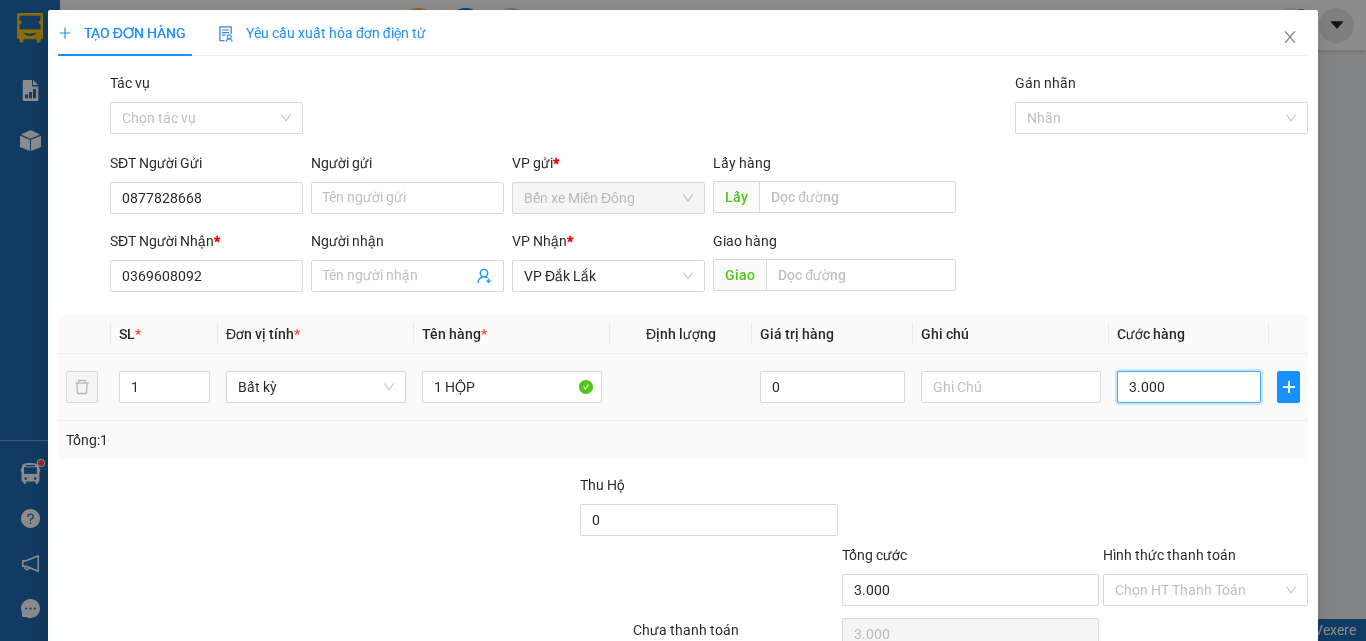 type on "30.000" 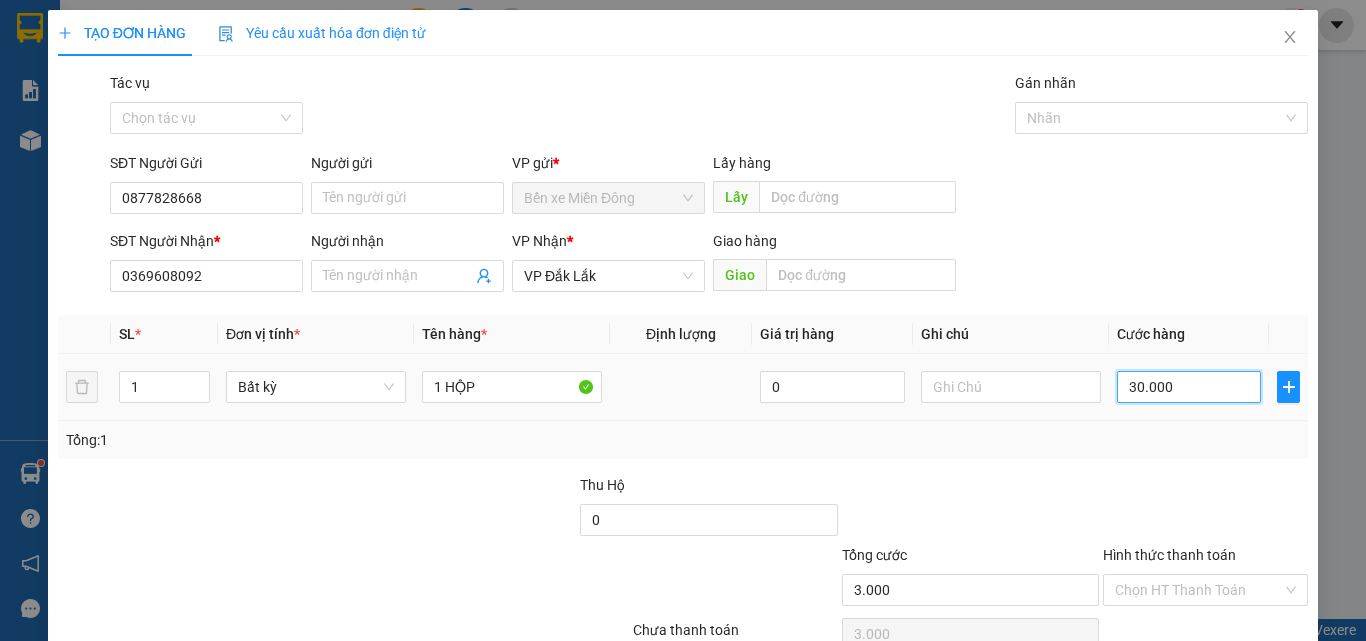 type on "30.000" 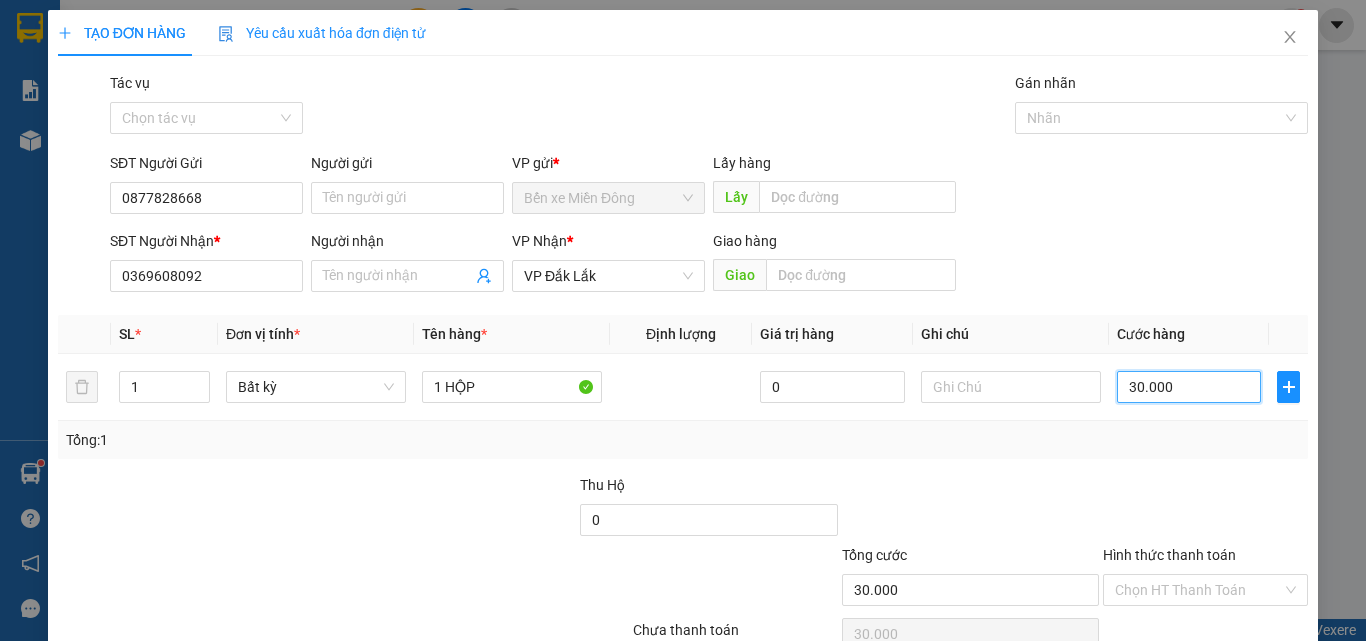 type on "30.000" 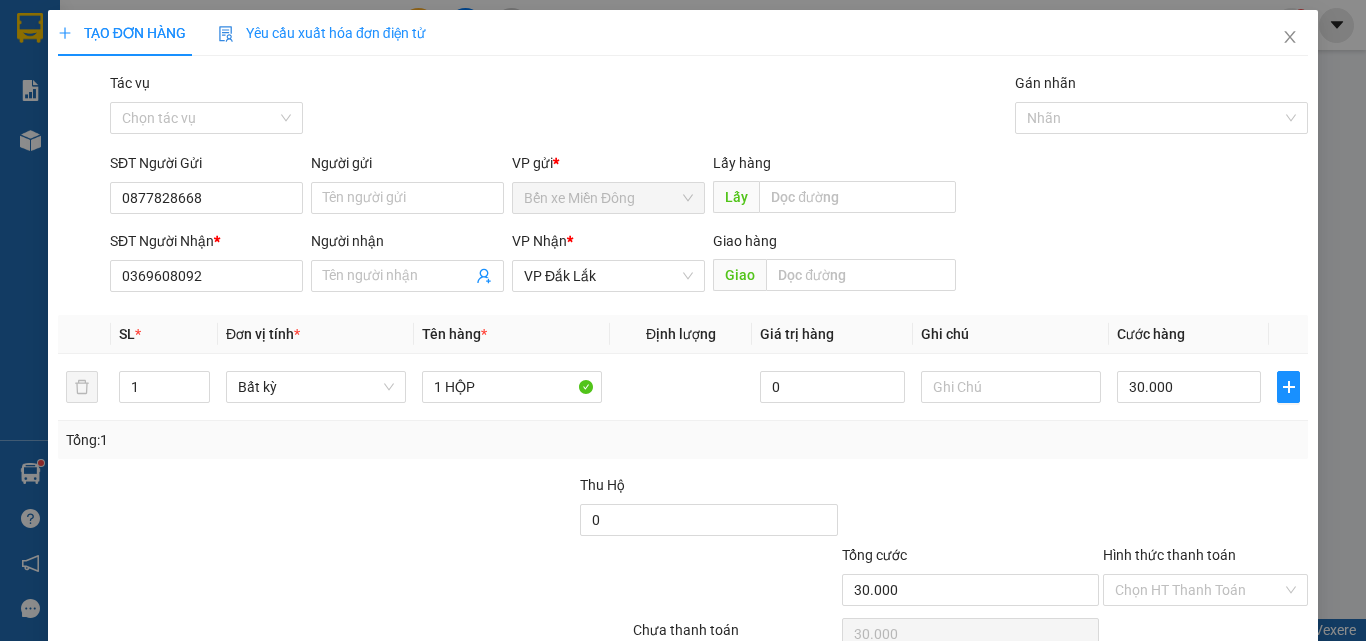 click on "Transit Pickup Surcharge Ids Transit Deliver Surcharge Ids Transit Deliver Surcharge Transit Deliver Surcharge Gói vận chuyển  * Tiêu chuẩn Tác vụ Chọn tác vụ Gán nhãn   Nhãn SĐT Người Gửi [PHONE] Người gửi Tên người gửi VP gửi  * Bến xe Miền Đông Lấy hàng Lấy SĐT Người Nhận  * [PHONE] Người nhận Tên người nhận VP Nhận  * VP Đắk Lắk Giao hàng Giao SL  * Đơn vị tính  * Tên hàng  * Định lượng Giá trị hàng Ghi chú Cước hàng                   1 Bất kỳ 1 HỘP 0 30.000 Tổng:  1 Thu Hộ 0 Tổng cước 30.000 Hình thức thanh toán Chọn HT Thanh Toán Số tiền thu trước 0 Chưa thanh toán 30.000 Chọn HT Thanh Toán Lưu nháp Xóa Thông tin Lưu Lưu và In" at bounding box center [683, 386] 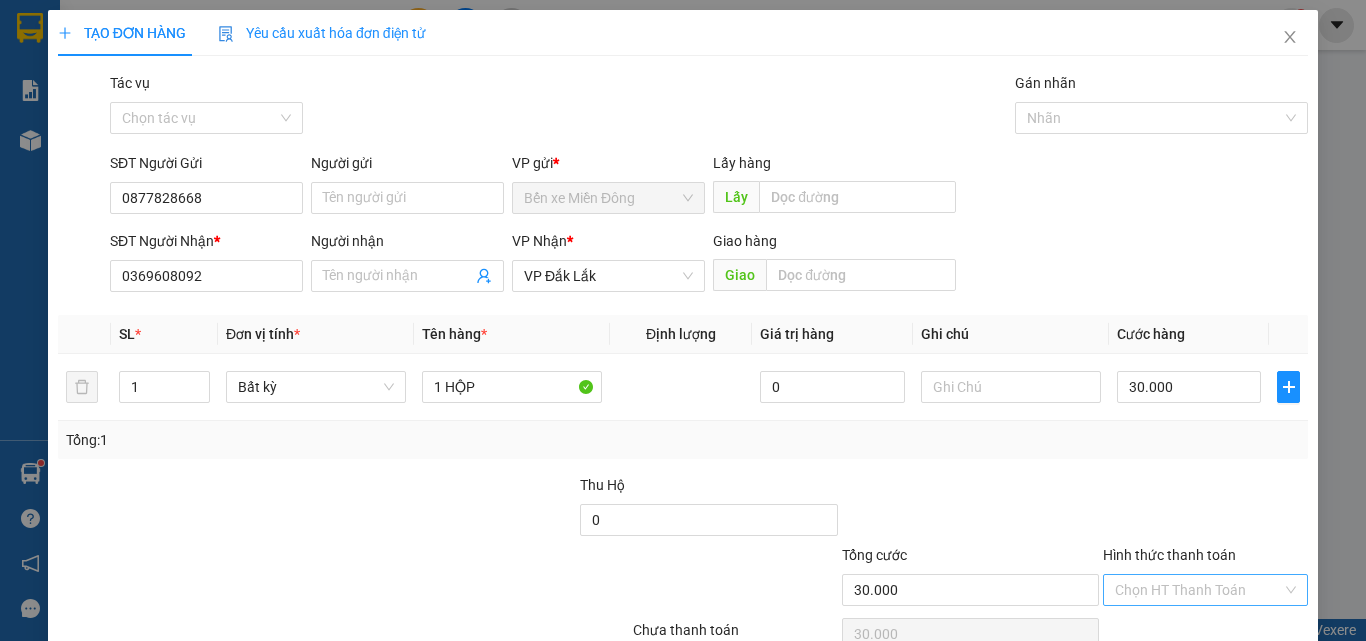 click on "Hình thức thanh toán" at bounding box center (1198, 590) 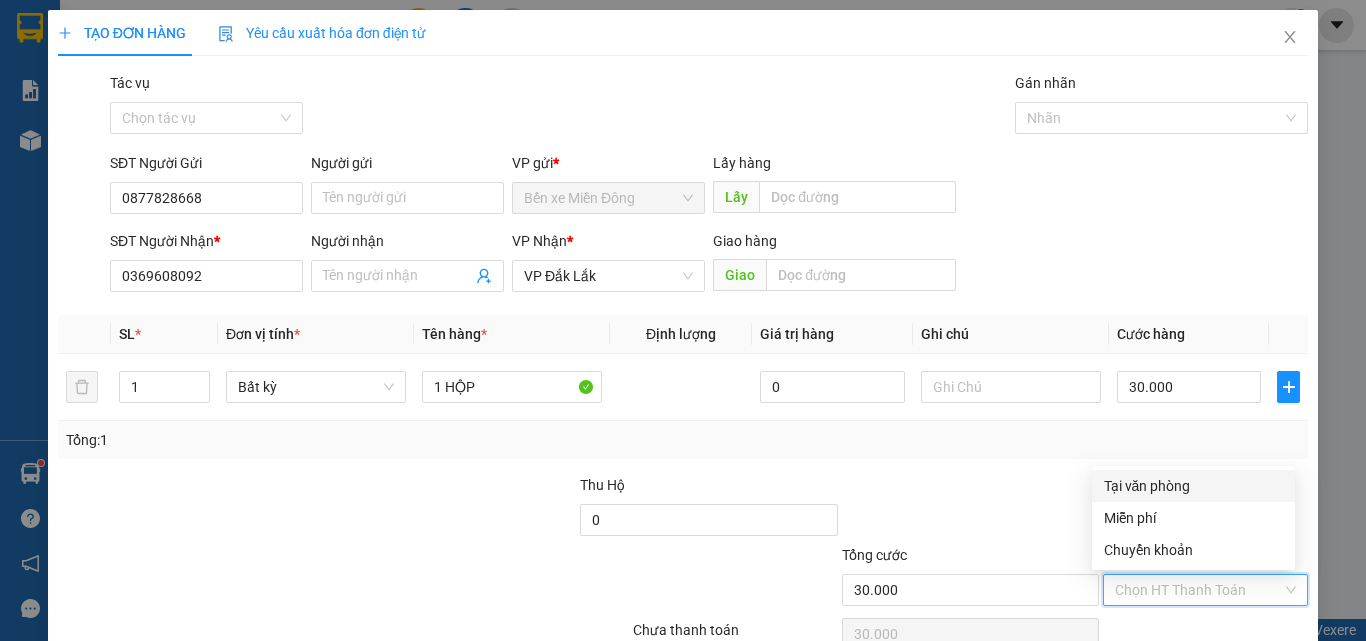 click on "Tại văn phòng" at bounding box center (1193, 486) 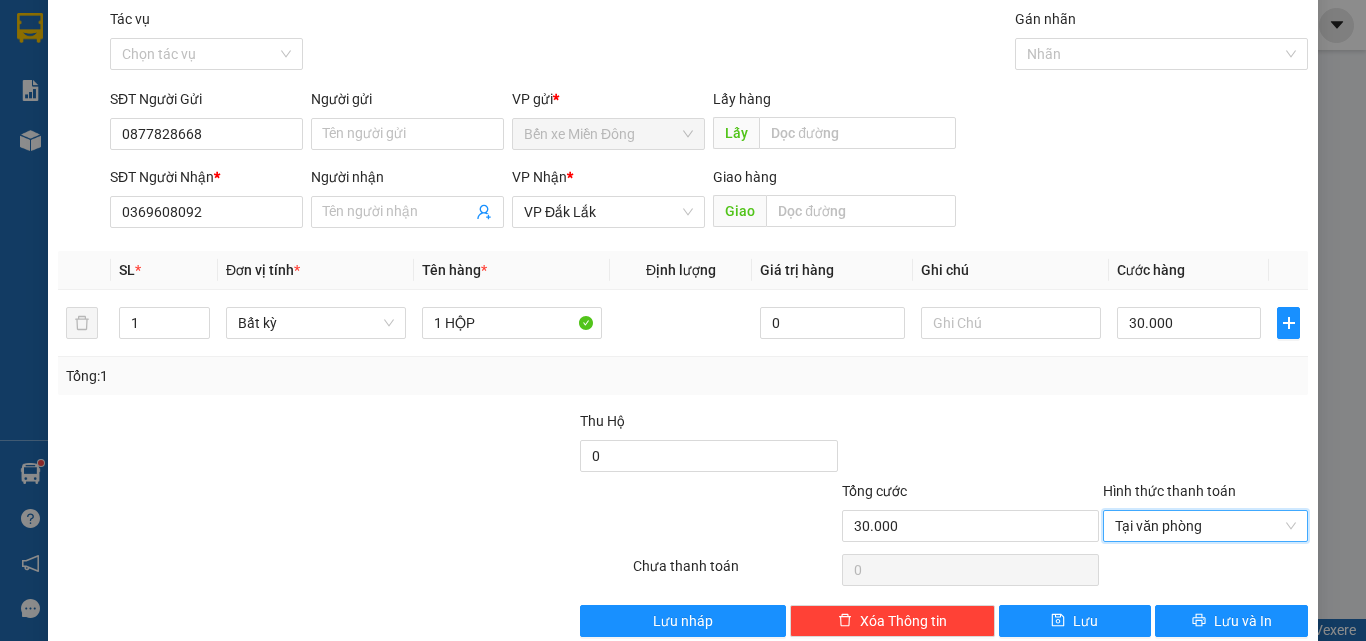 scroll, scrollTop: 99, scrollLeft: 0, axis: vertical 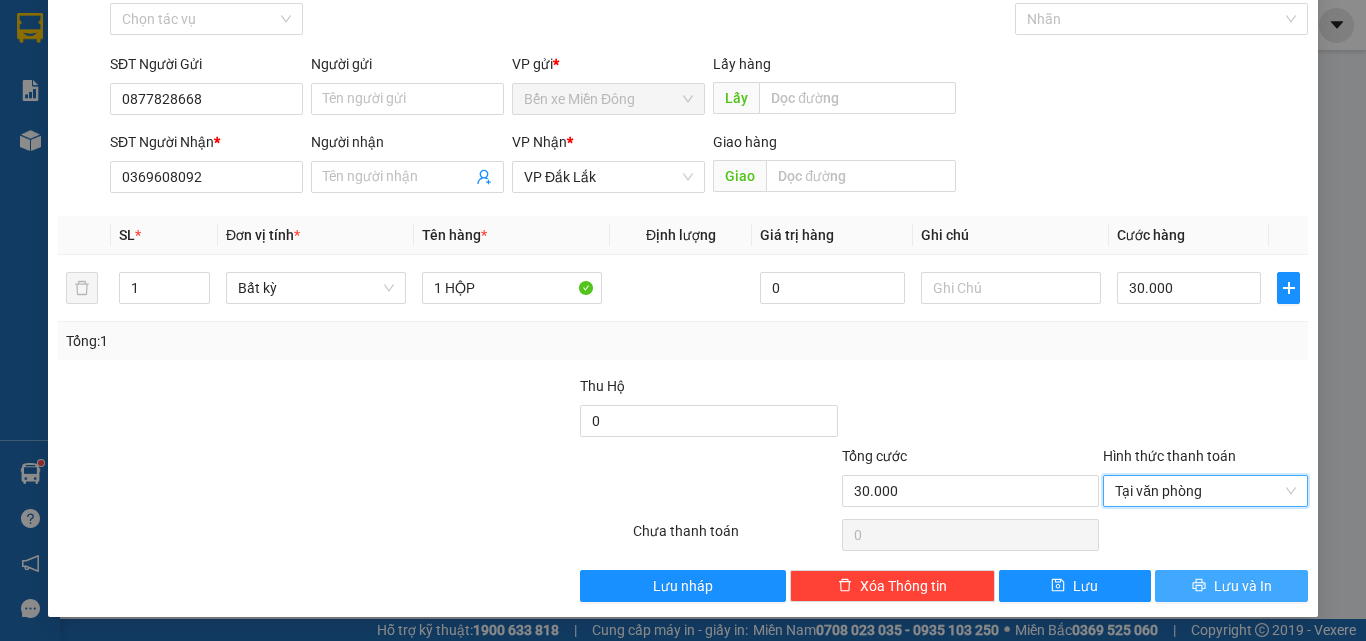 click on "Lưu và In" at bounding box center [1243, 586] 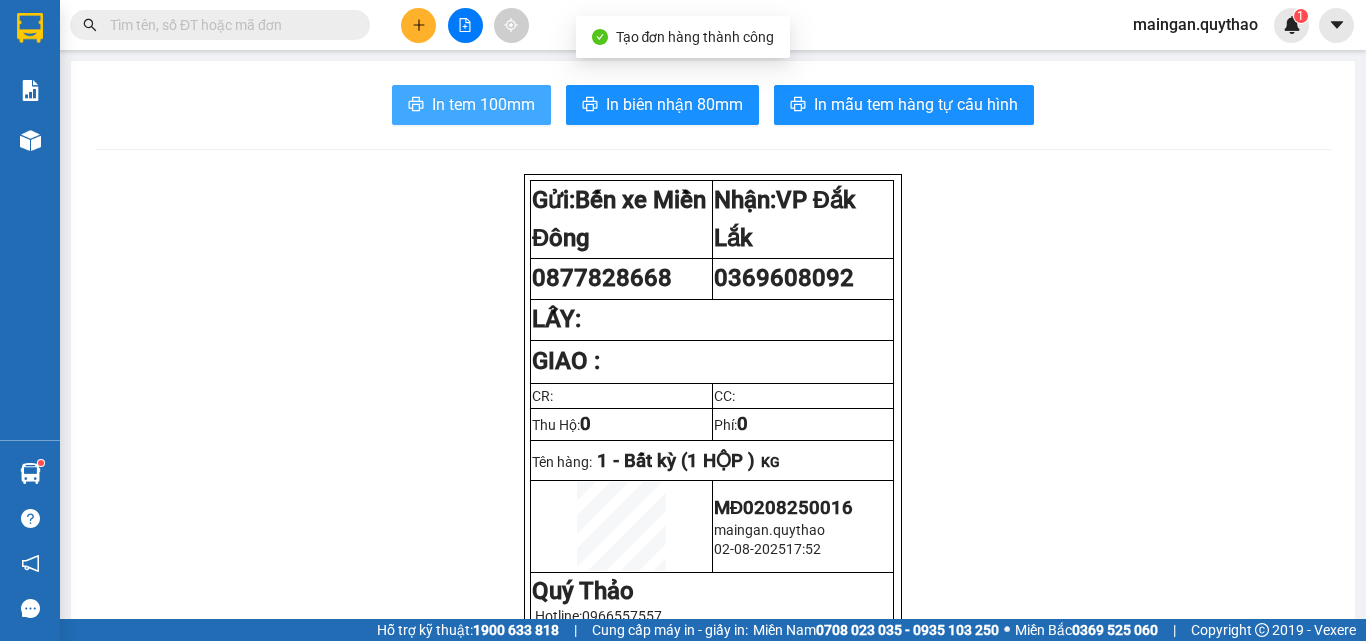 click on "In tem 100mm" at bounding box center [471, 105] 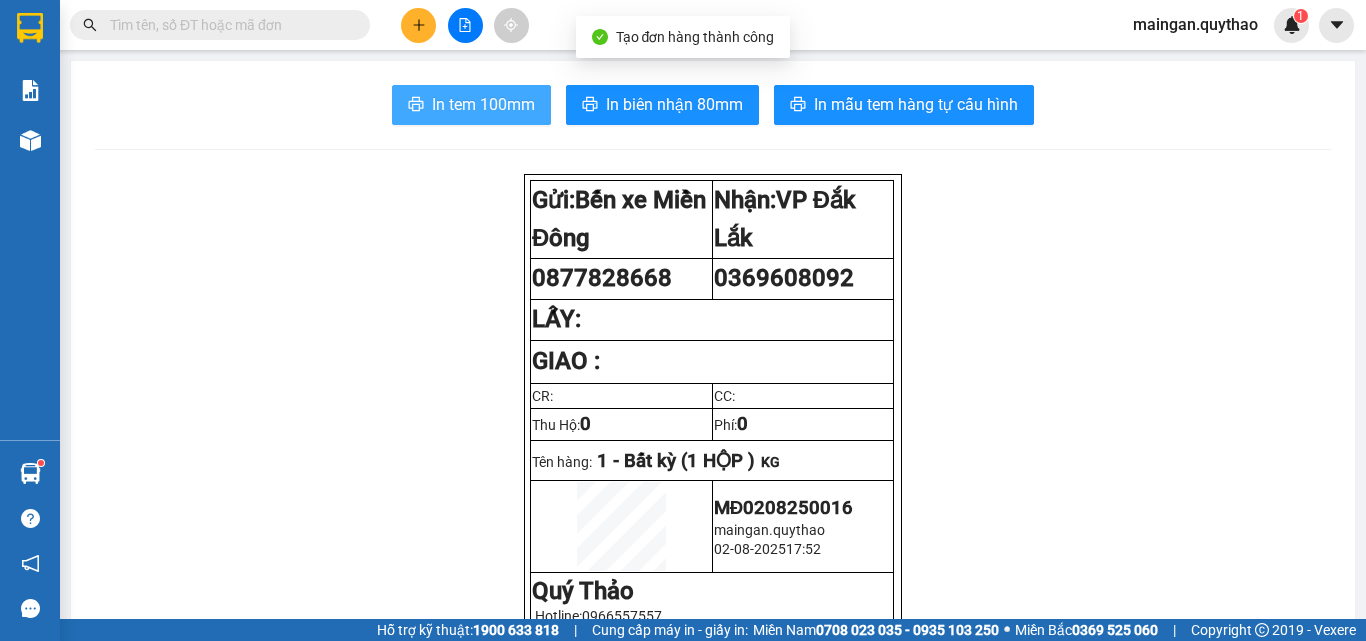 scroll, scrollTop: 0, scrollLeft: 0, axis: both 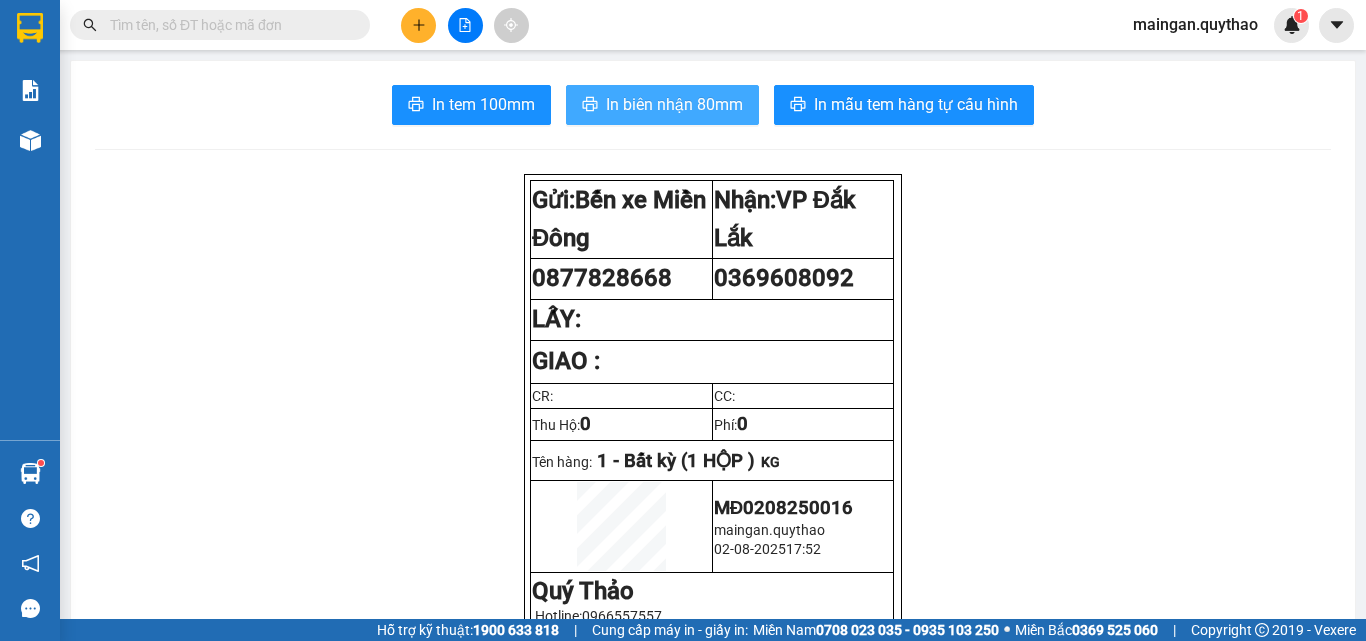 click on "In biên nhận 80mm" at bounding box center (674, 104) 